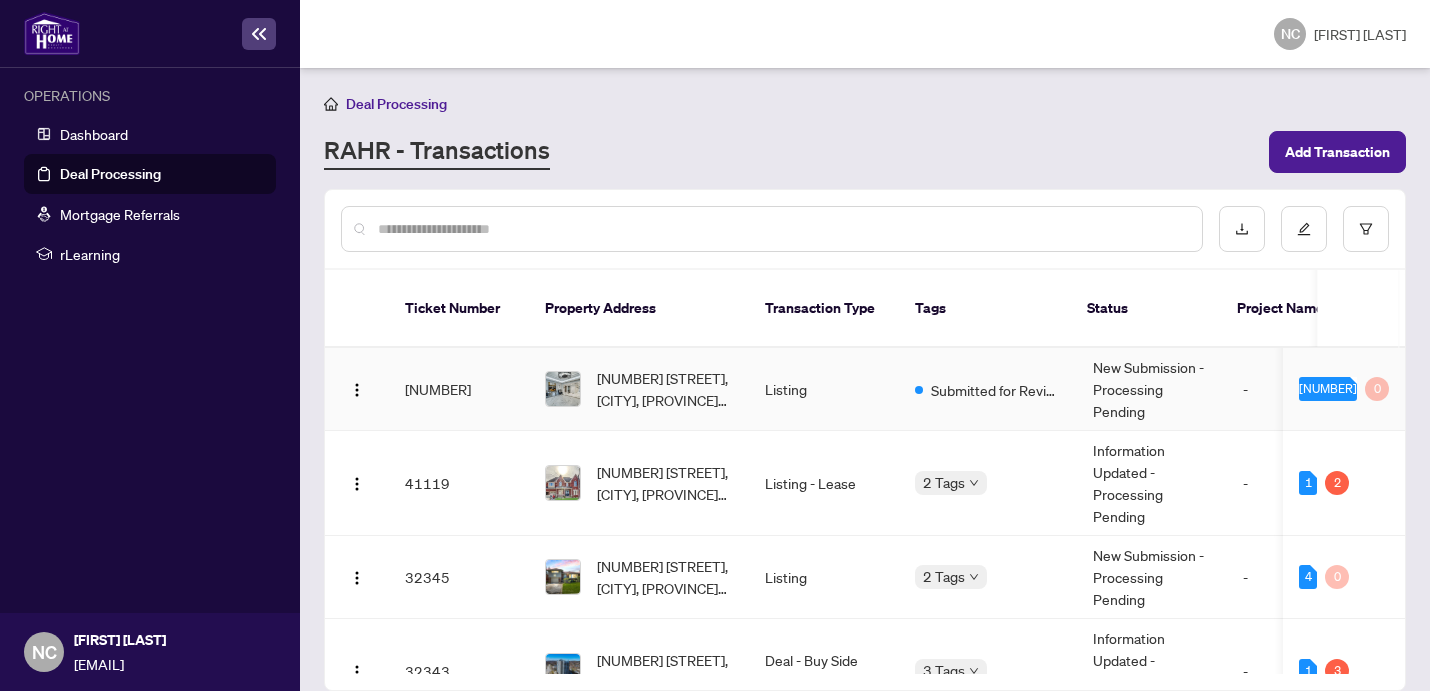 scroll, scrollTop: 0, scrollLeft: 0, axis: both 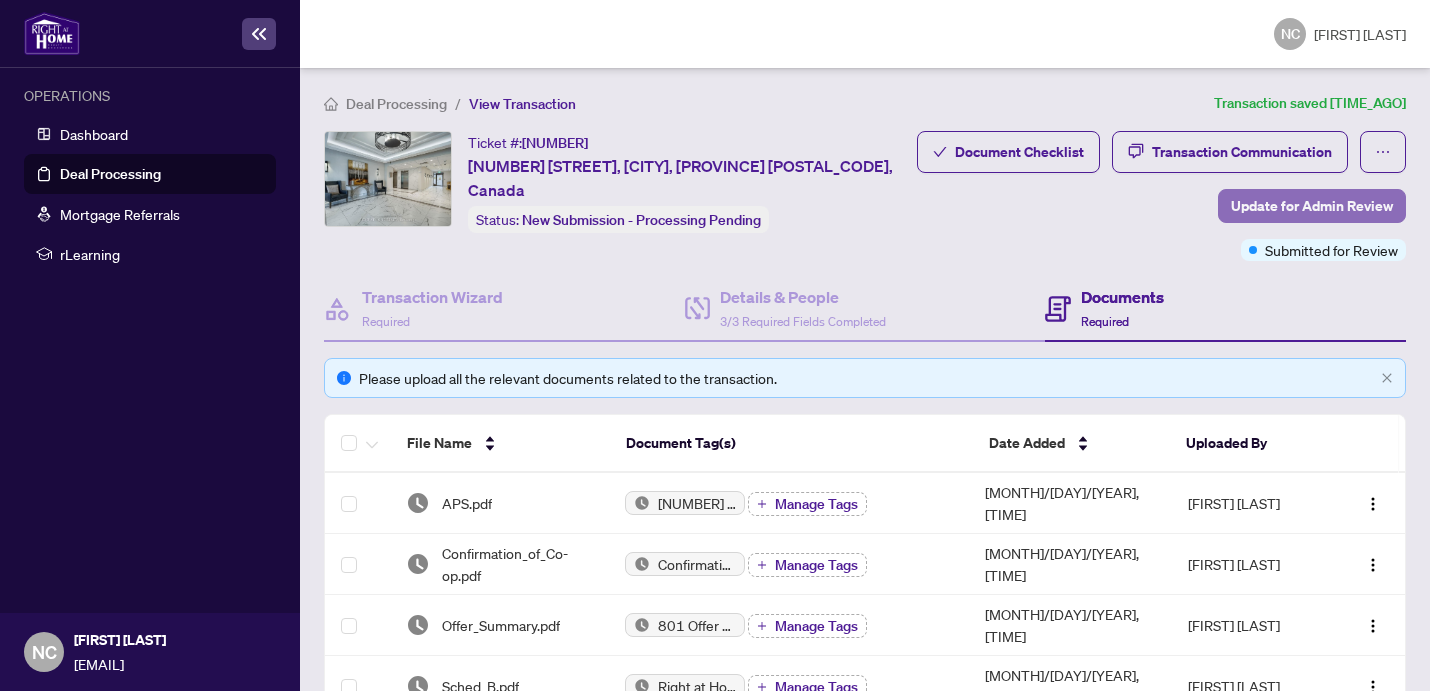 click on "Update for Admin Review" at bounding box center [1312, 206] 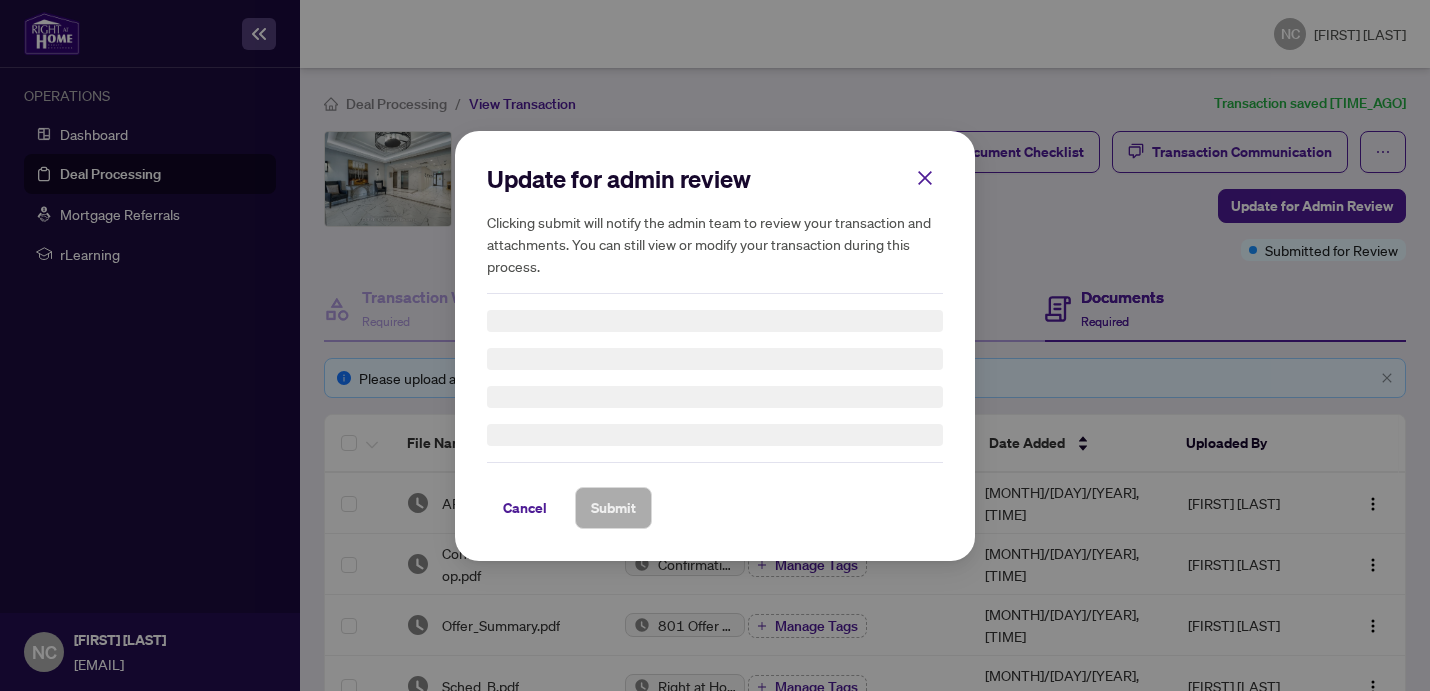 click on "Update for admin review Clicking submit will notify the admin team to review your transaction and attachments. You can still view or modify your transaction during this process.   Cancel Submit Cancel OK" at bounding box center (715, 345) 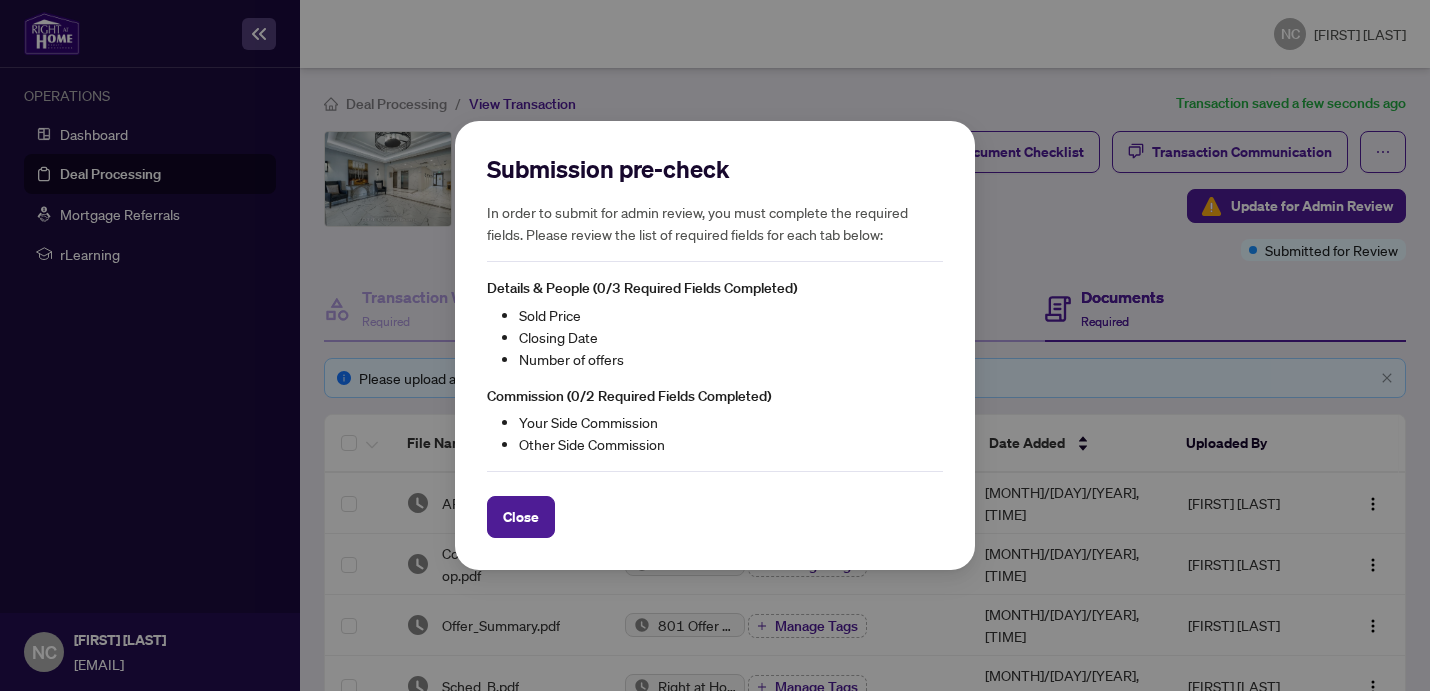click on "Close" at bounding box center [521, 517] 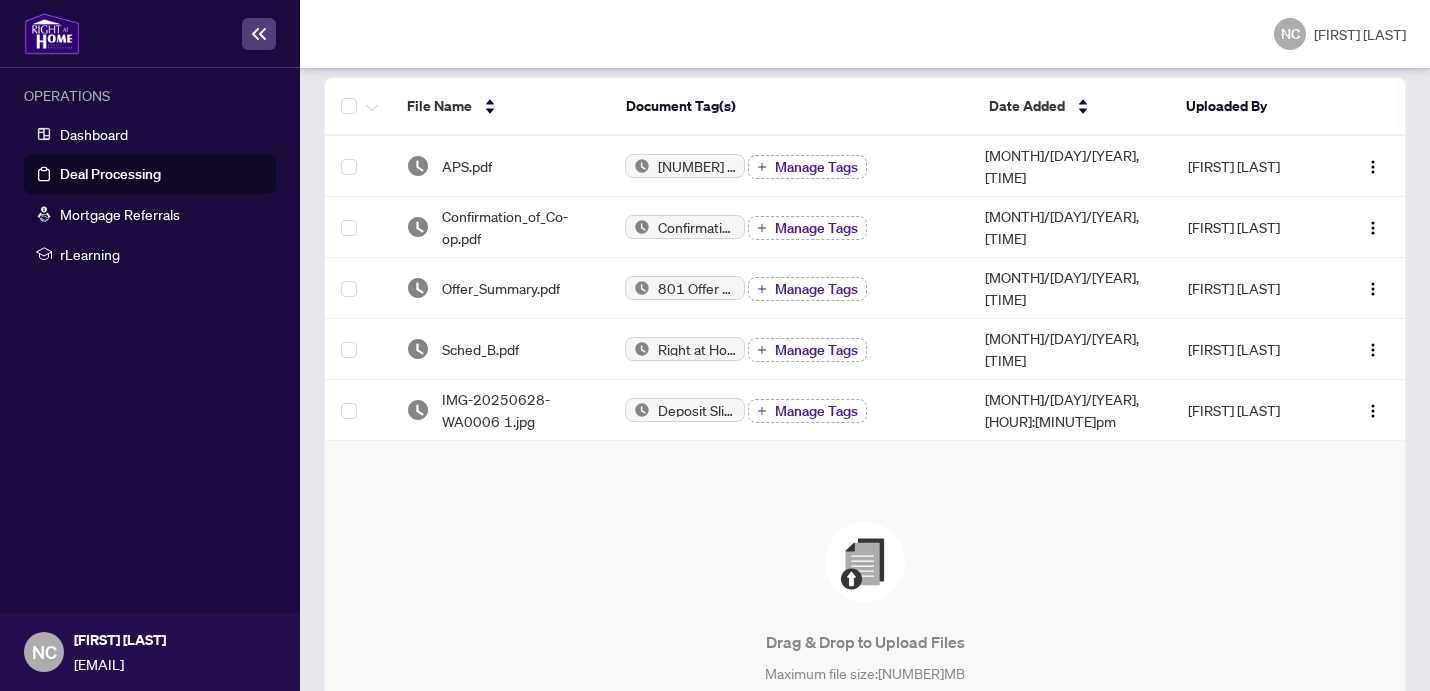 scroll, scrollTop: 405, scrollLeft: 0, axis: vertical 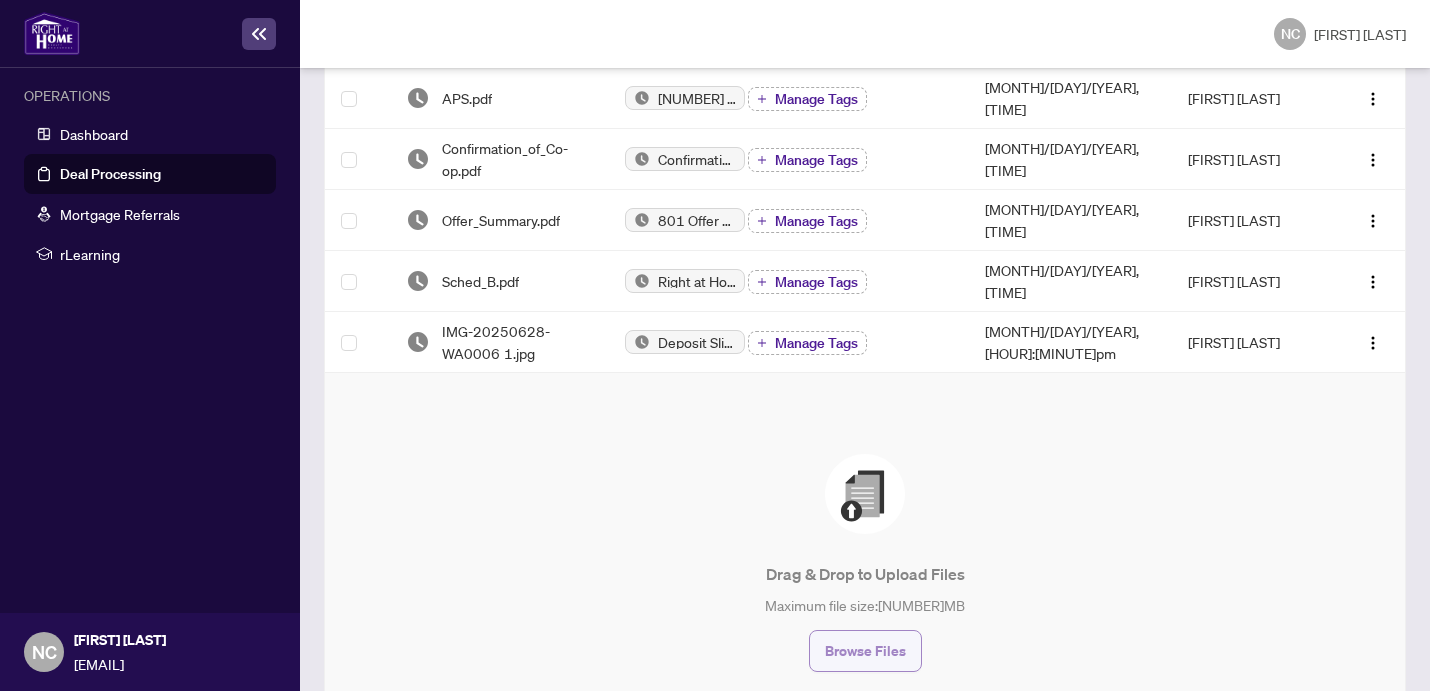 click on "Browse Files" at bounding box center (865, 651) 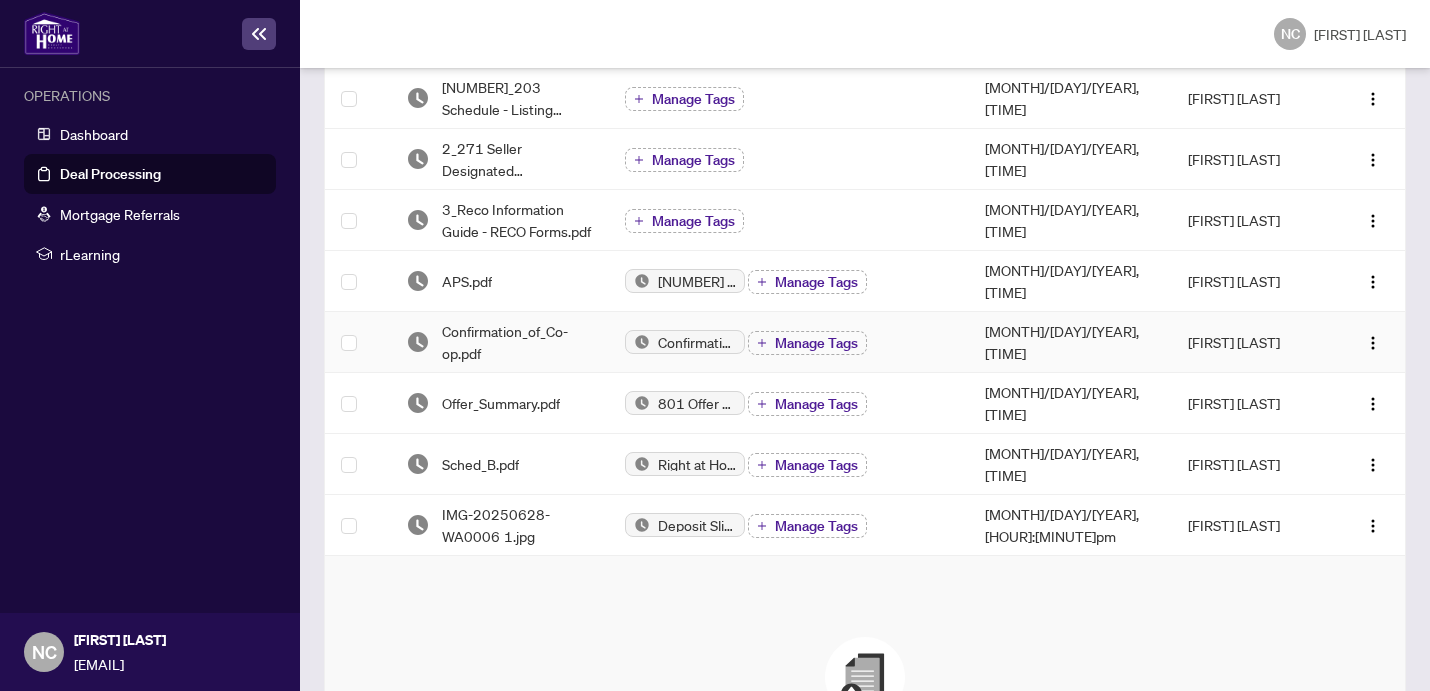 scroll, scrollTop: 218, scrollLeft: 0, axis: vertical 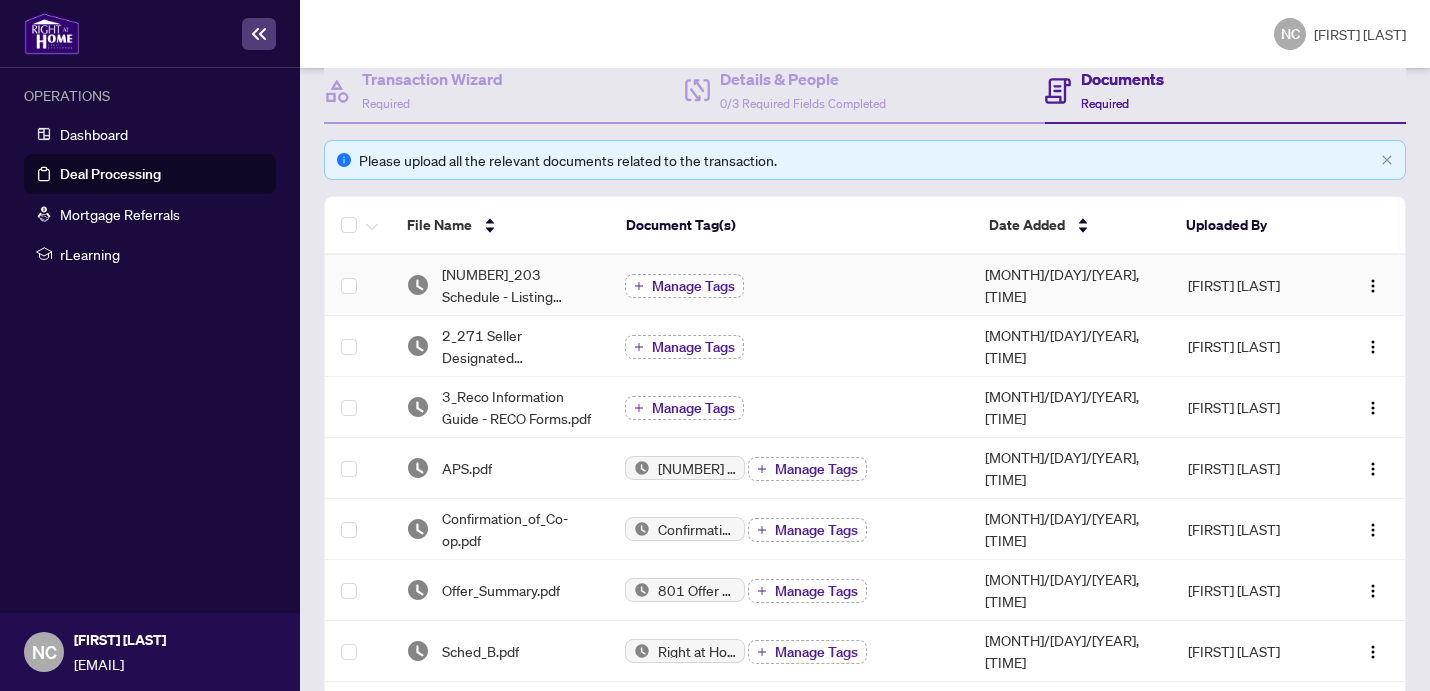 click on "Manage Tags" at bounding box center (693, 286) 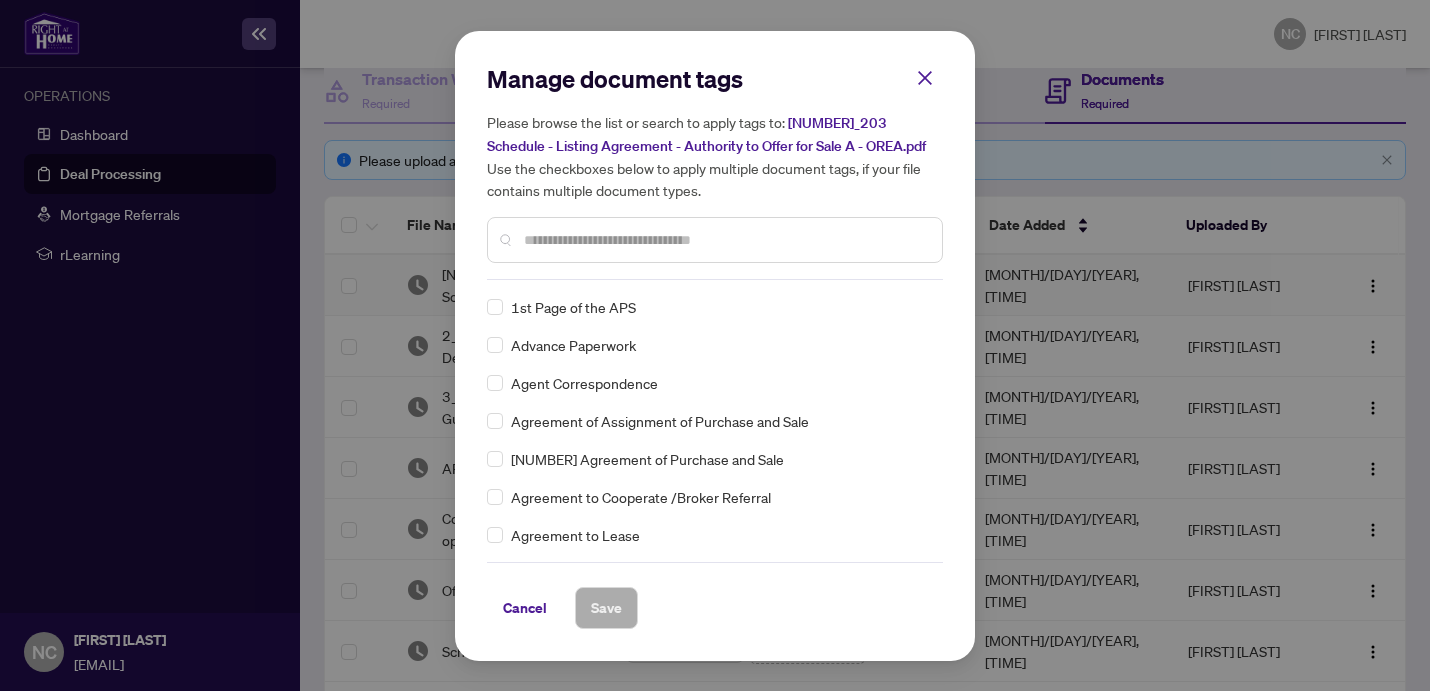 click at bounding box center (725, 240) 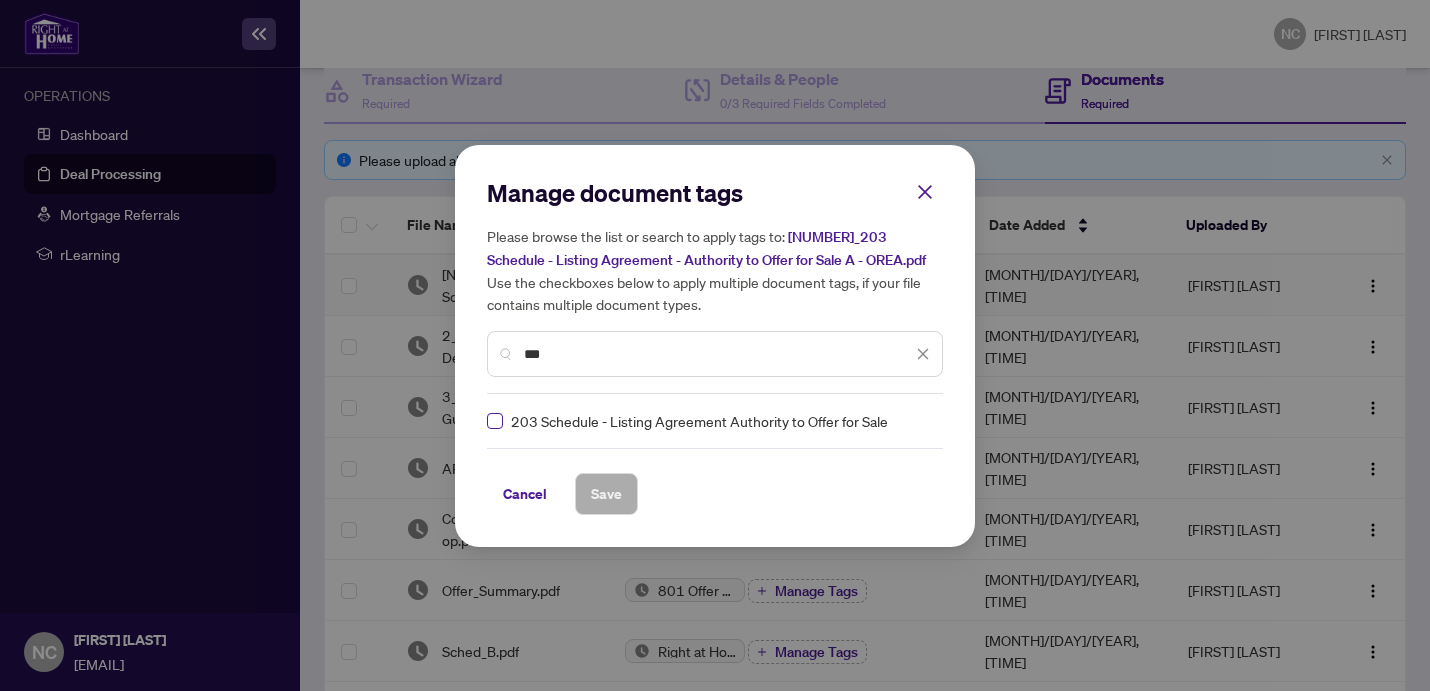 type on "***" 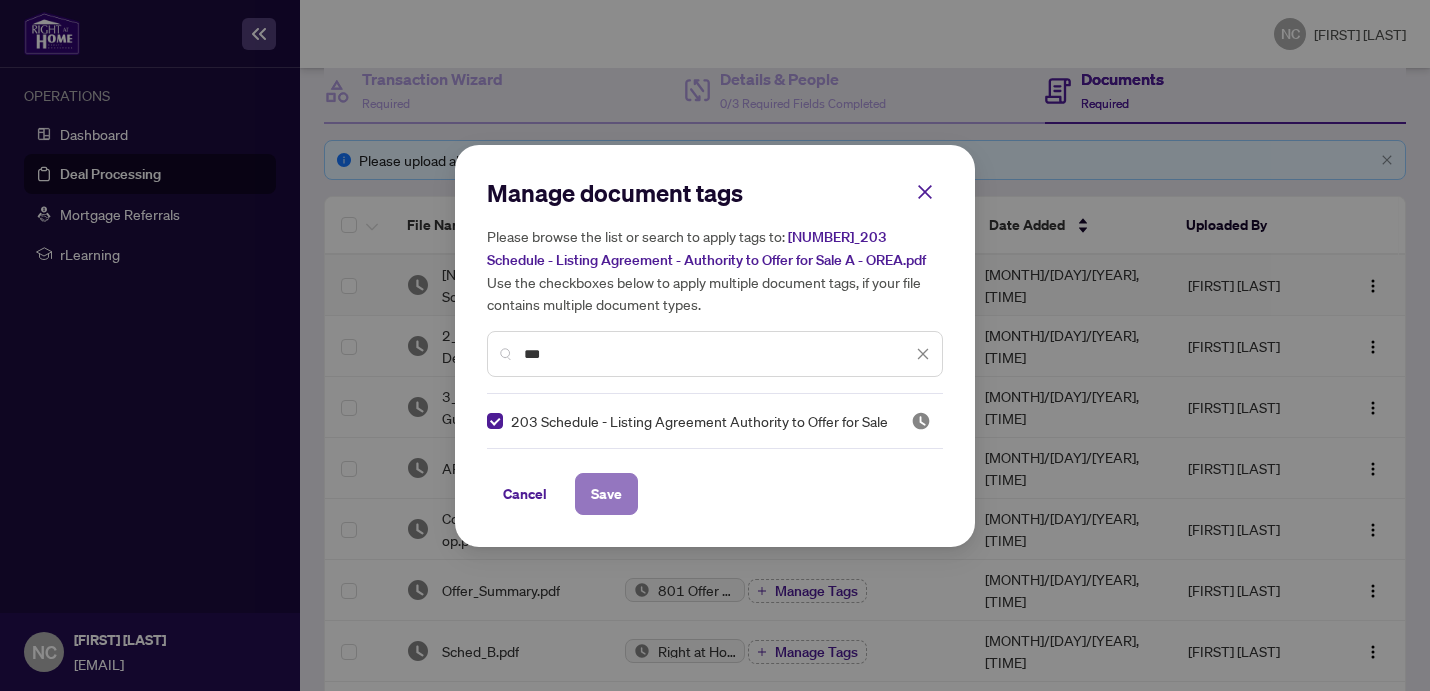 click on "Save" at bounding box center (0, 0) 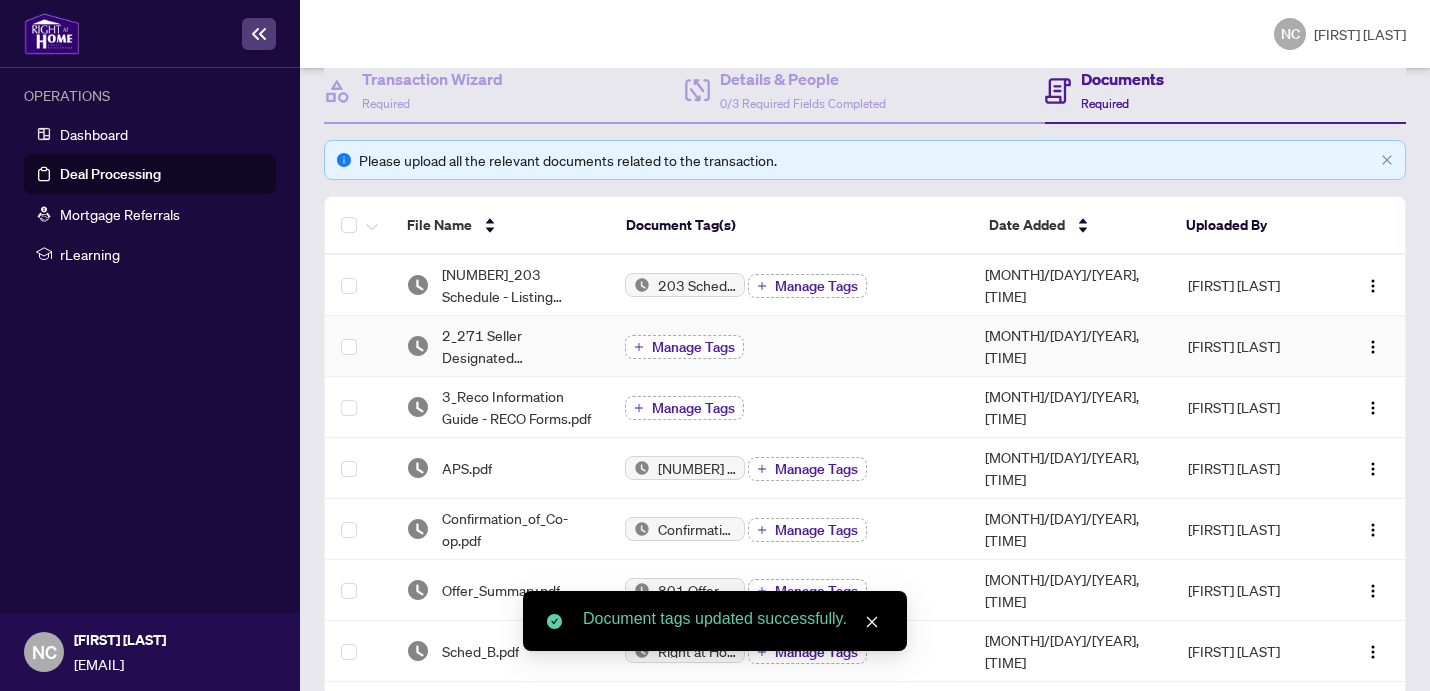 click on "Manage Tags" at bounding box center (693, 347) 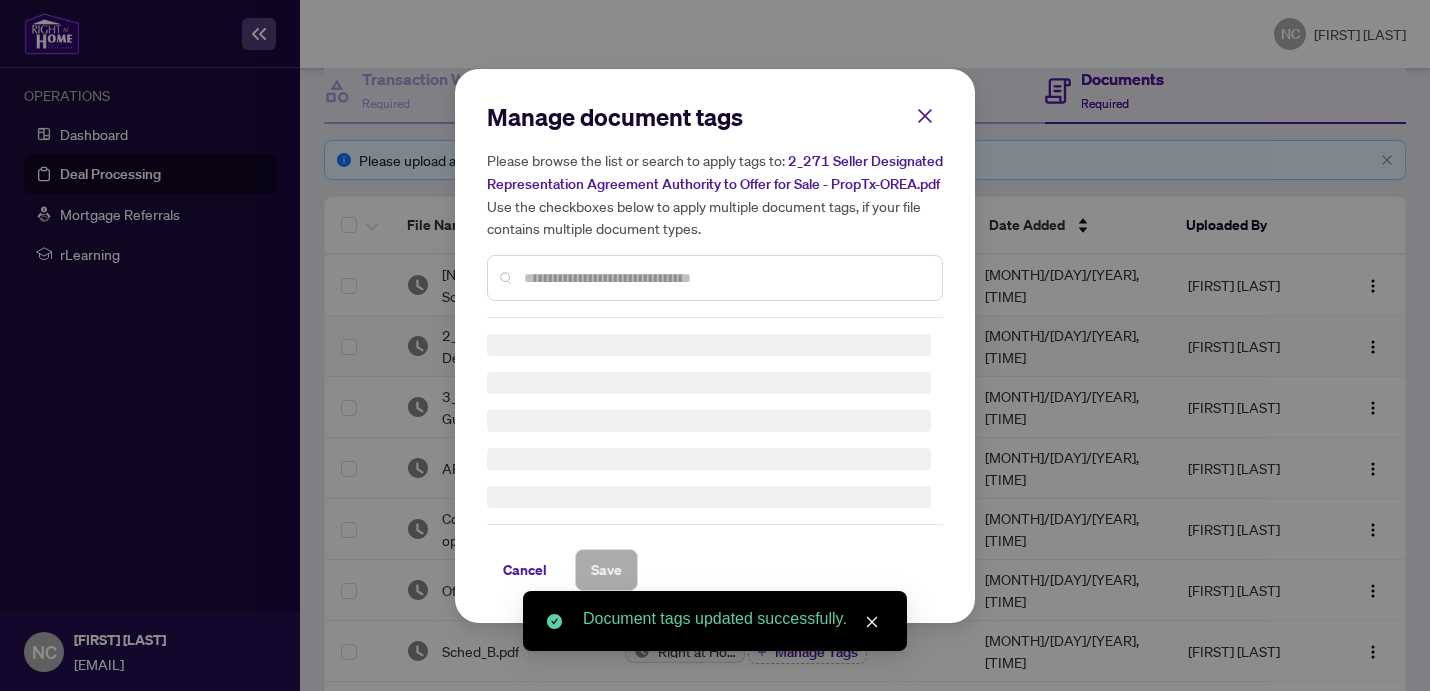 click on "Manage document tags Please browse the list or search to apply tags to:   2_271 Seller Designated Representation Agreement Authority to Offer for Sale - PropTx-OREA.pdf   Use the checkboxes below to apply multiple document tags, if your file contains multiple document types." at bounding box center (0, 0) 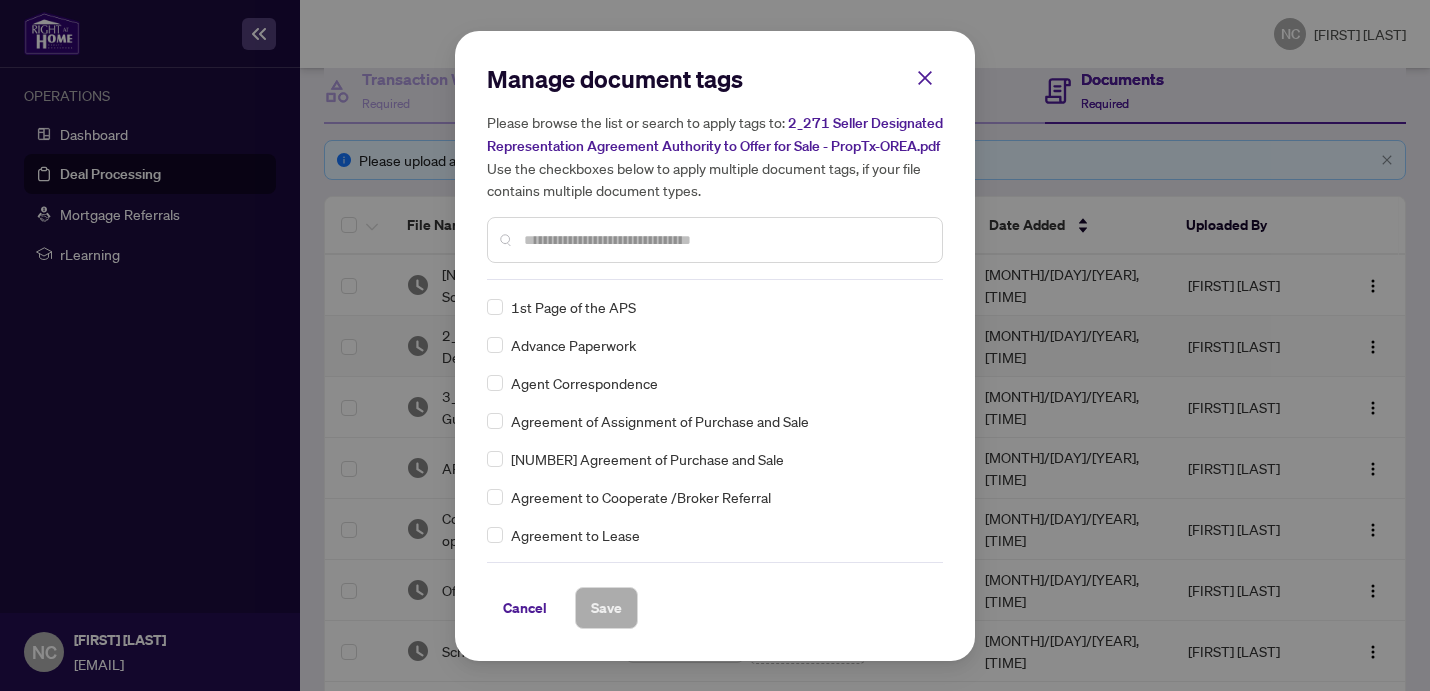 click at bounding box center (0, 0) 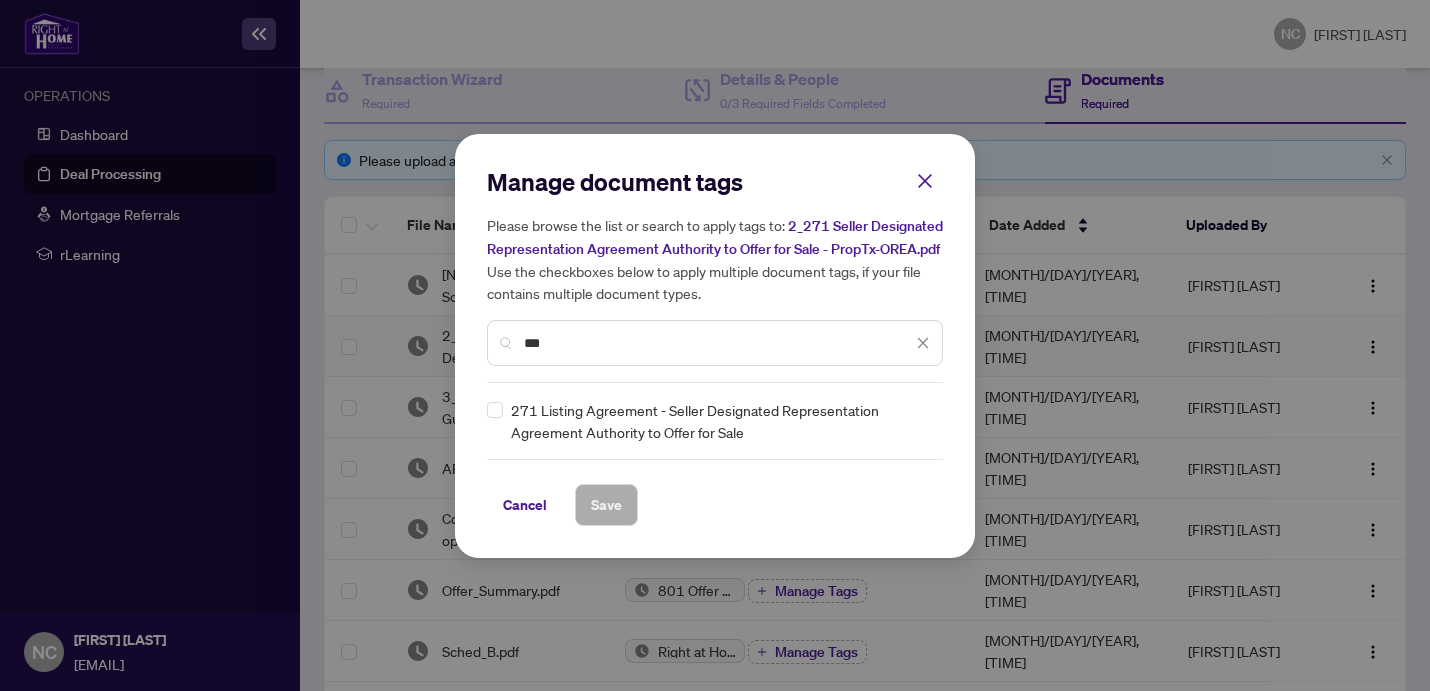 type on "***" 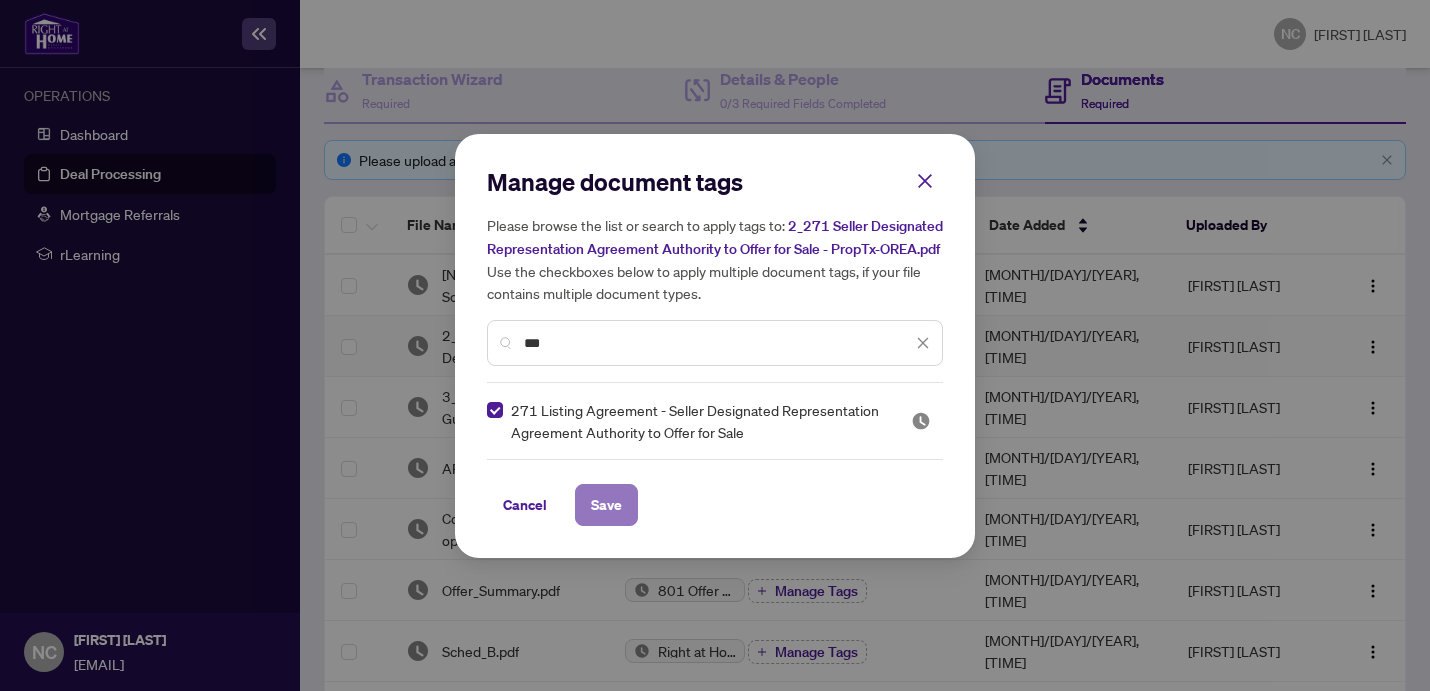 click on "Save" at bounding box center [0, 0] 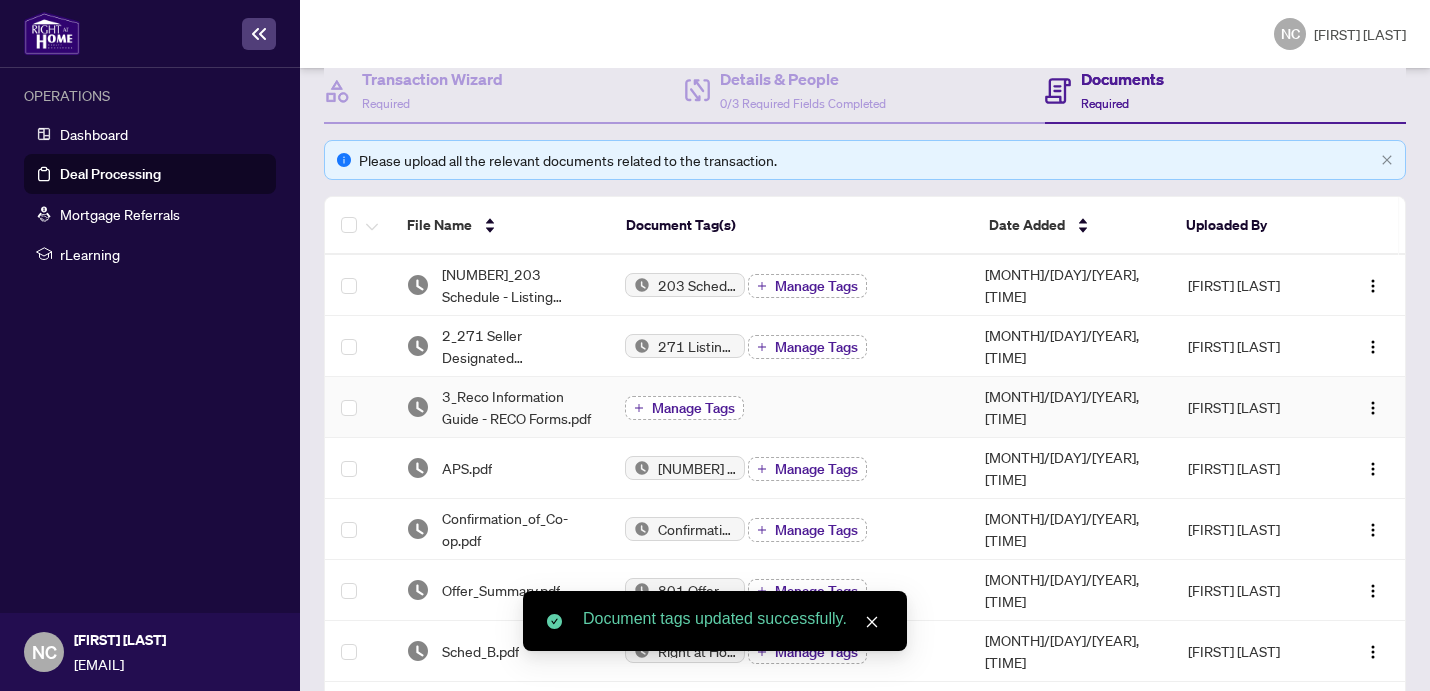 click on "Manage Tags" at bounding box center [693, 408] 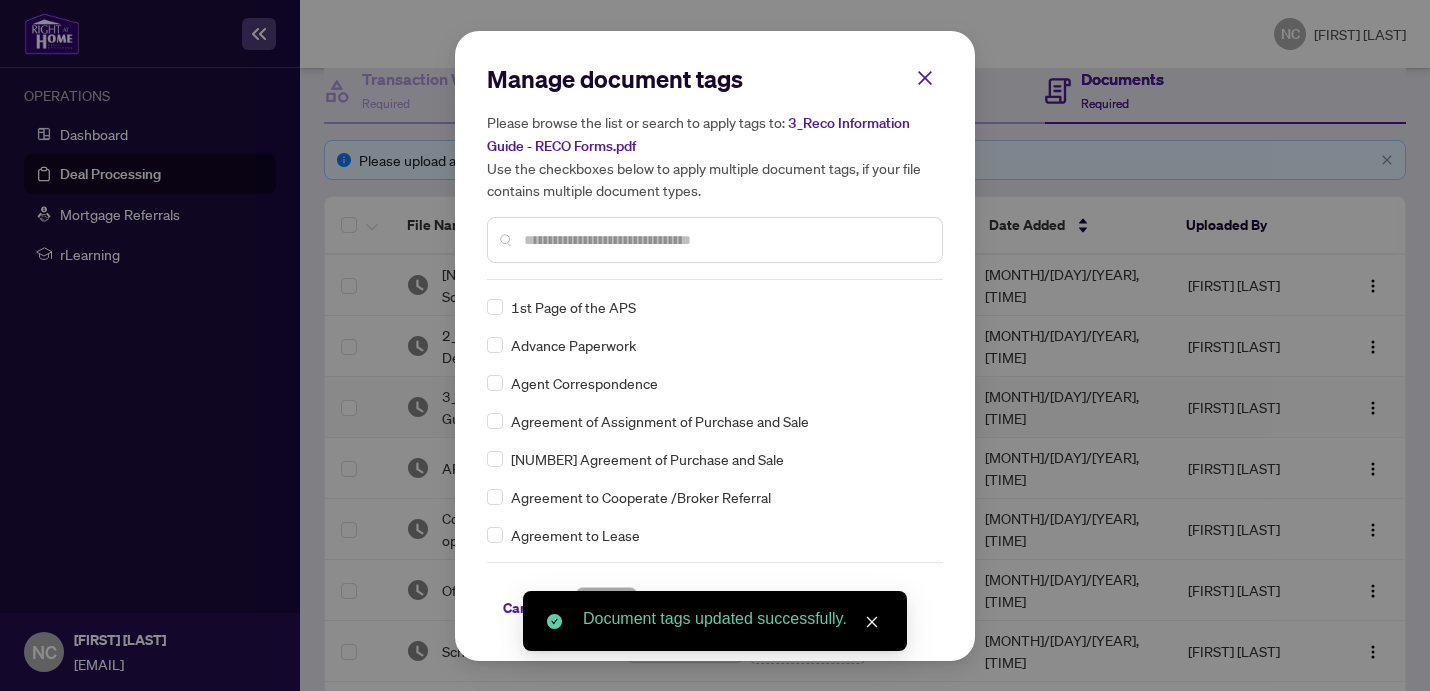 click on "Manage document tags Please browse the list or search to apply tags to:   3_Reco Information Guide - RECO Forms.pdf   Use the checkboxes below to apply multiple document tags, if your file contains multiple document types.   1st Page of the APS Advance Paperwork Agent Correspondence Agreement of Assignment of Purchase and Sale Agreement of Purchase and Sale Agreement to Cooperate /Broker Referral Agreement to Lease Articles of Incorporation Back to Vendor Letter Belongs to Another Transaction Builder's Consent Buyer Designated Representation Agreement Buyer Designated Representation Agreement Buyers Lawyer Information Certificate of Estate Trustee(s) Client Refused to Sign Closing Date Change Co-op Brokerage Commission Statement Co-op EFT Co-operating Indemnity Agreement Commission Adjustment Commission Agreement Commission Calculation Commission Statement Sent Commission Statement Sent to Landlord Commission Statement Sent to Lawyer Commission Statement Sent to Listing Brokerage Commission Waiver Letter EFT" at bounding box center (0, 0) 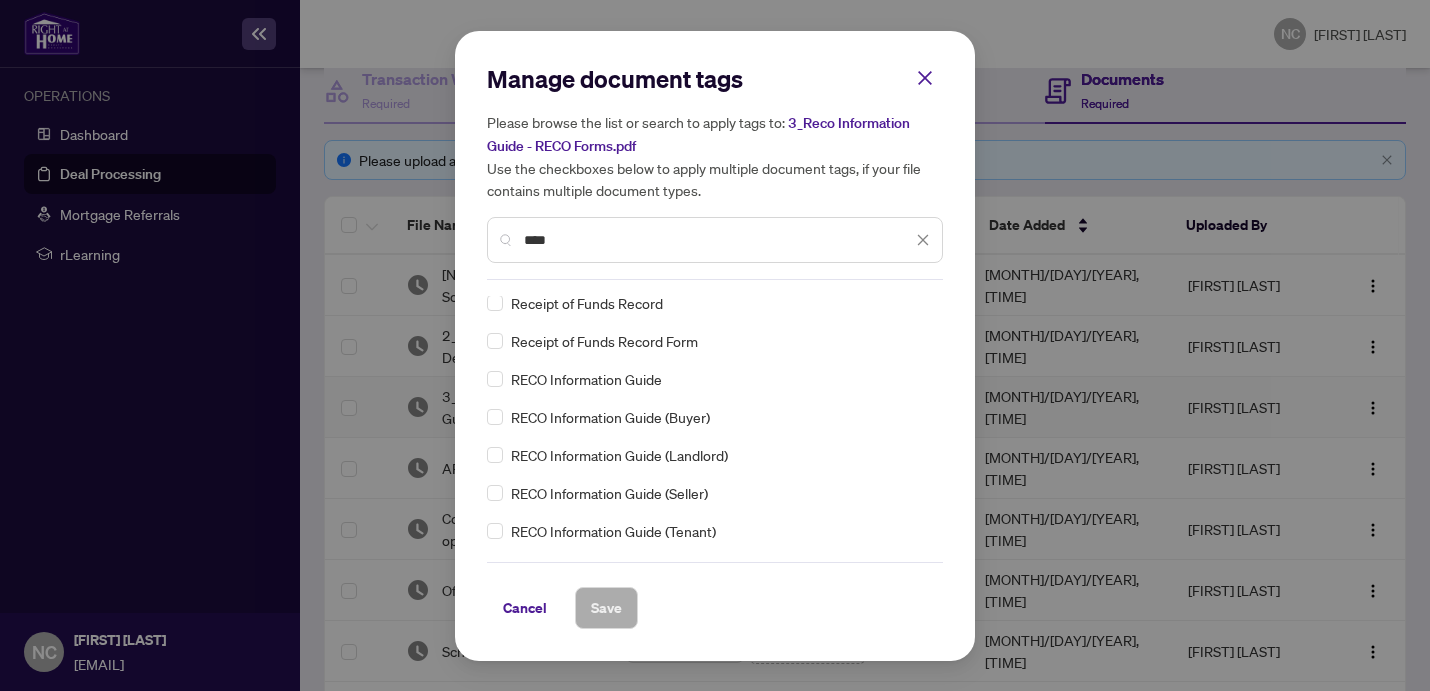 scroll, scrollTop: 126, scrollLeft: 0, axis: vertical 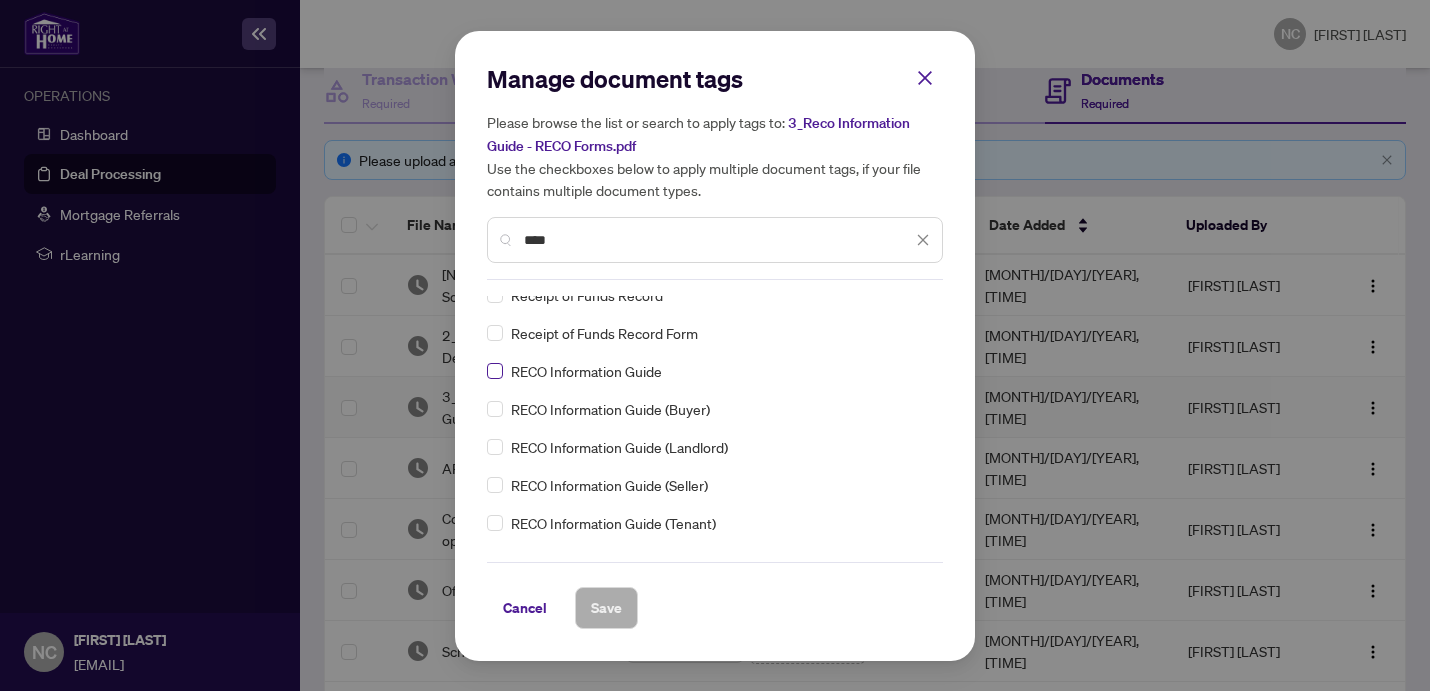 type on "****" 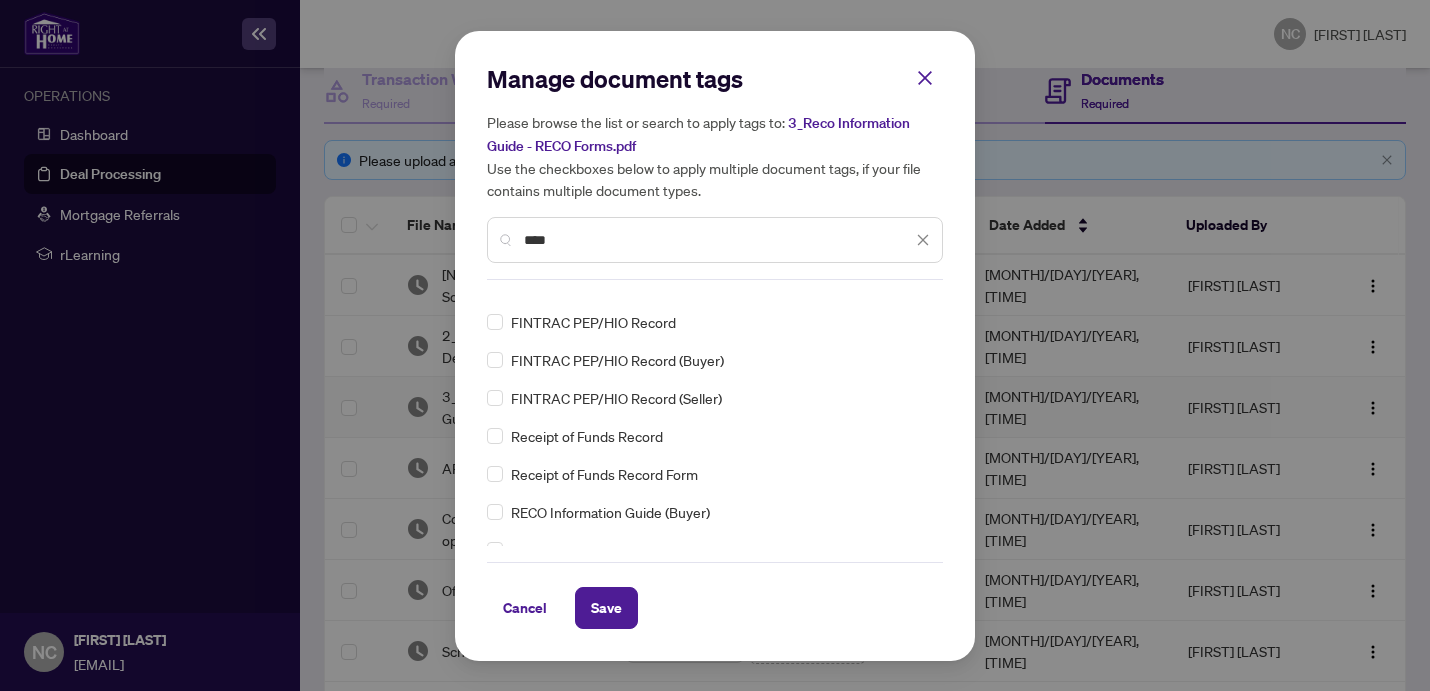 scroll, scrollTop: 26, scrollLeft: 0, axis: vertical 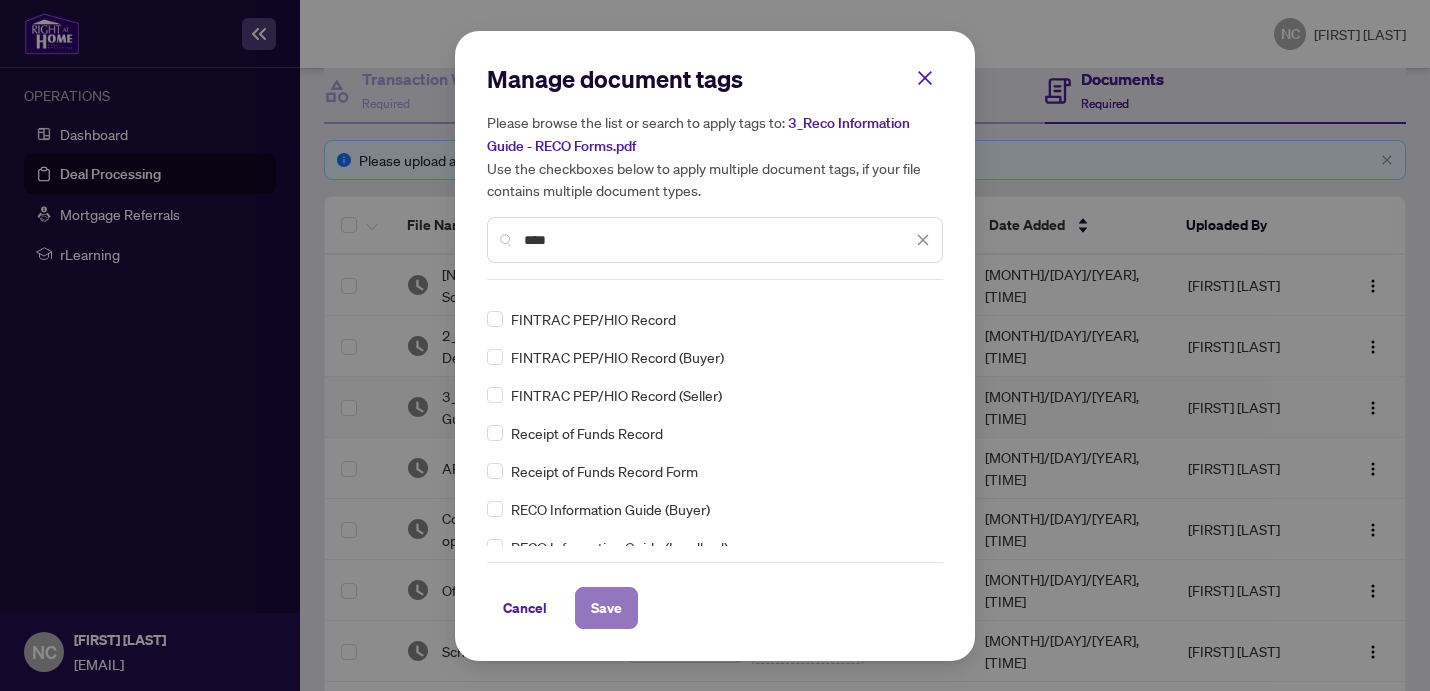 click on "Save" at bounding box center [0, 0] 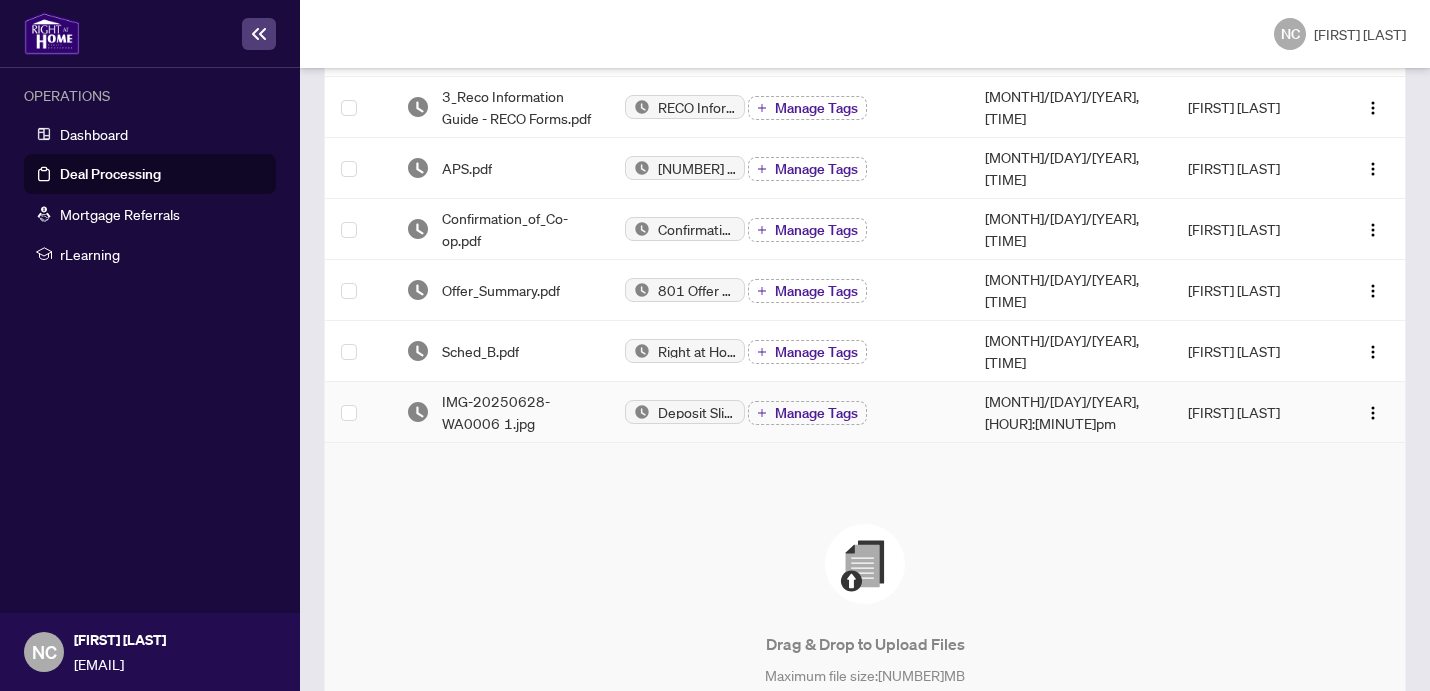 scroll, scrollTop: 0, scrollLeft: 0, axis: both 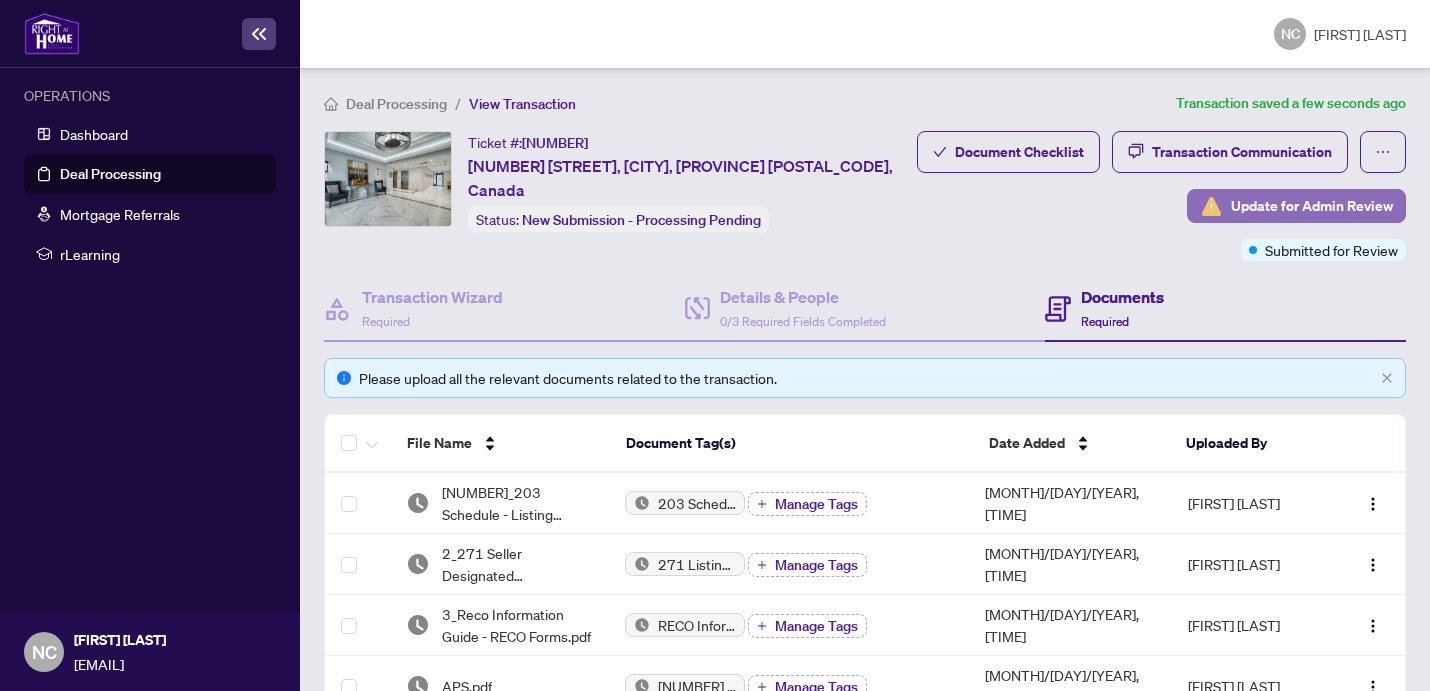 click on "Update for Admin Review" at bounding box center (1312, 206) 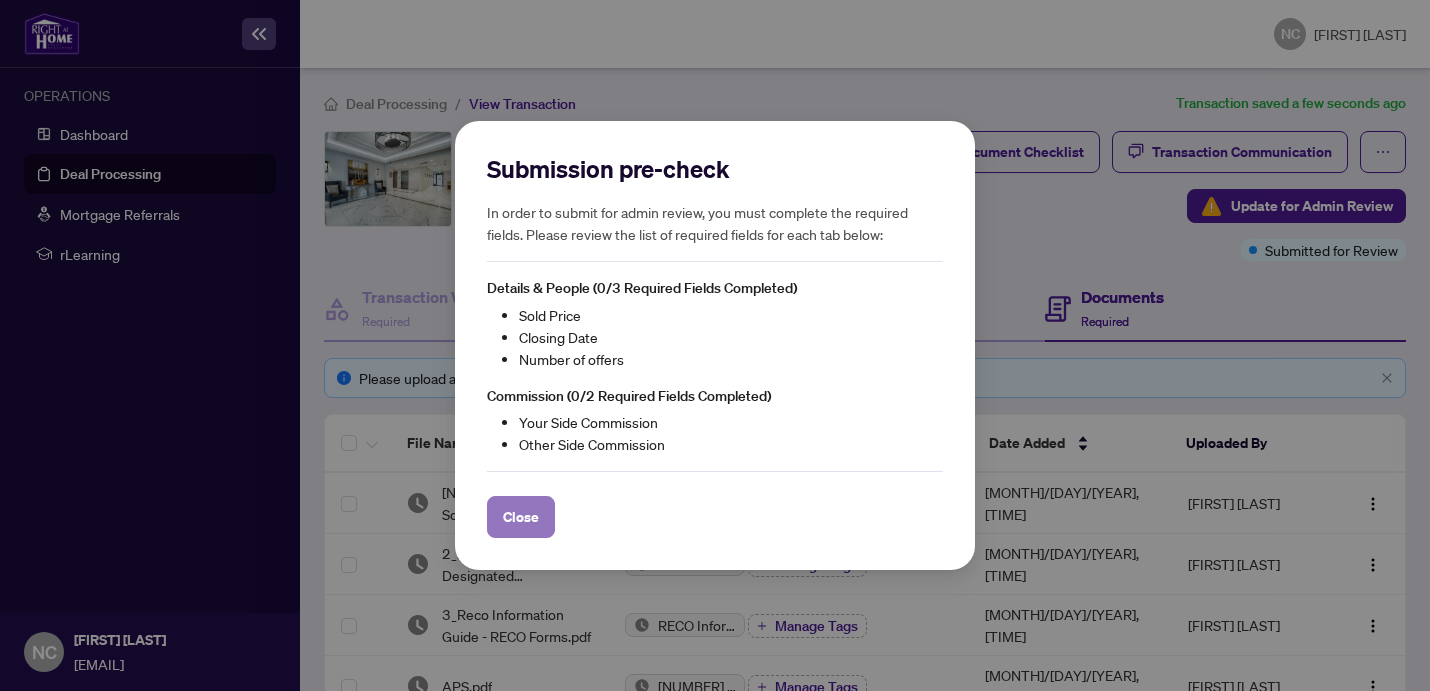 click on "Close" at bounding box center [521, 517] 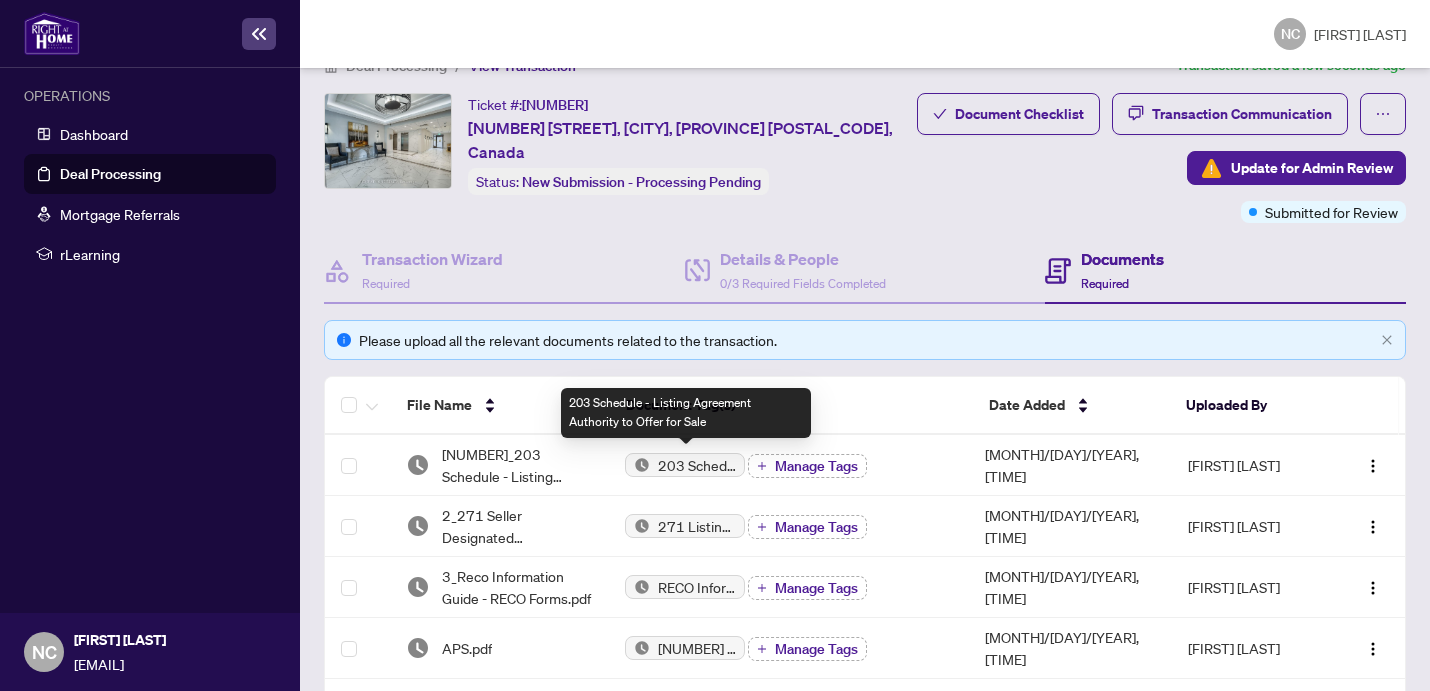 scroll, scrollTop: 39, scrollLeft: 0, axis: vertical 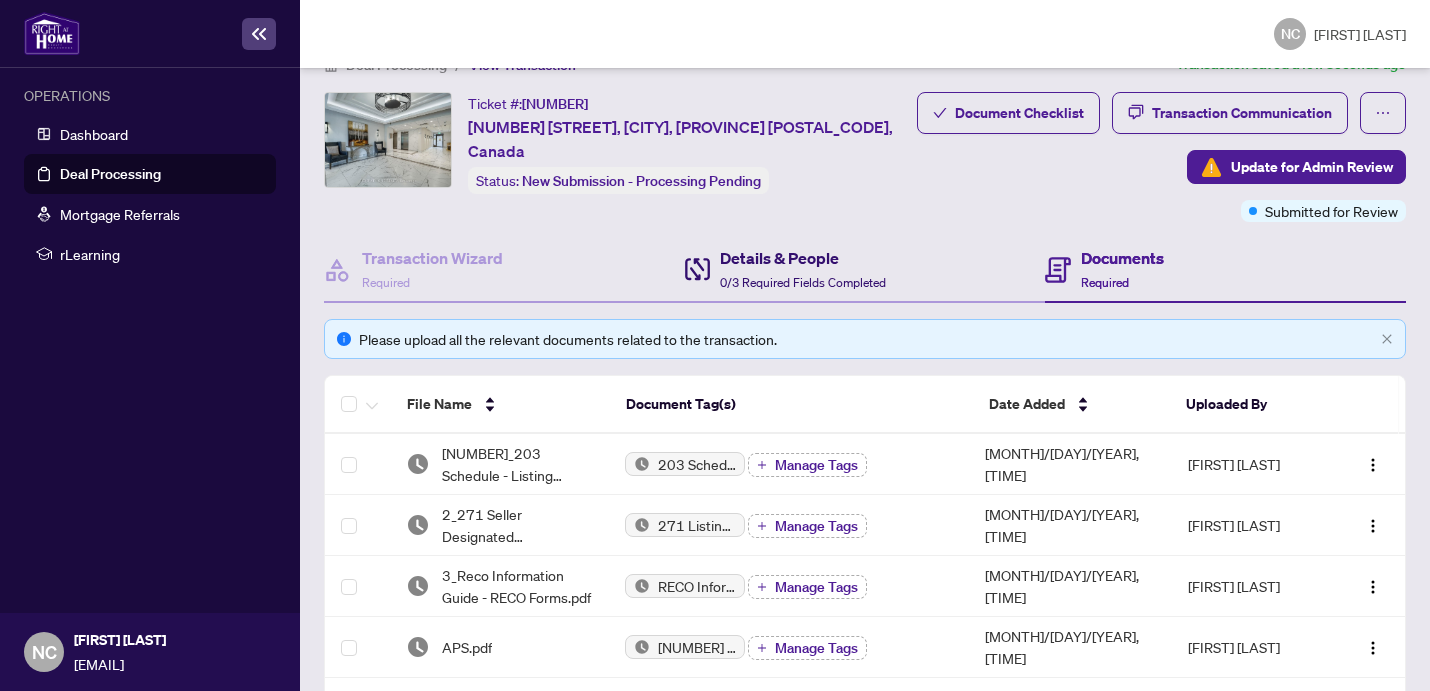 click on "Details & People 0/3 Required Fields Completed" at bounding box center [803, 269] 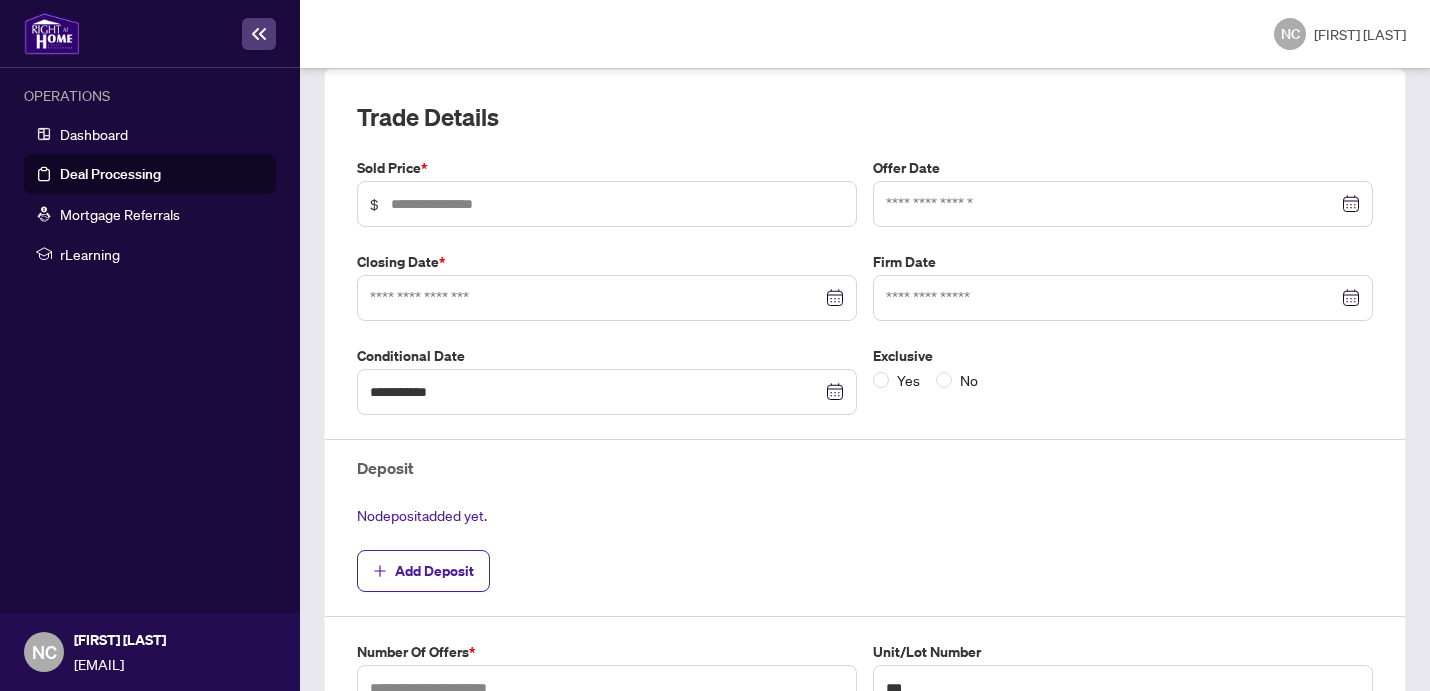 scroll, scrollTop: 348, scrollLeft: 0, axis: vertical 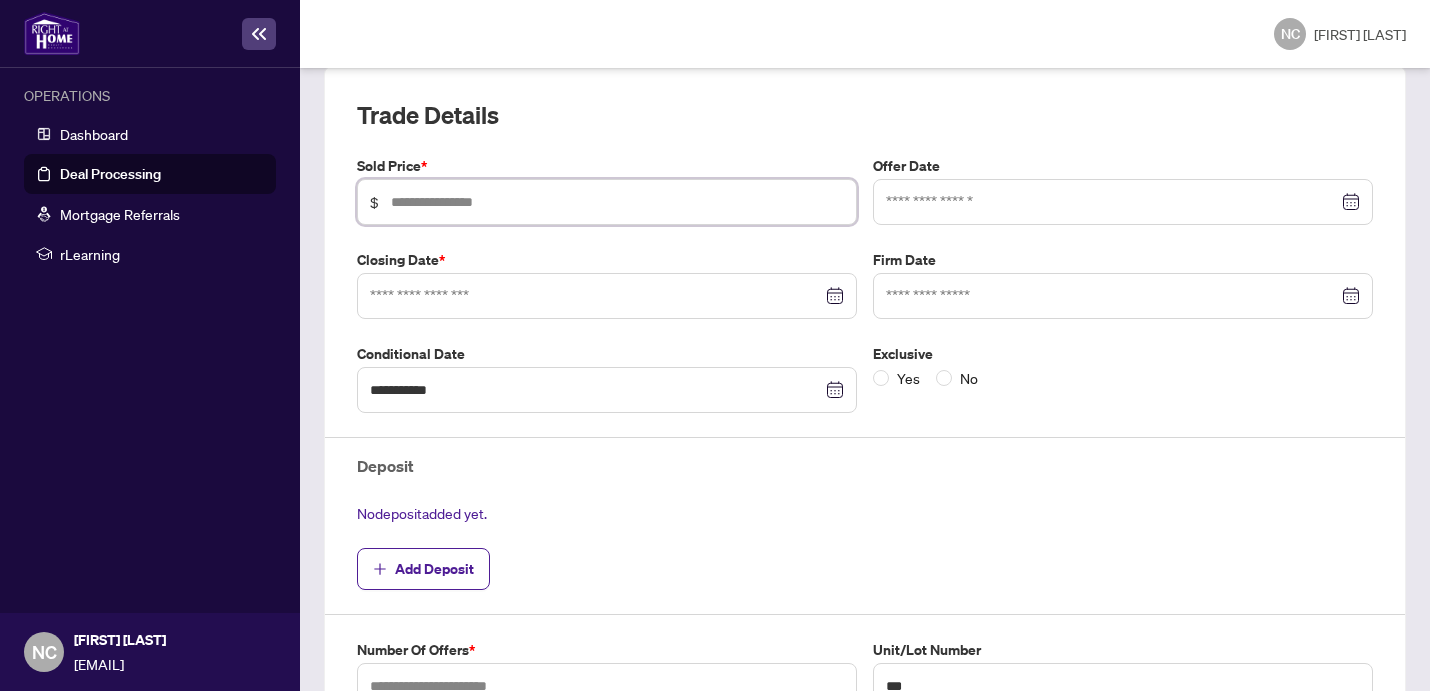 click at bounding box center [617, 202] 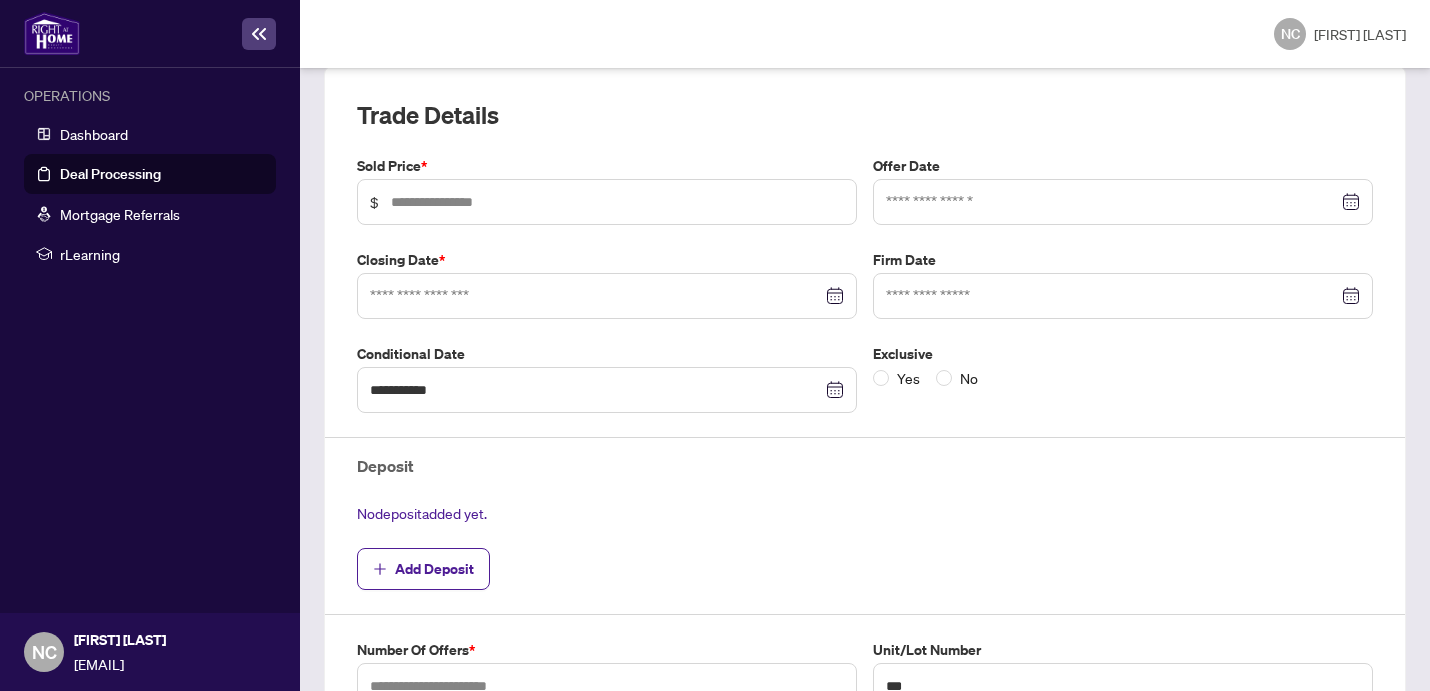 click on "**********" at bounding box center (865, 451) 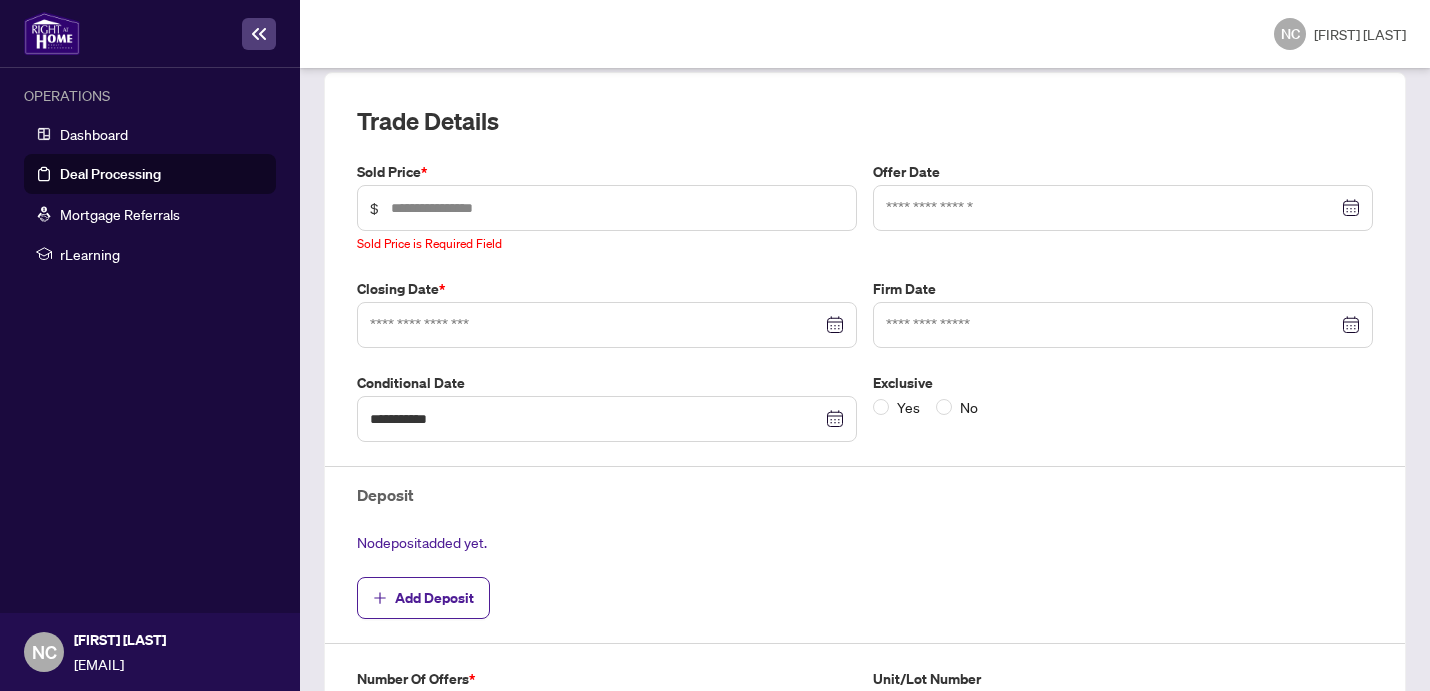 scroll, scrollTop: 340, scrollLeft: 0, axis: vertical 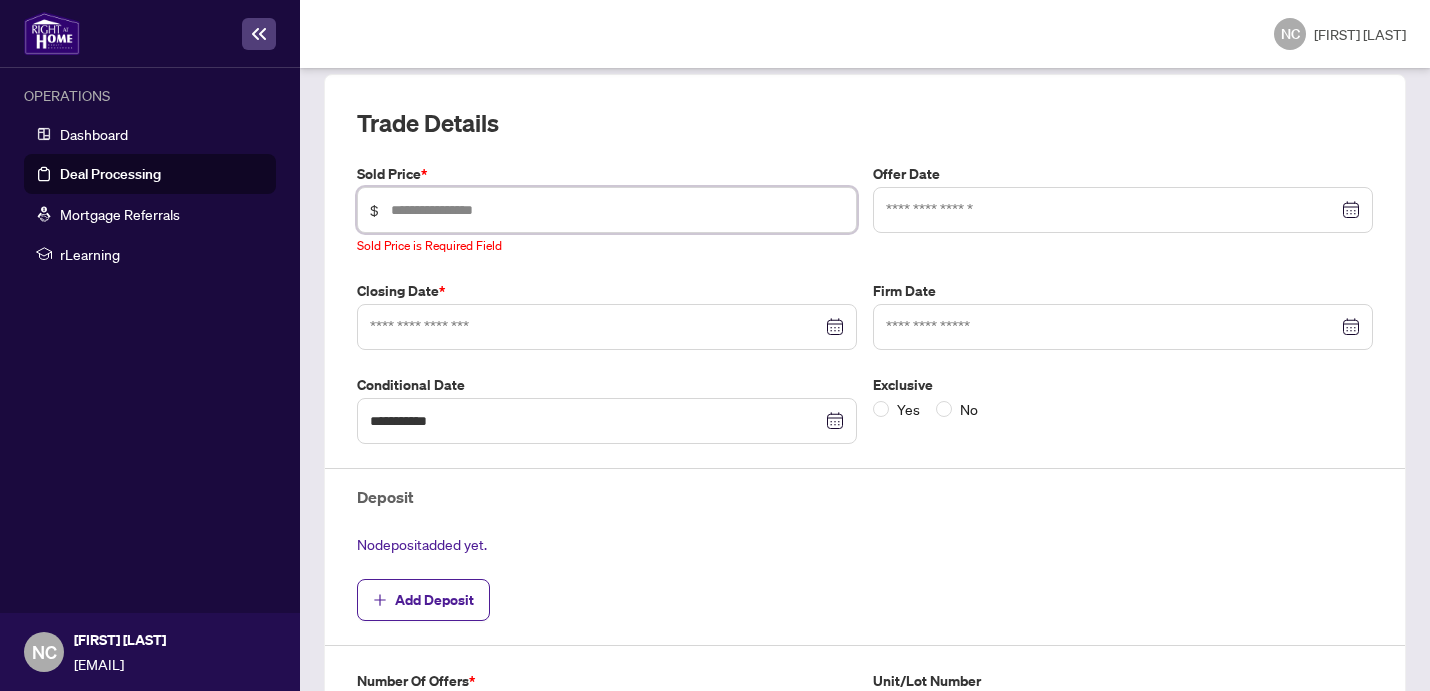 click at bounding box center [617, 210] 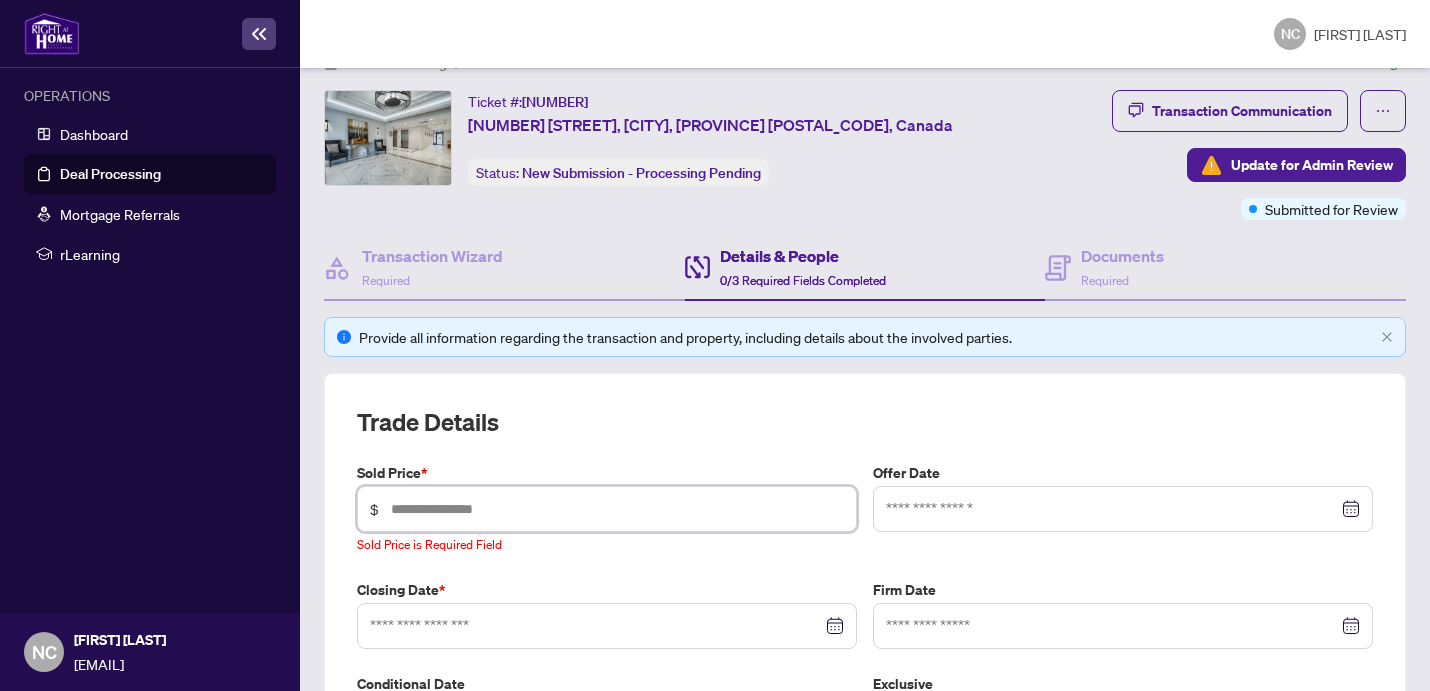 scroll, scrollTop: 303, scrollLeft: 0, axis: vertical 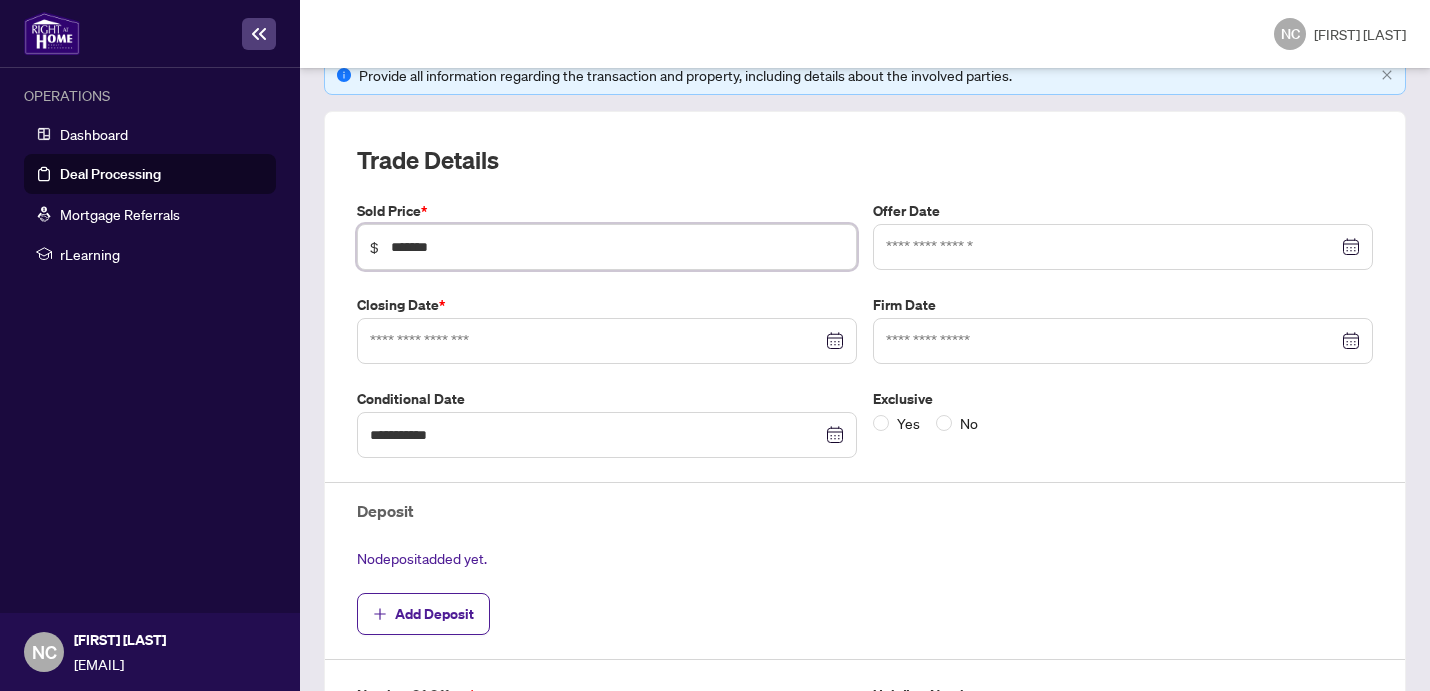 type on "*******" 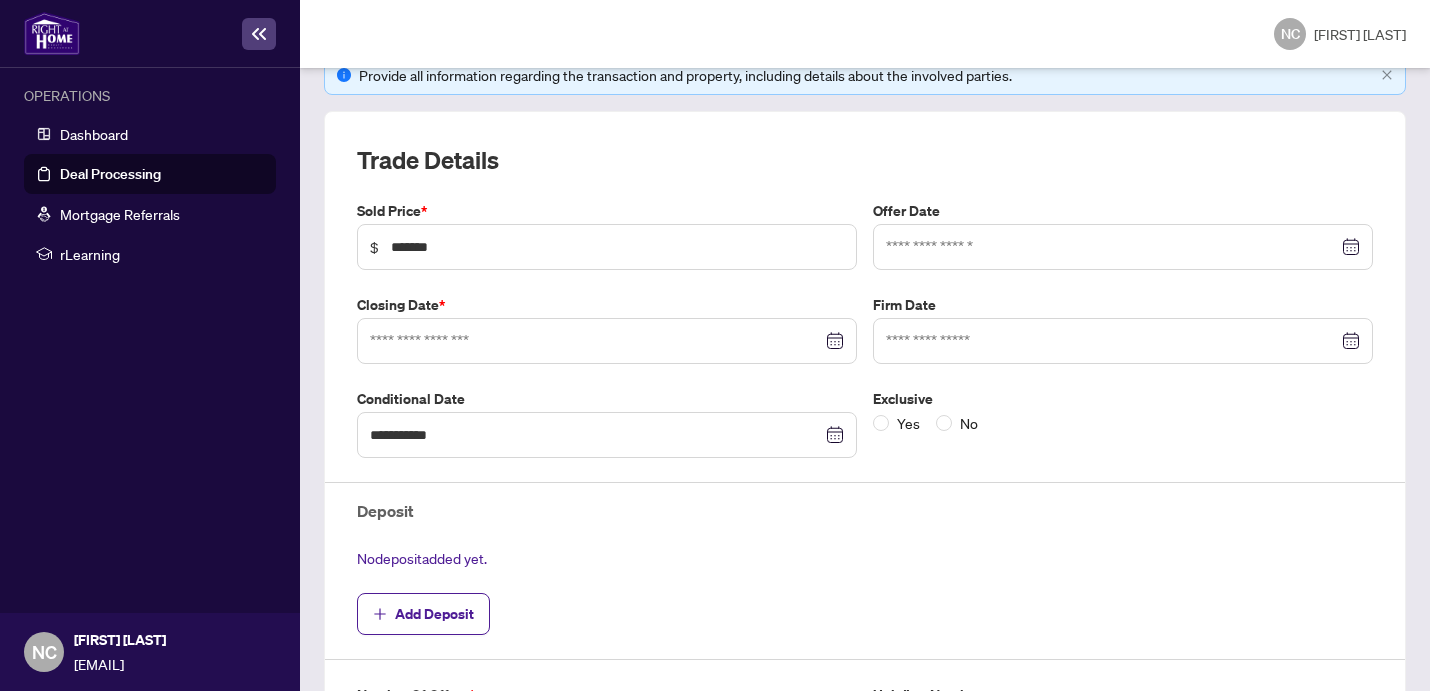 click on "**********" at bounding box center (865, 524) 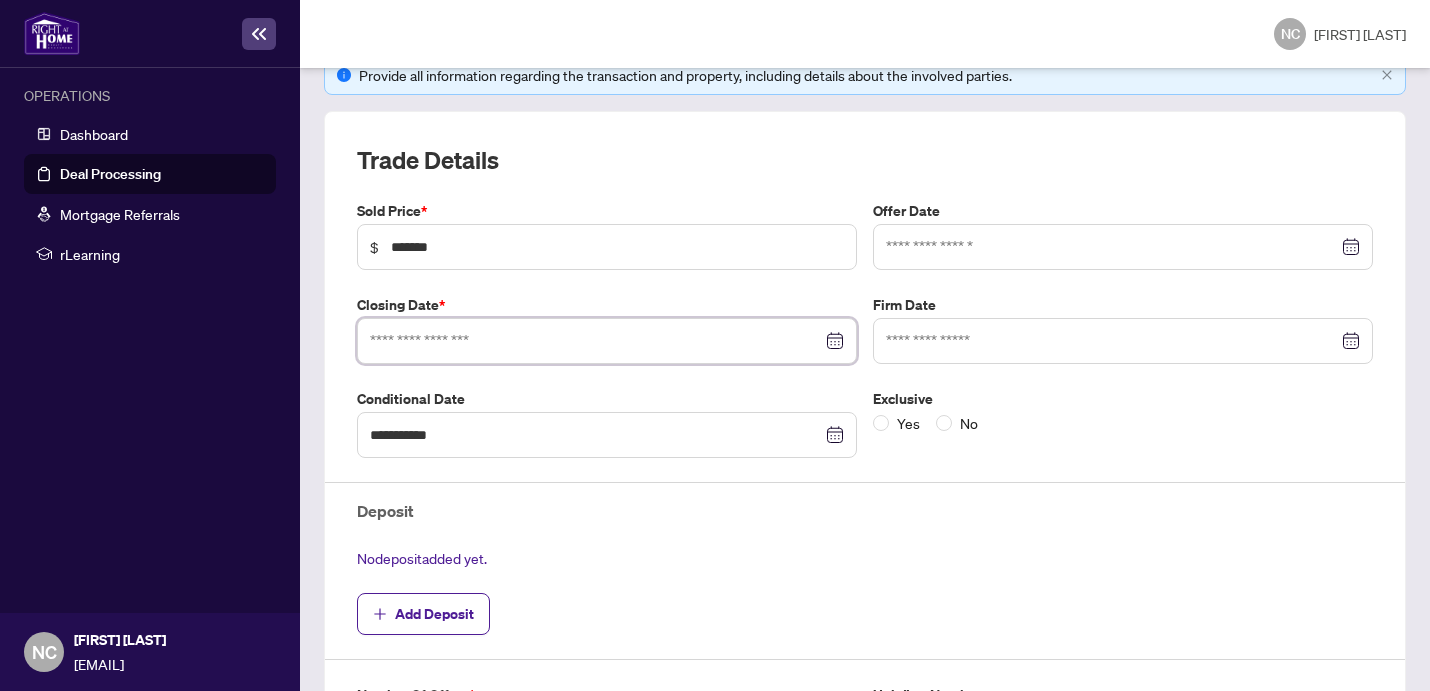 click at bounding box center [596, 341] 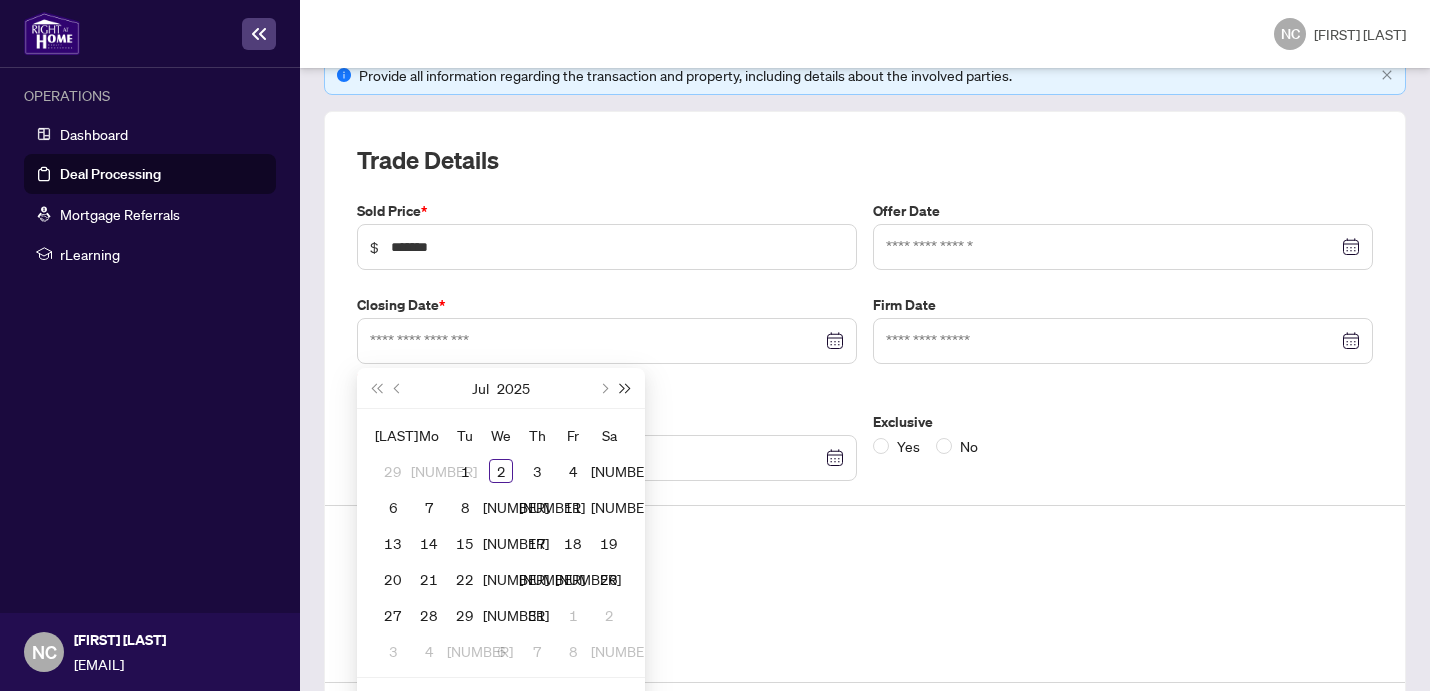 click at bounding box center [626, 388] 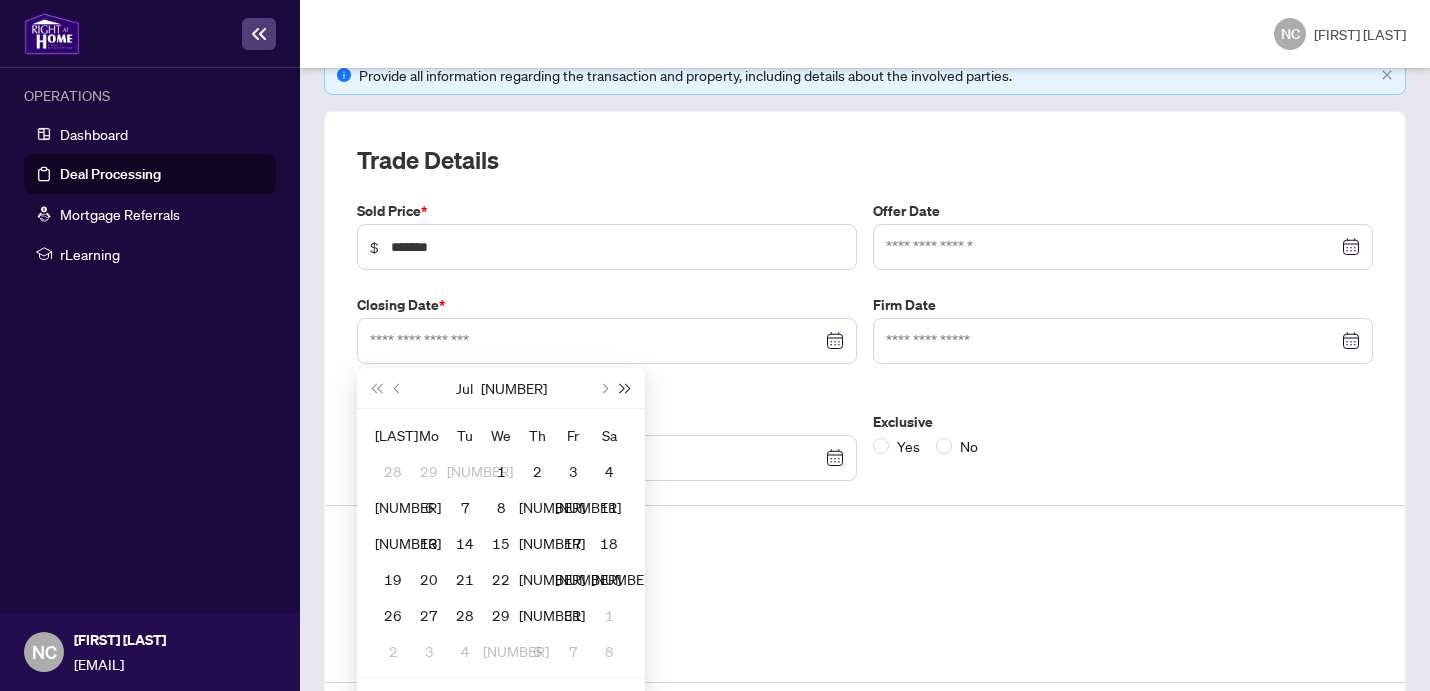 click at bounding box center (626, 388) 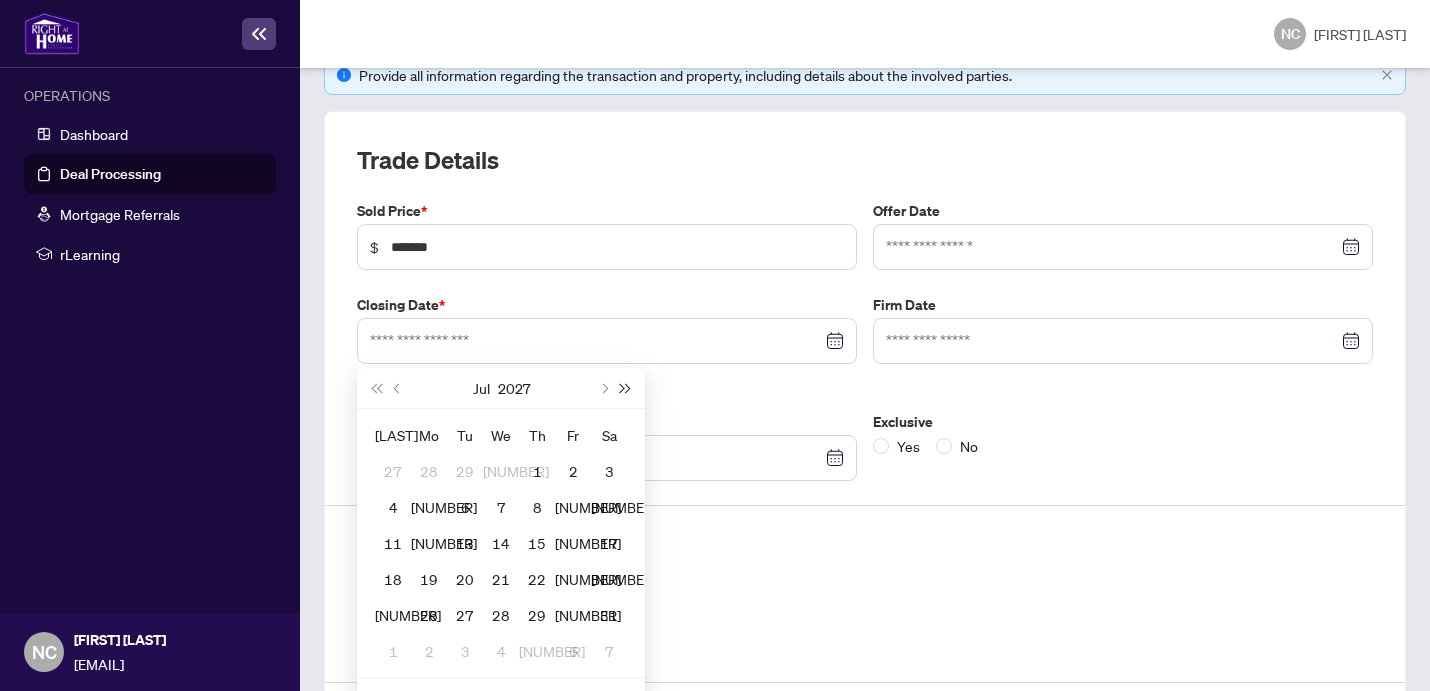 click at bounding box center (626, 388) 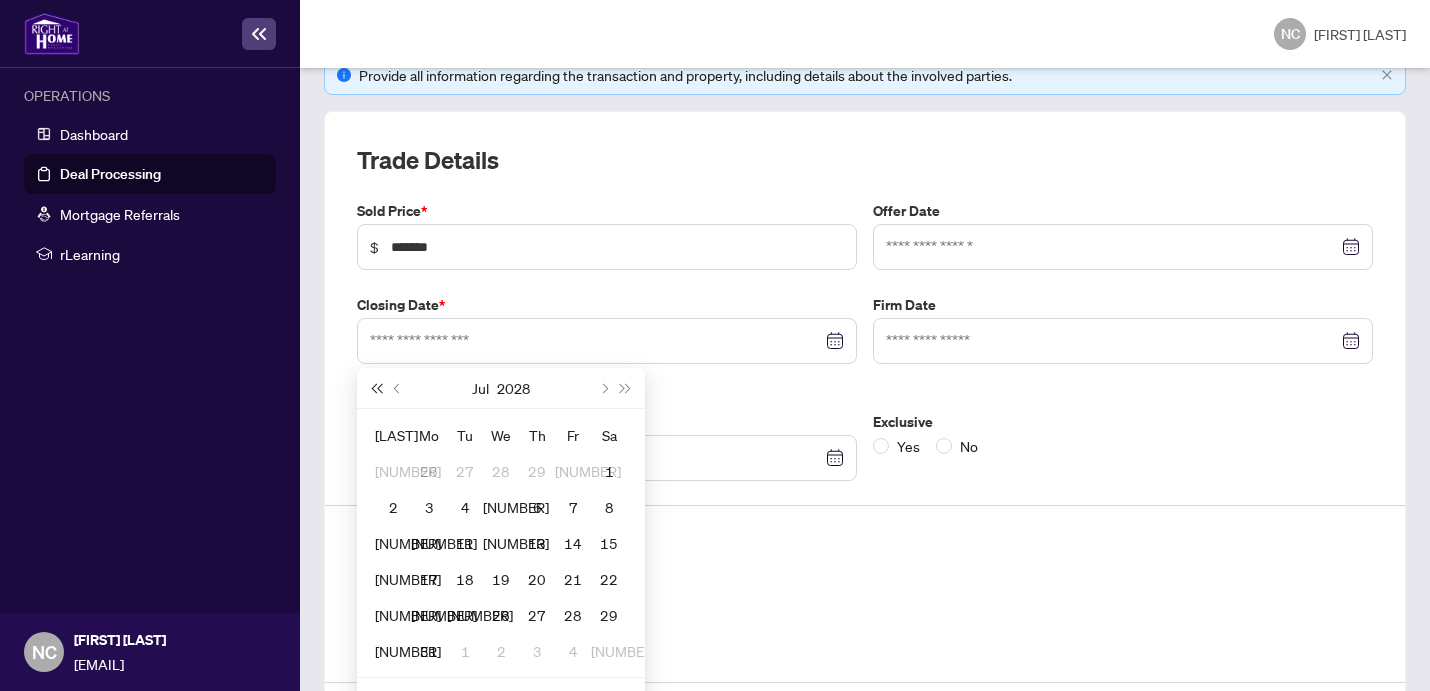 click at bounding box center [376, 388] 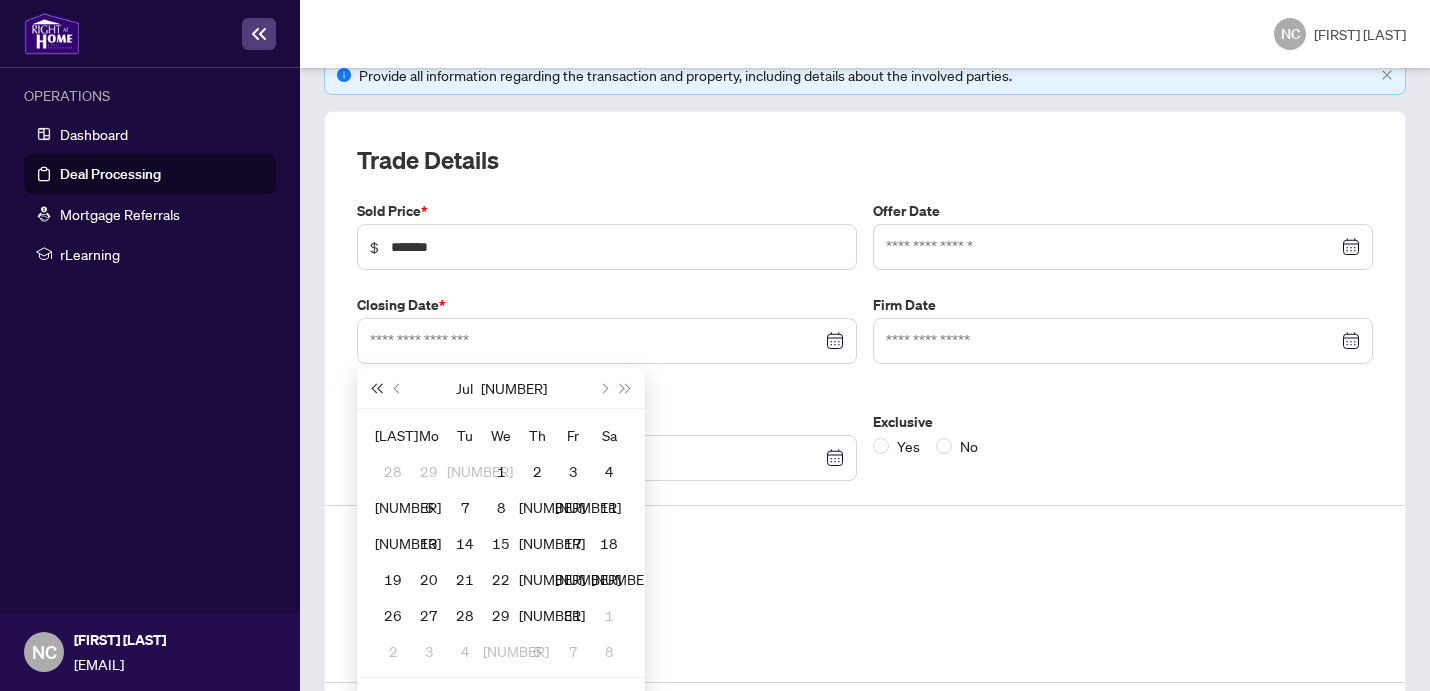 click at bounding box center [376, 388] 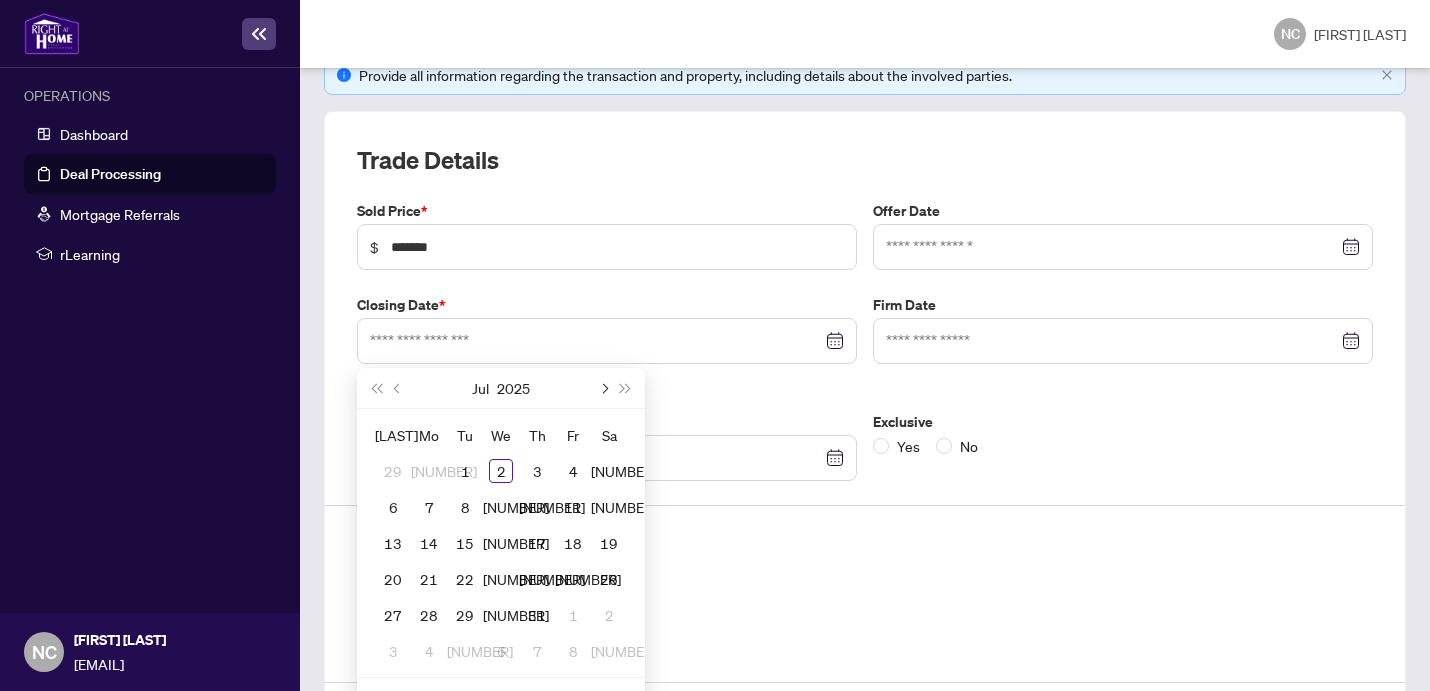 click at bounding box center (603, 388) 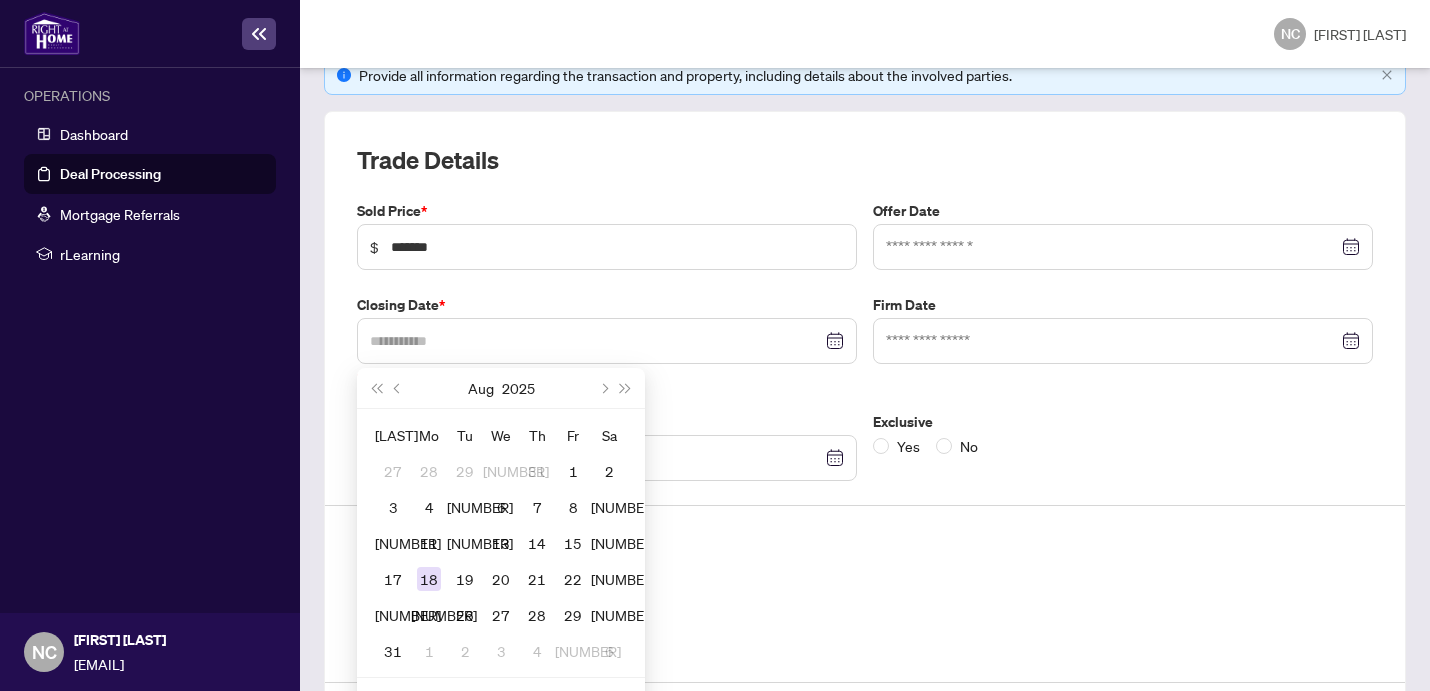 click on "18" at bounding box center [429, 579] 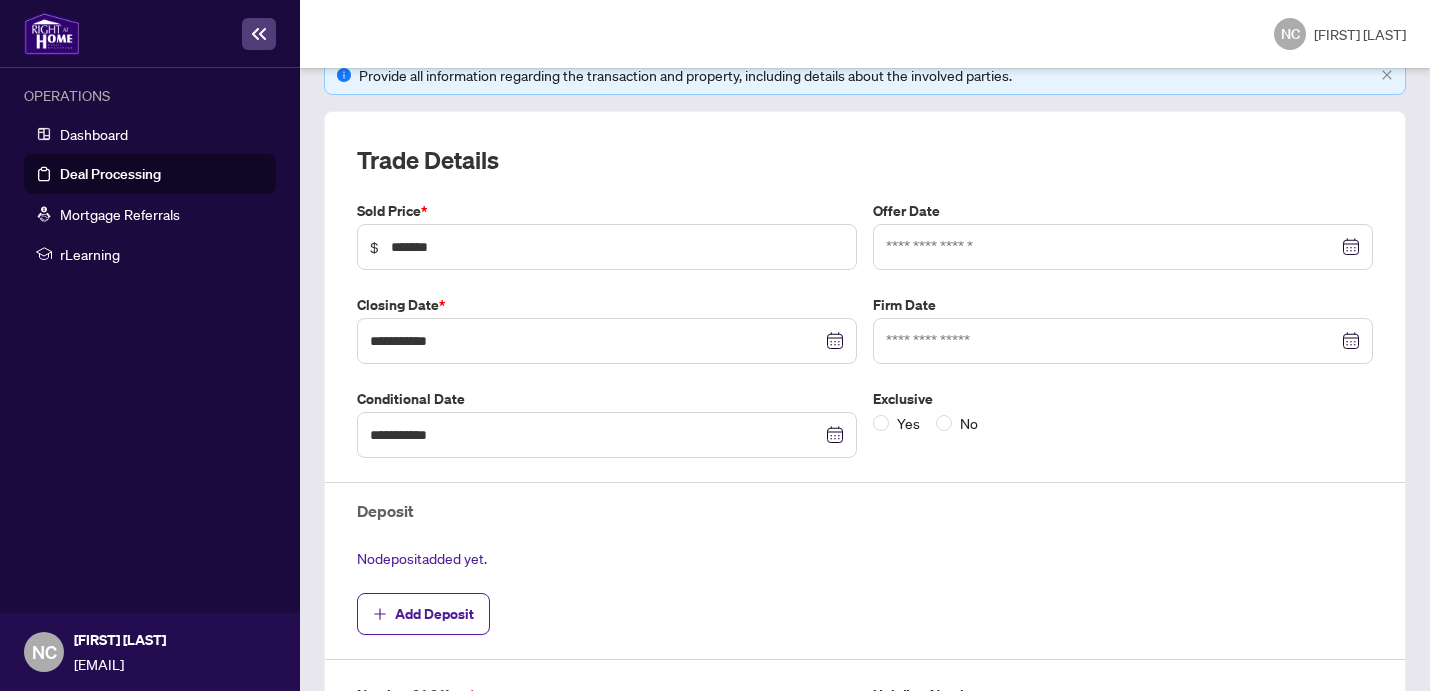 click on "Closing Date *" at bounding box center (607, 211) 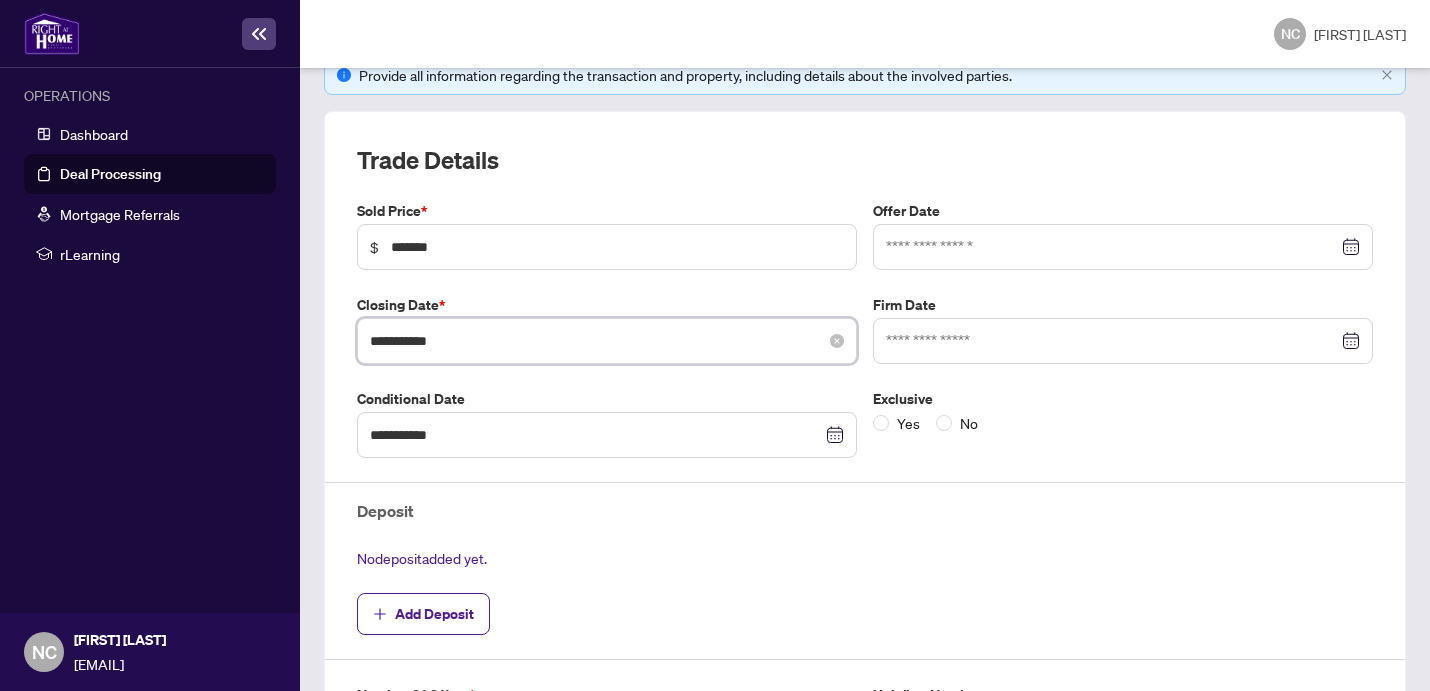 click on "**********" at bounding box center (596, 341) 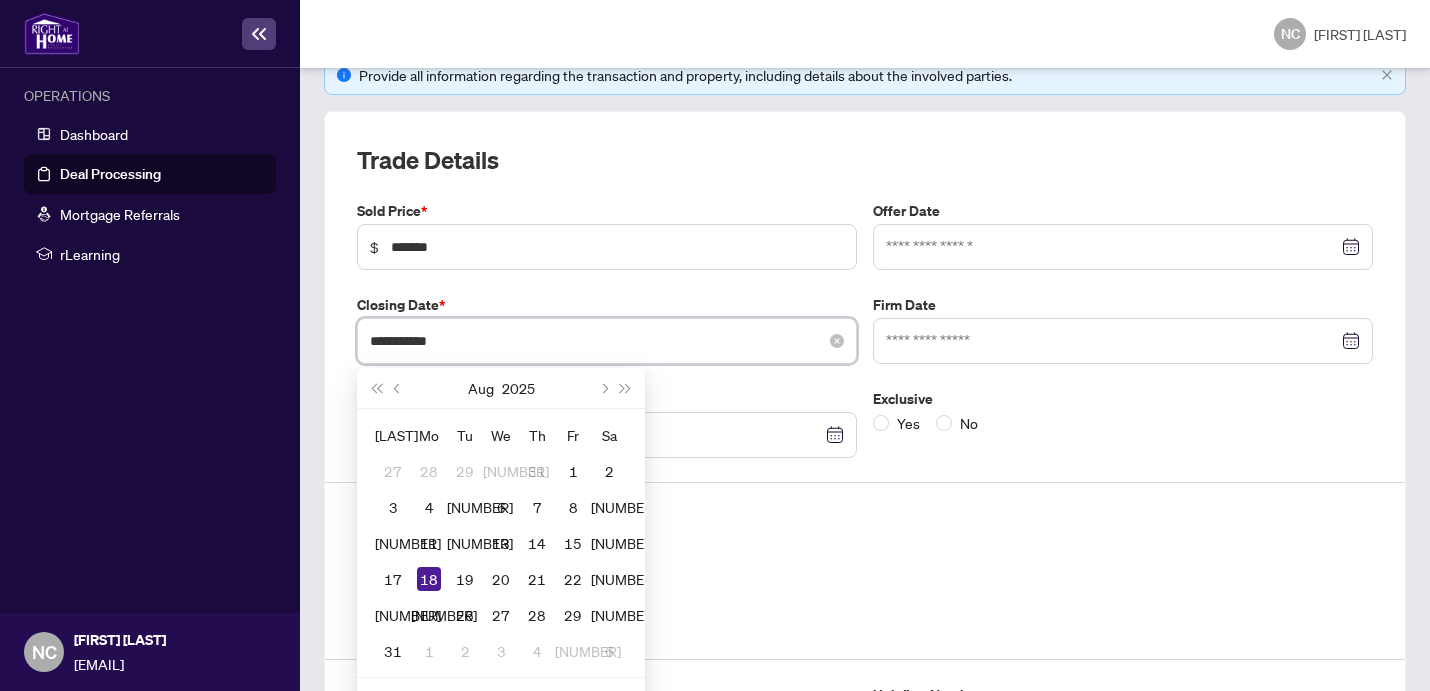 click on "**********" at bounding box center (596, 341) 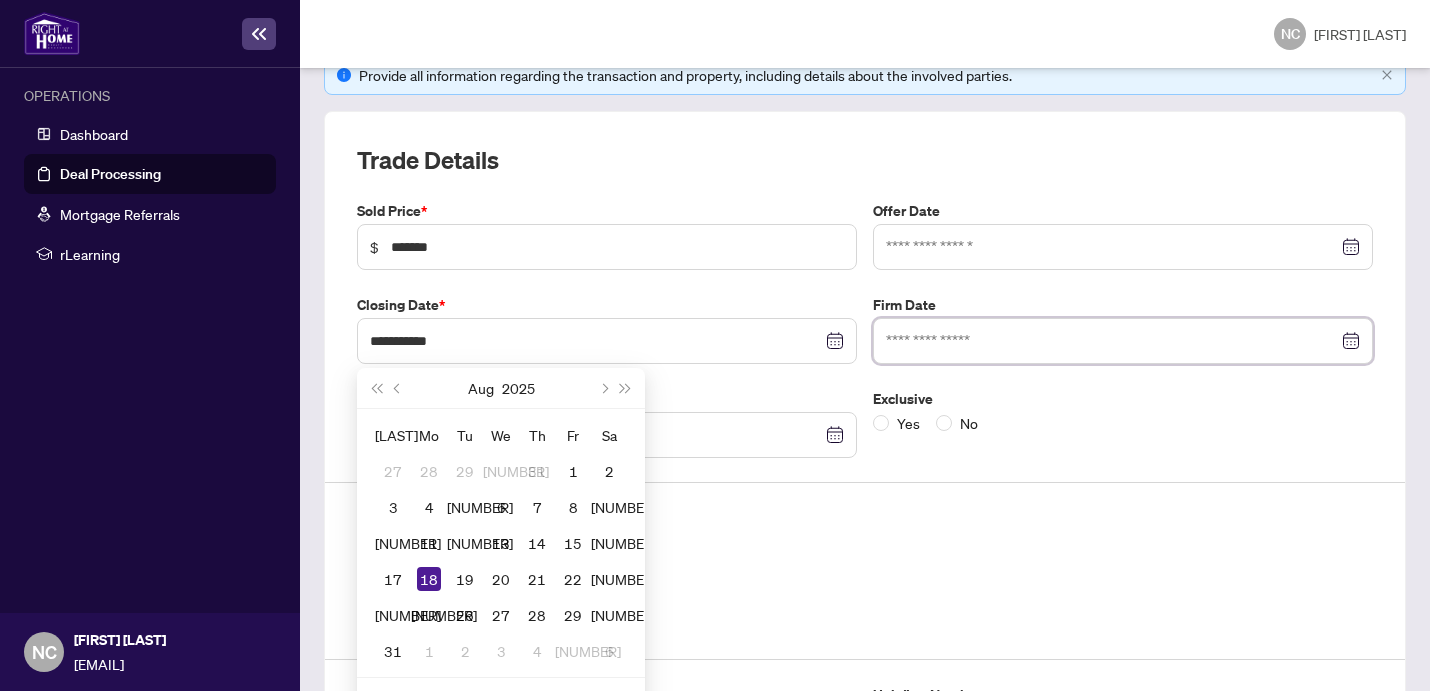 click at bounding box center (1112, 341) 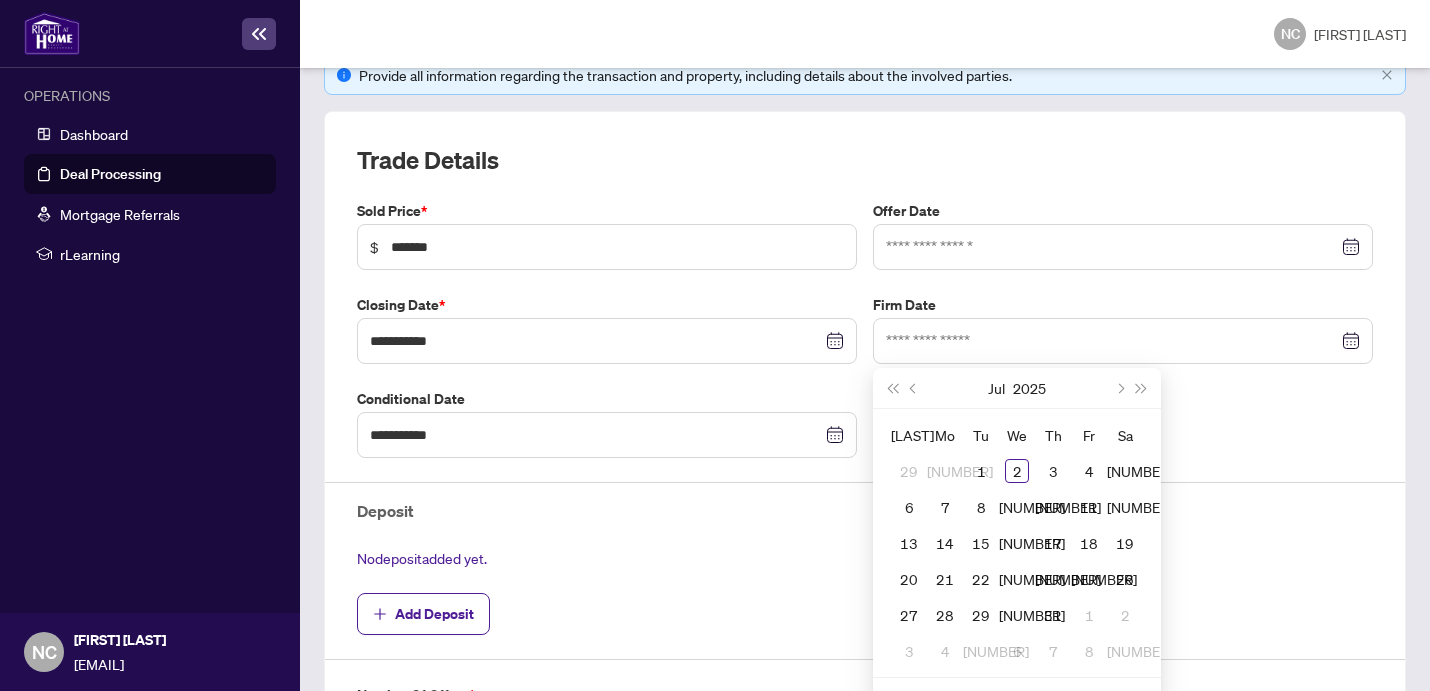 click on "**********" at bounding box center [865, 524] 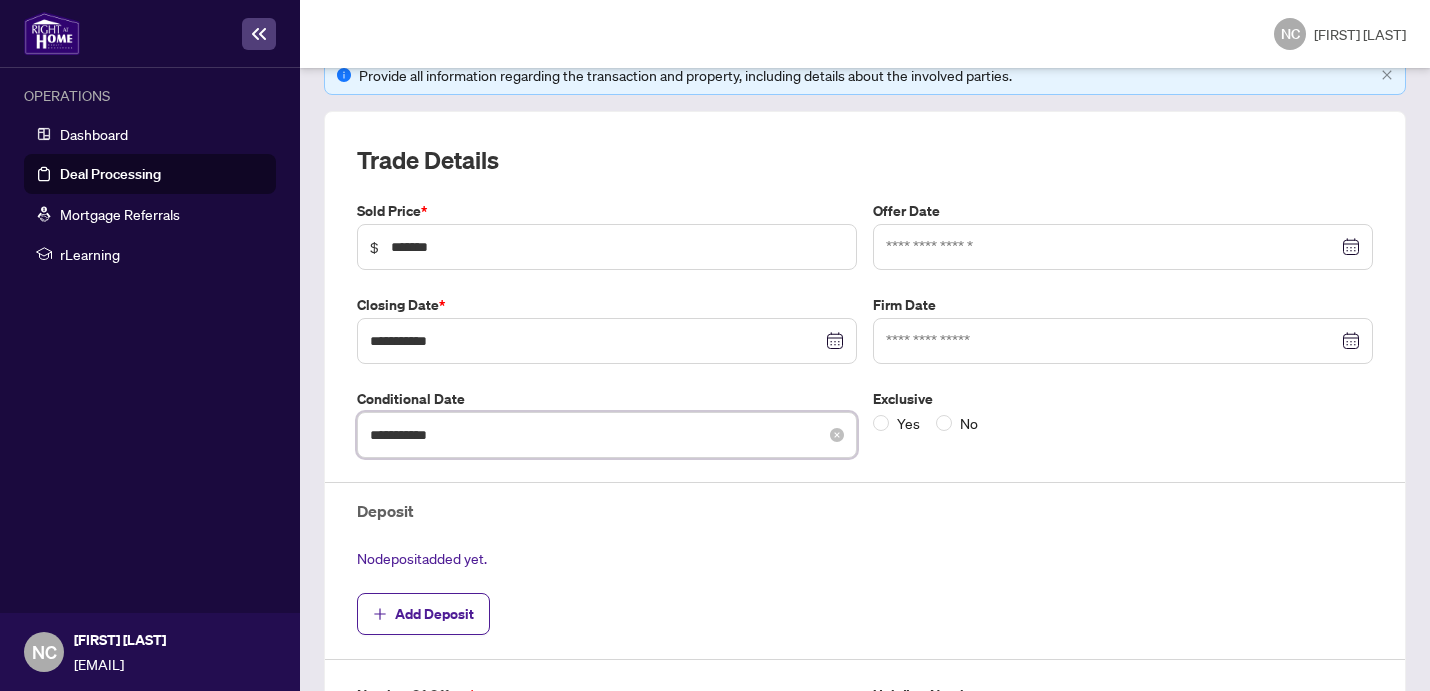 click on "**********" at bounding box center [596, 435] 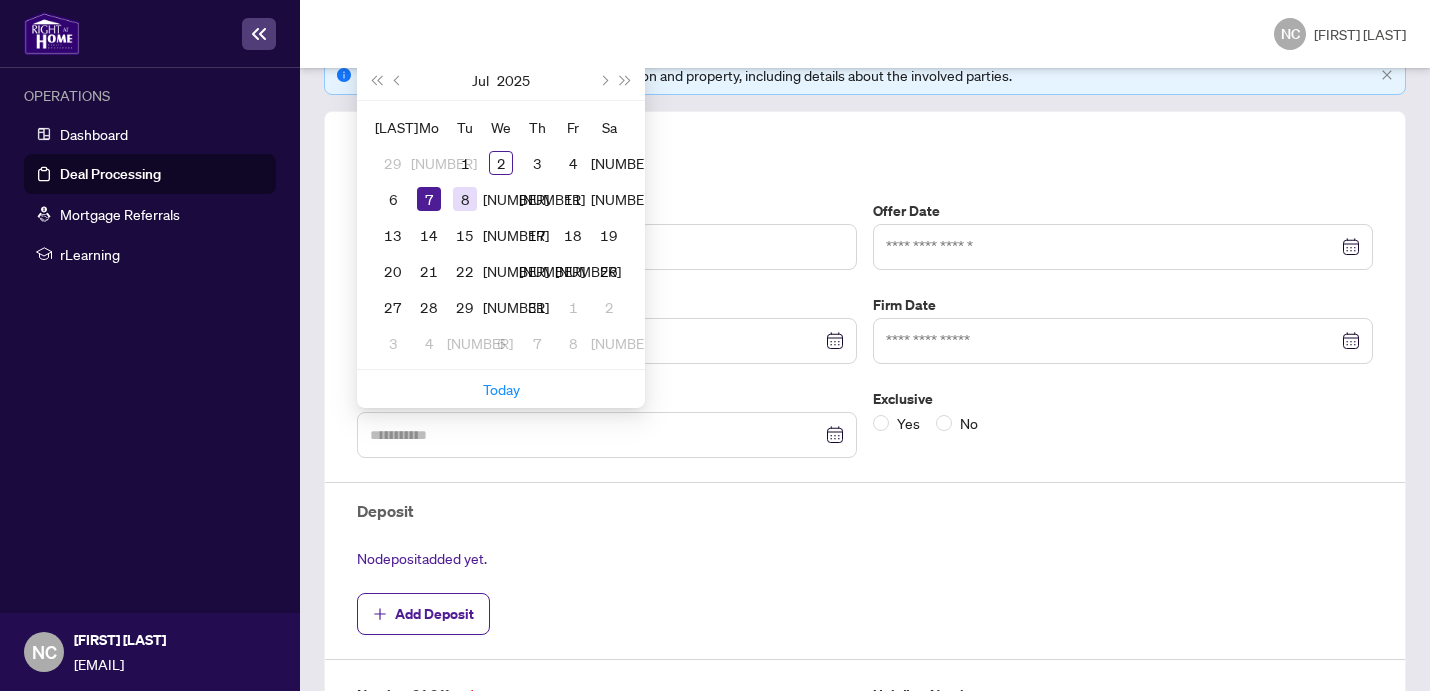 click on "8" at bounding box center [465, 199] 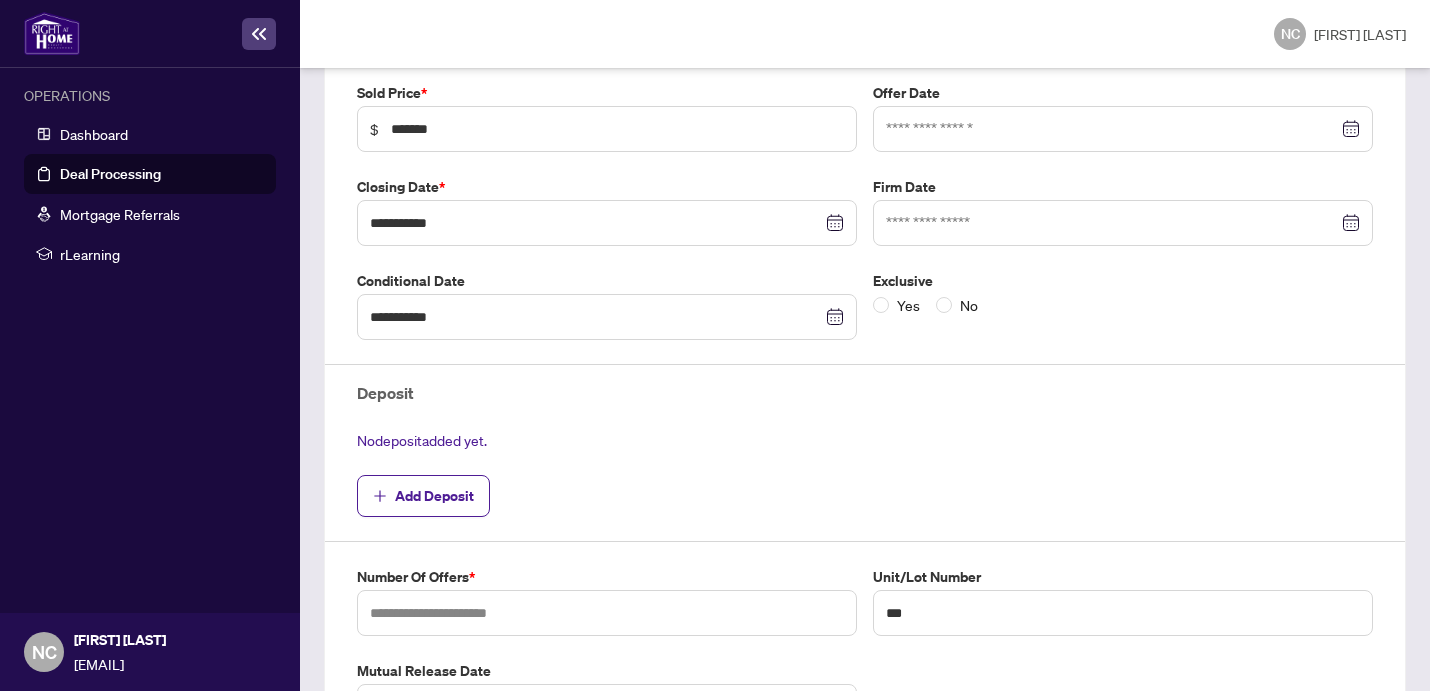 scroll, scrollTop: 422, scrollLeft: 0, axis: vertical 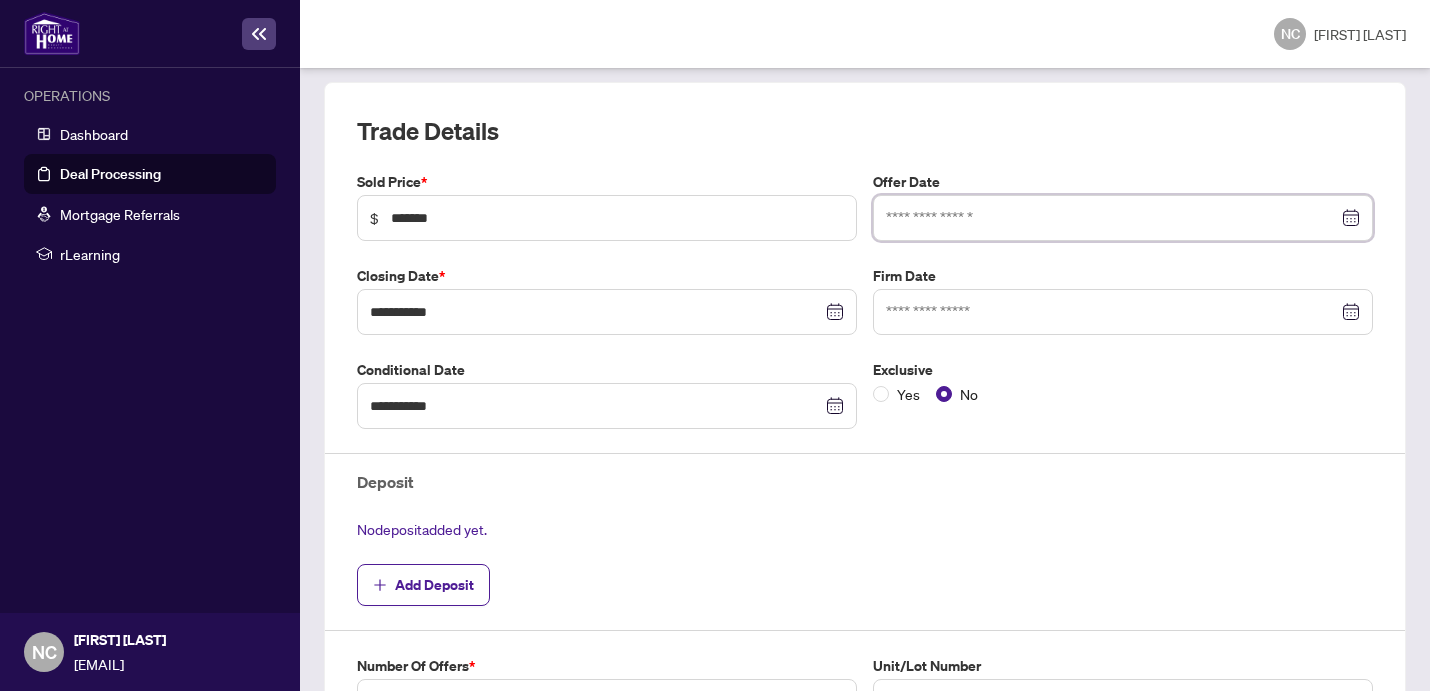 click at bounding box center [1112, 218] 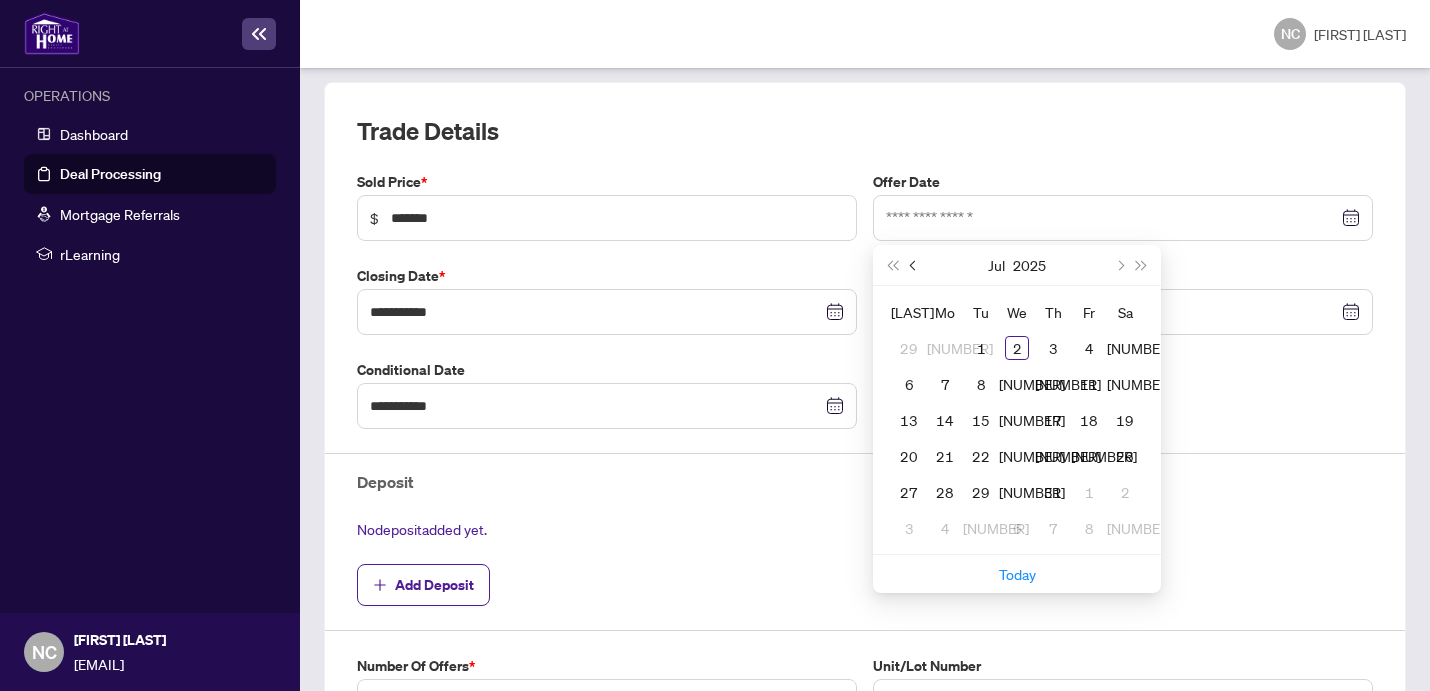 click at bounding box center (914, 265) 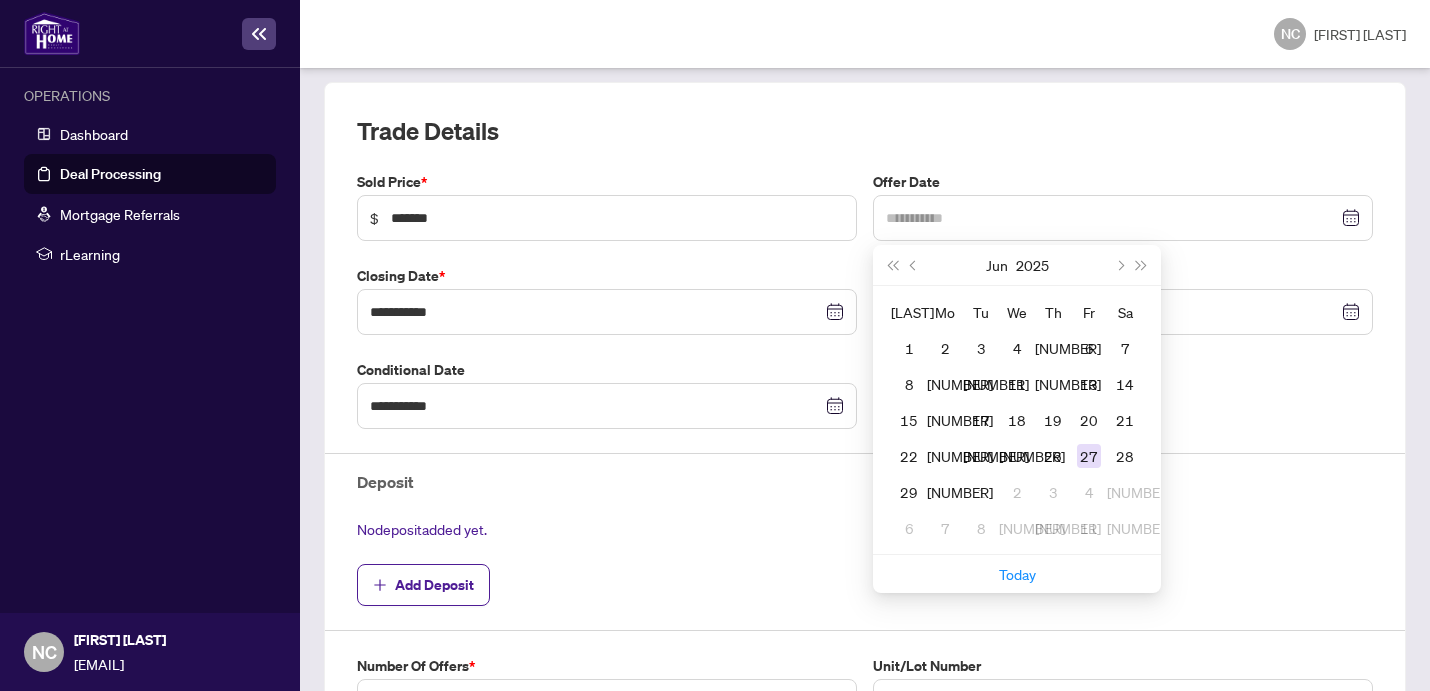 click on "27" at bounding box center [1089, 456] 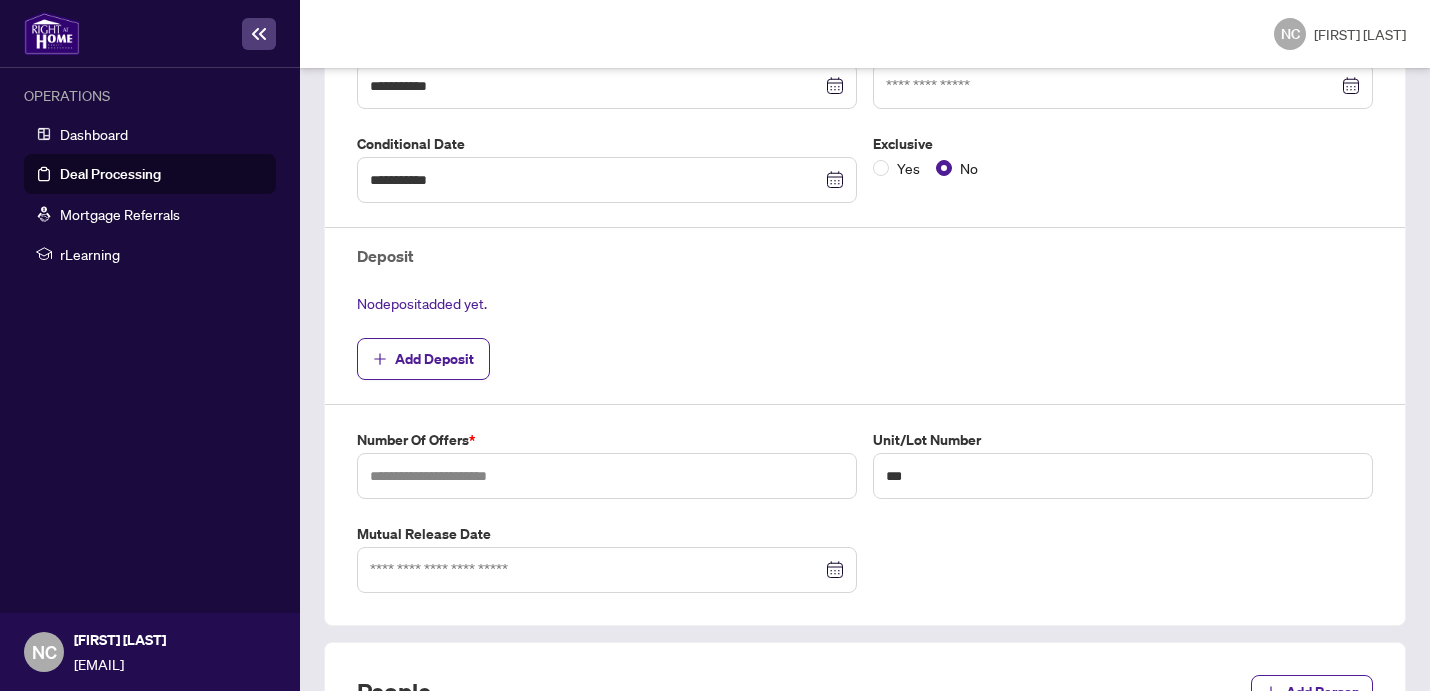 scroll, scrollTop: 558, scrollLeft: 0, axis: vertical 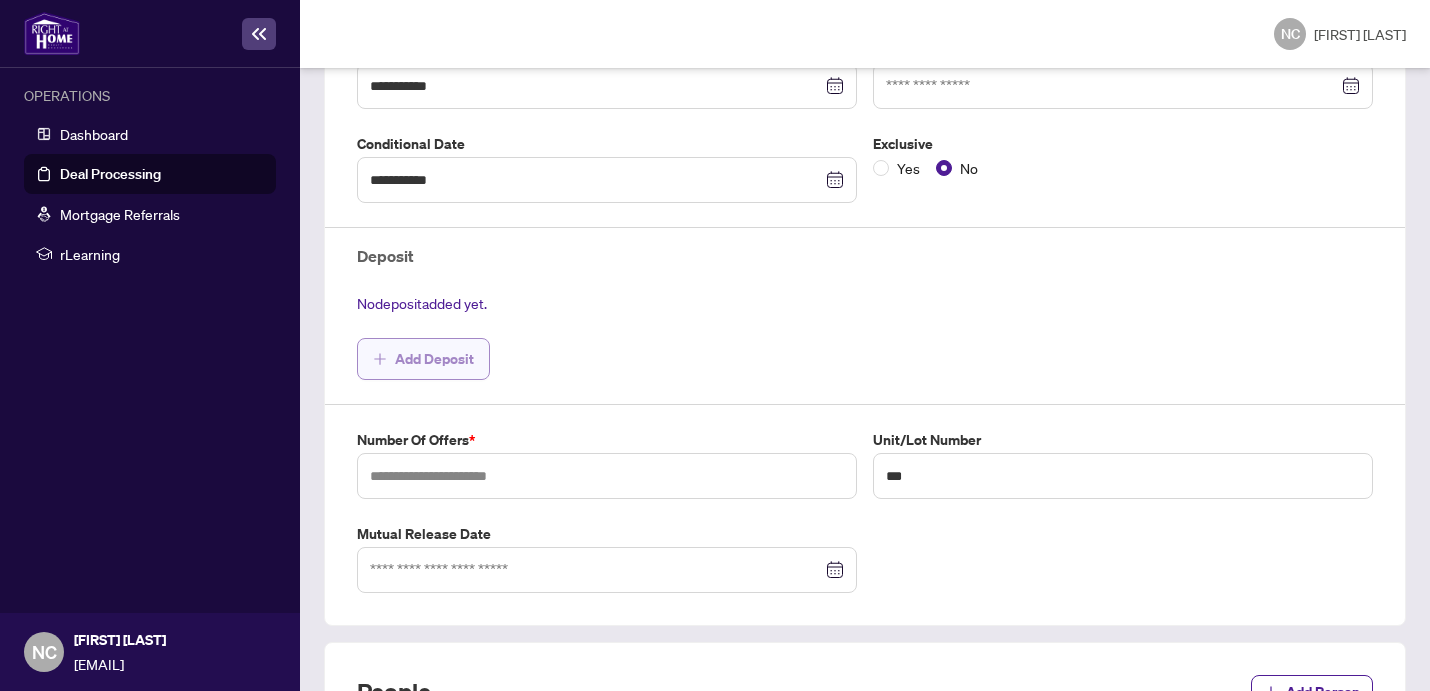 click on "Add Deposit" at bounding box center [434, 359] 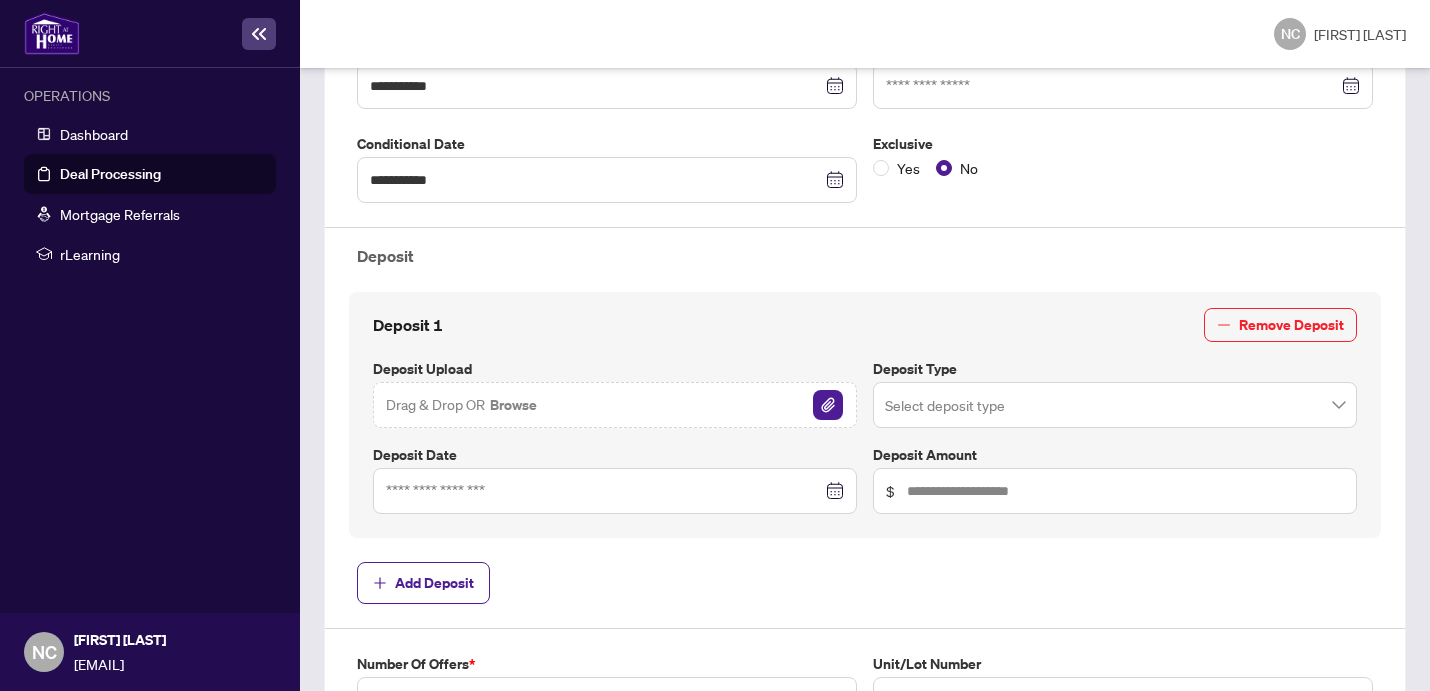 click on "Drag & Drop OR Browse" at bounding box center (615, 405) 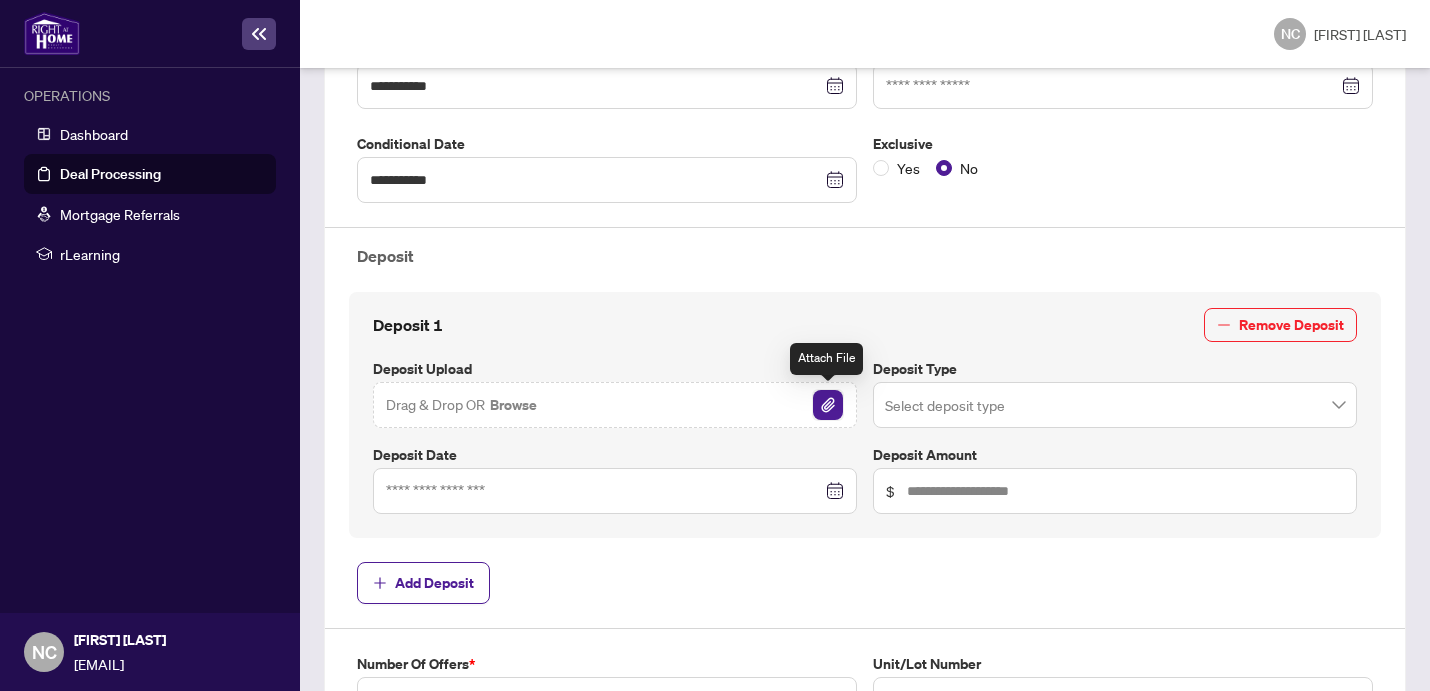 click at bounding box center (828, 405) 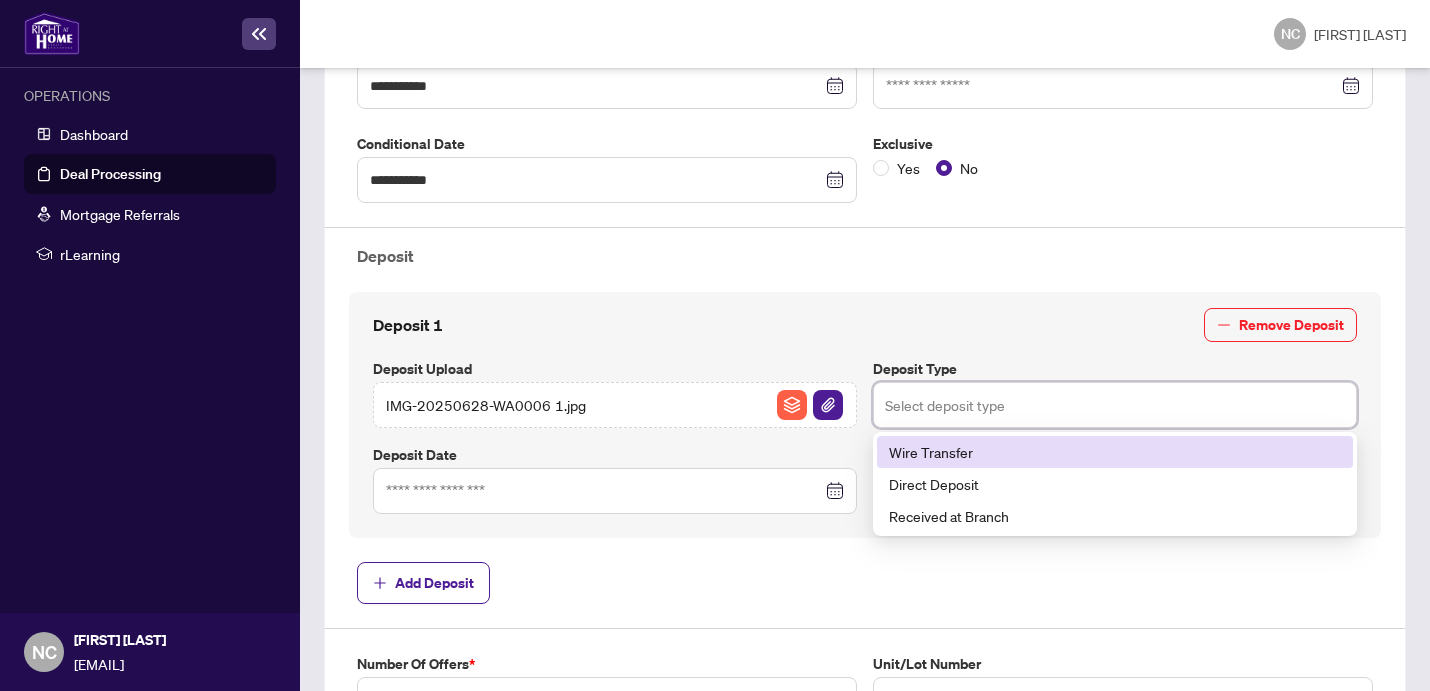 click at bounding box center (1115, 405) 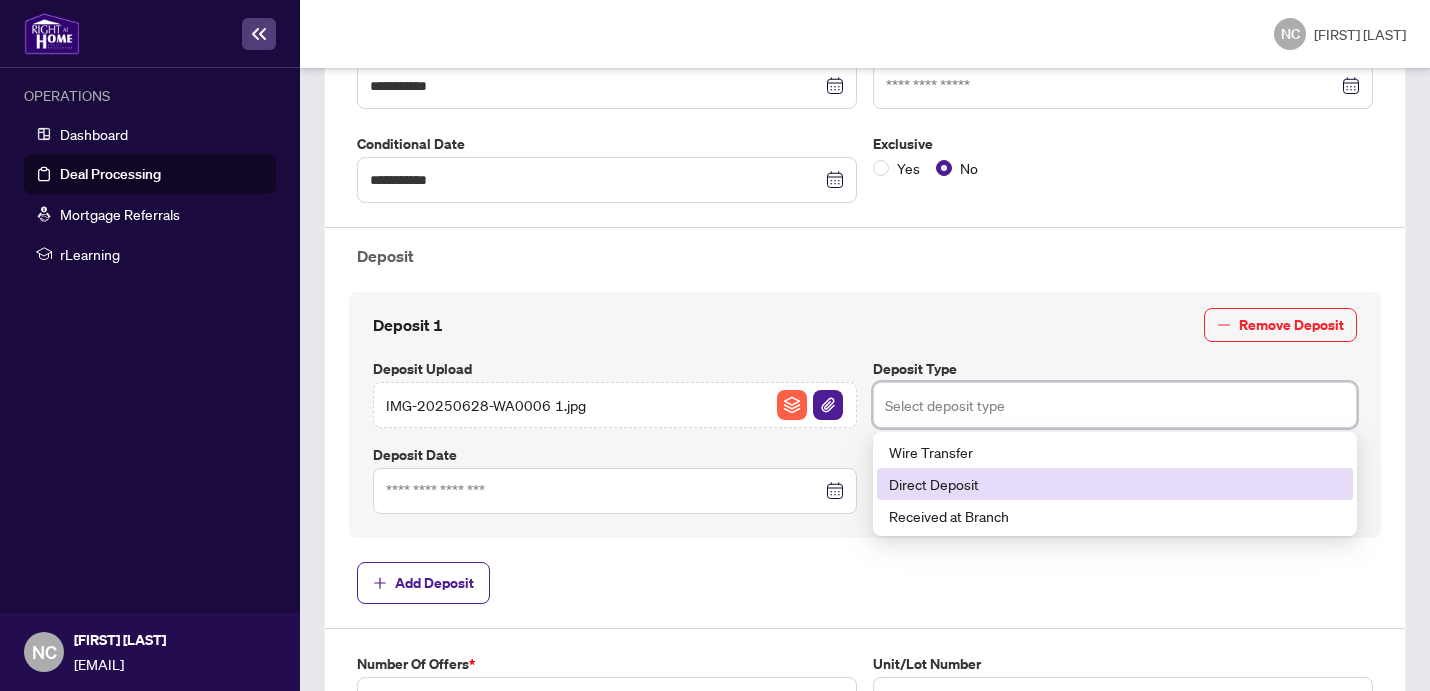 click on "Direct Deposit" at bounding box center (1115, 484) 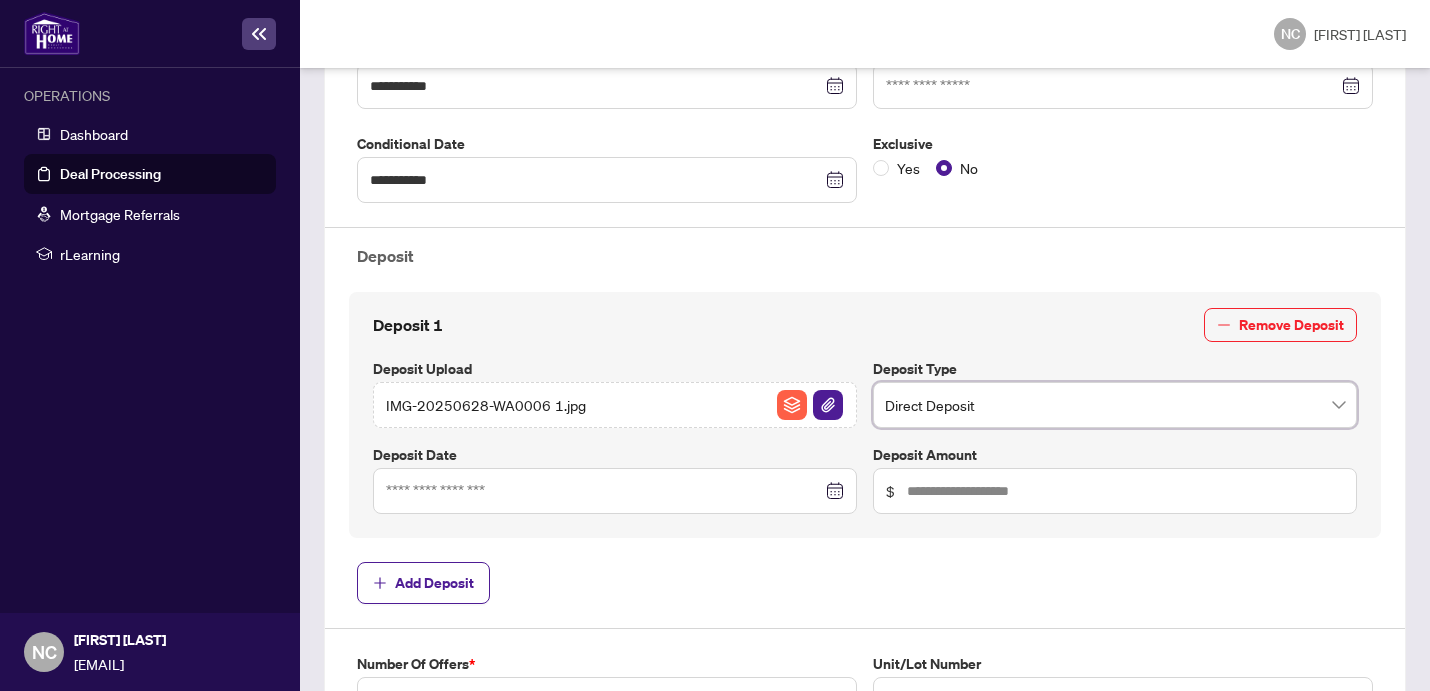 drag, startPoint x: 483, startPoint y: 401, endPoint x: 508, endPoint y: 395, distance: 25.70992 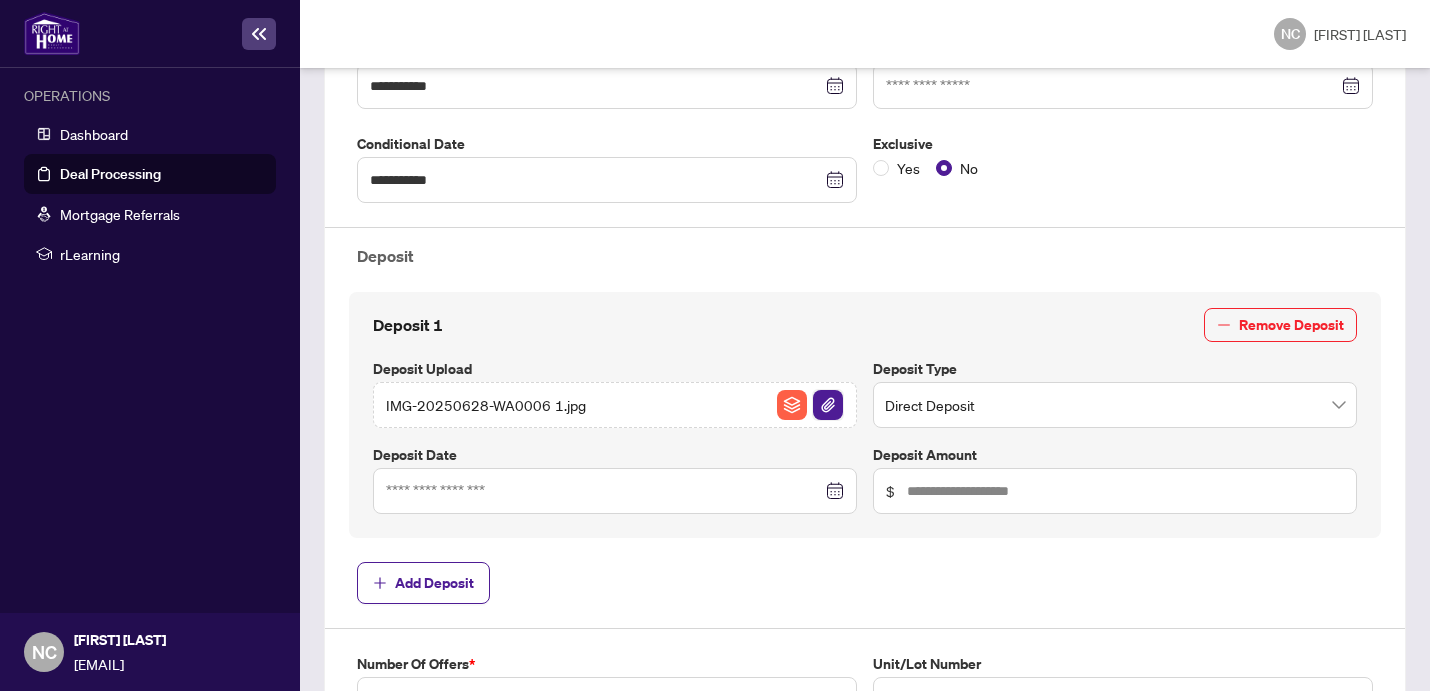 click at bounding box center (828, 405) 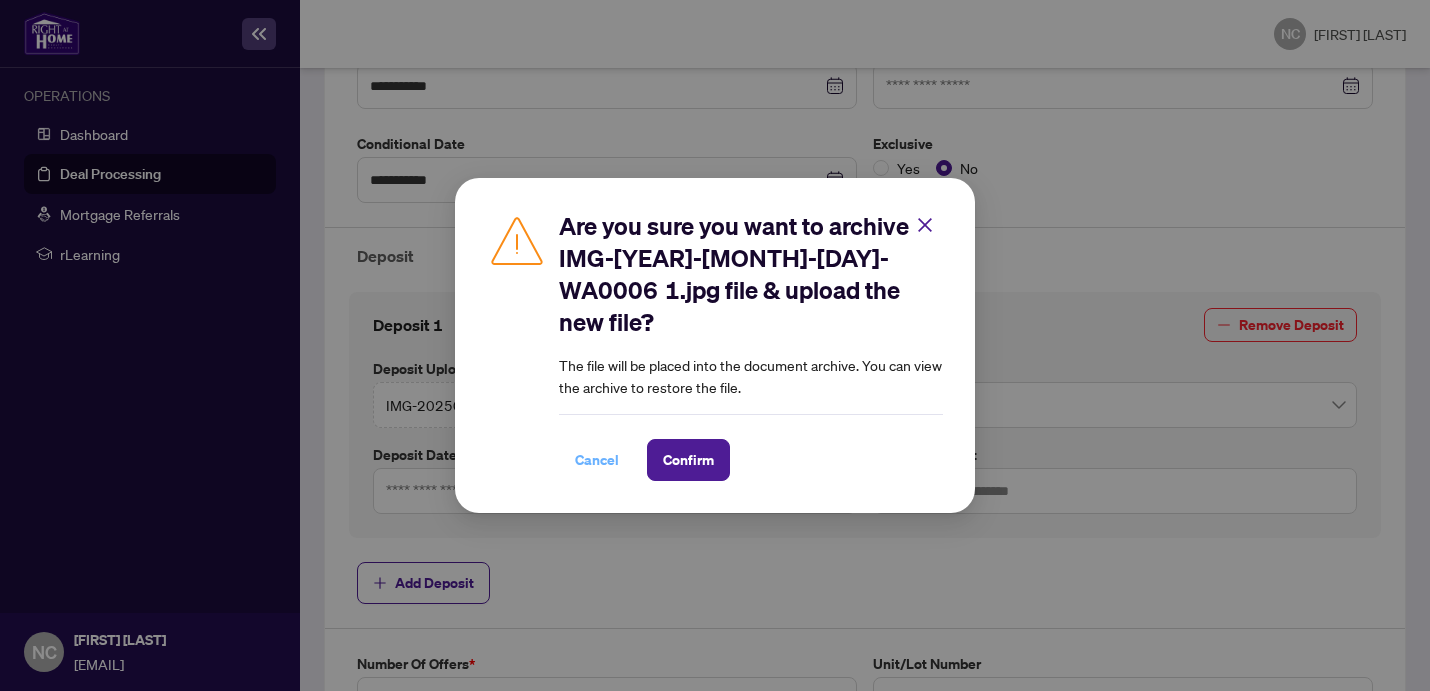 click on "Cancel" at bounding box center (597, 460) 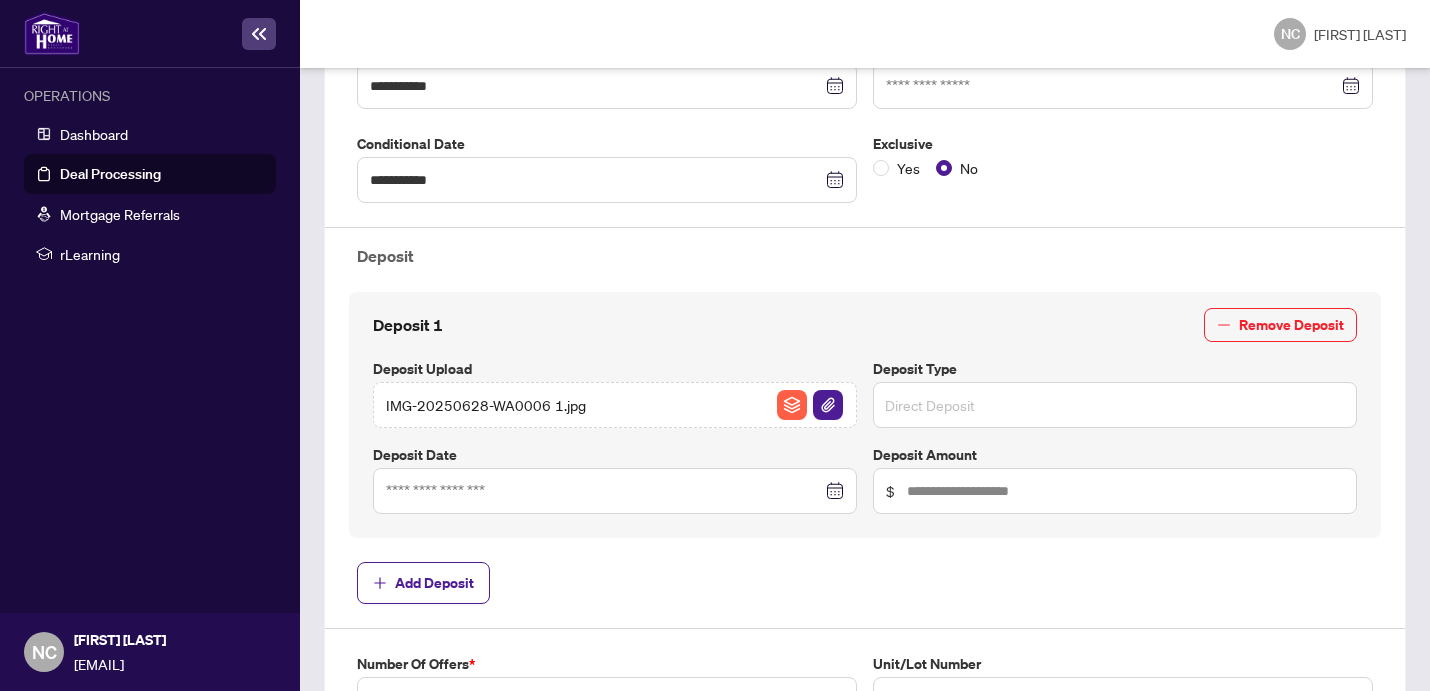click on "Direct Deposit" at bounding box center [1115, 405] 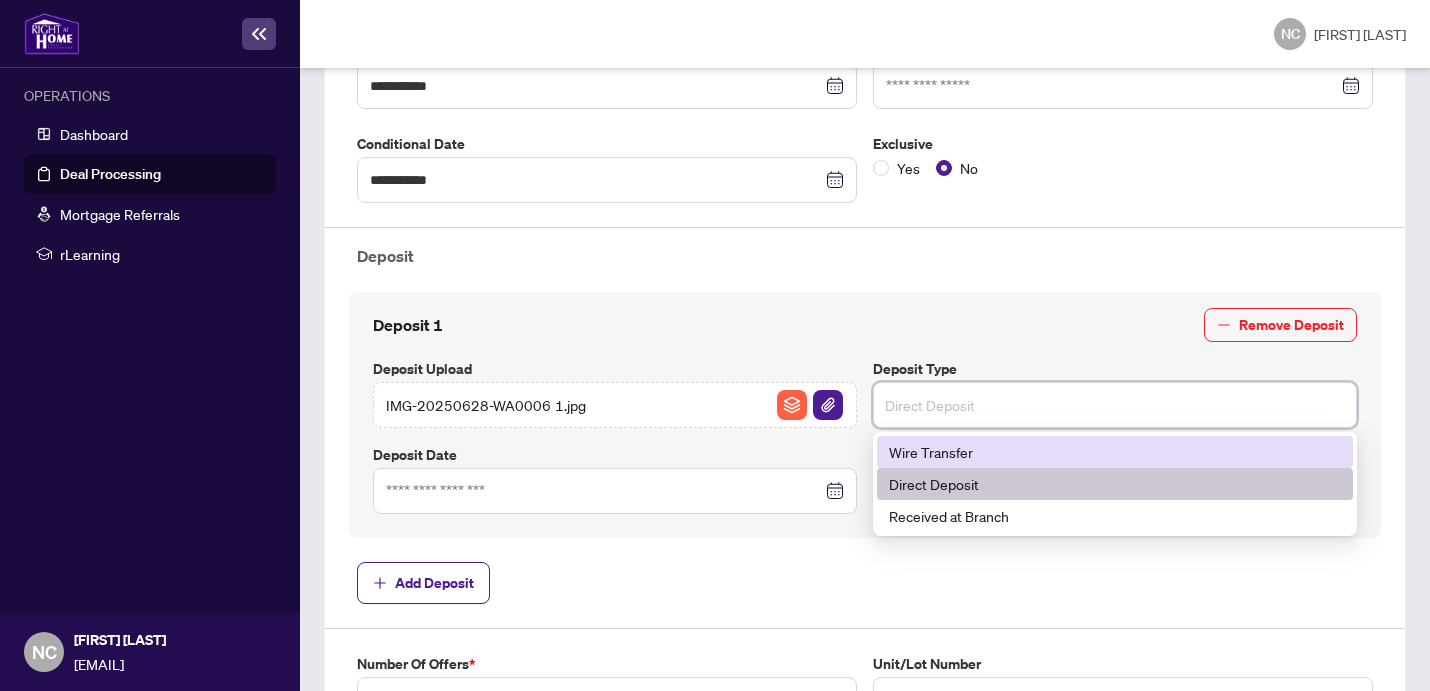 click on "Wire Transfer" at bounding box center [1115, 452] 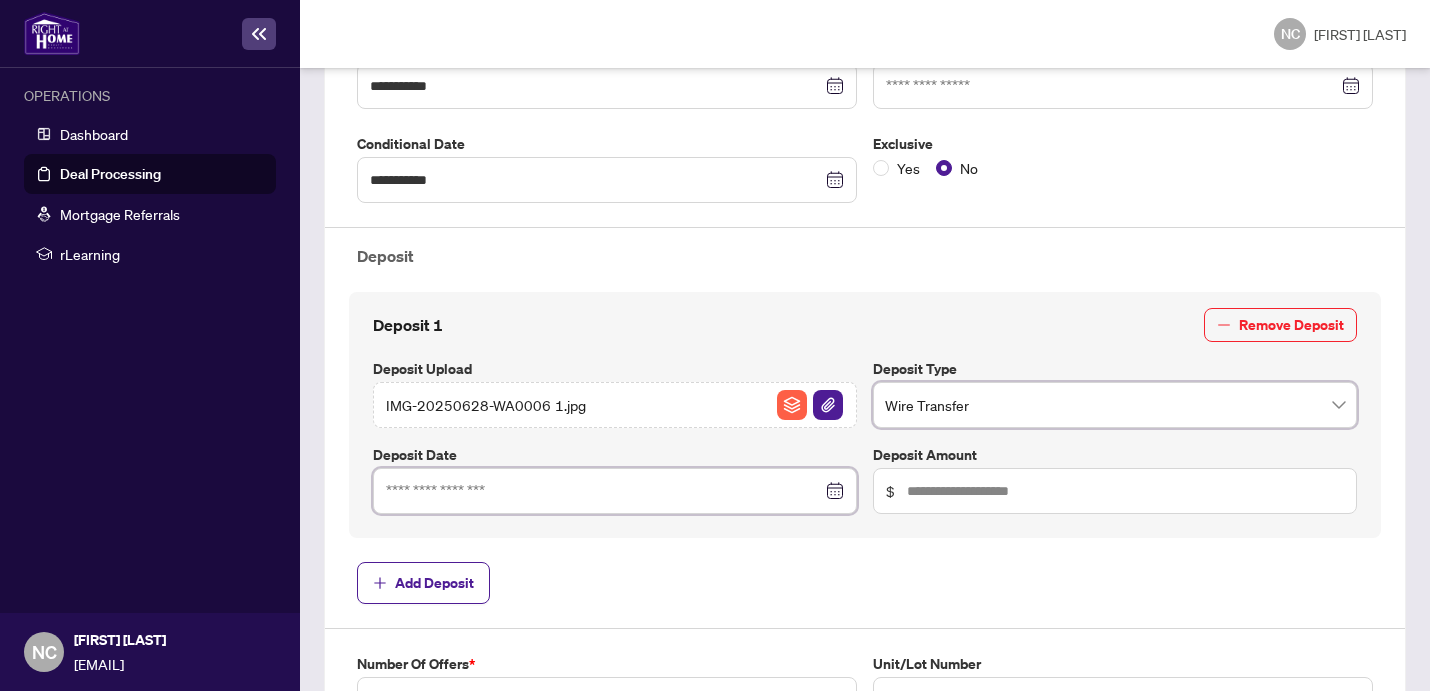 click at bounding box center [604, 491] 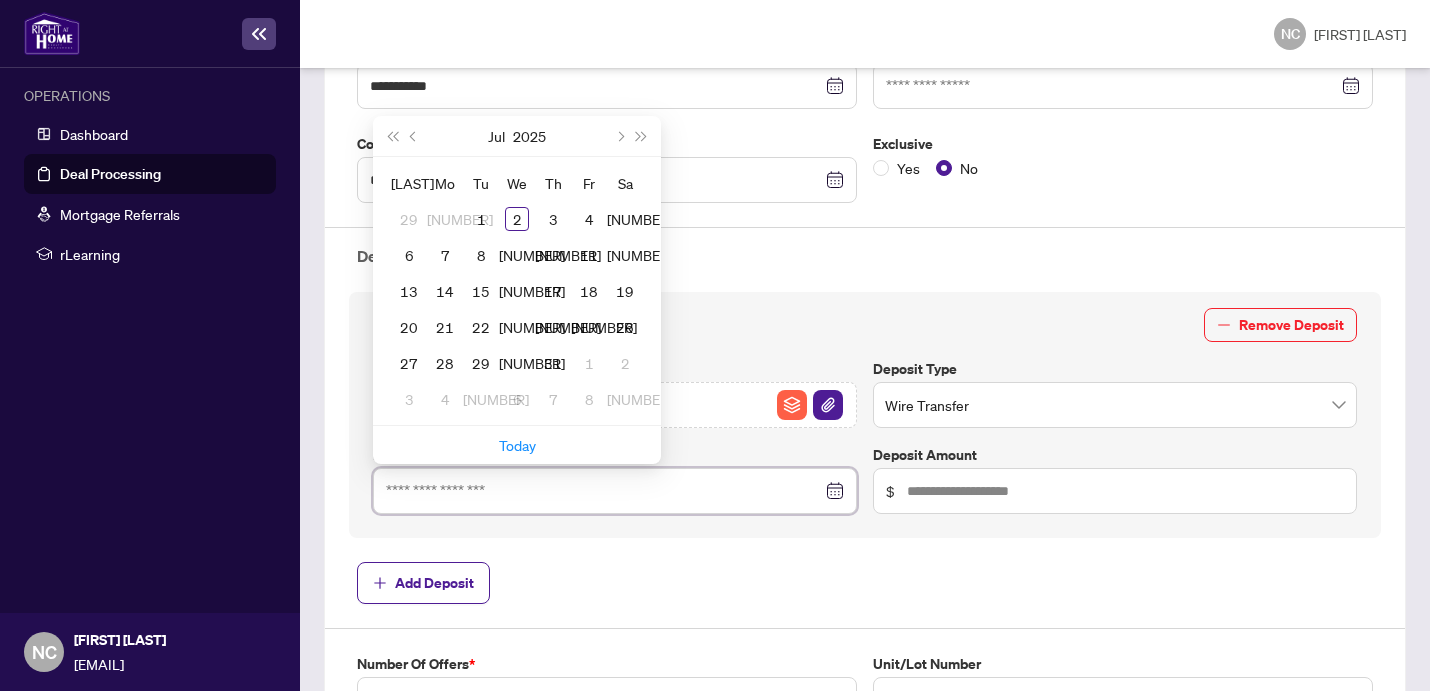 click at bounding box center [615, 491] 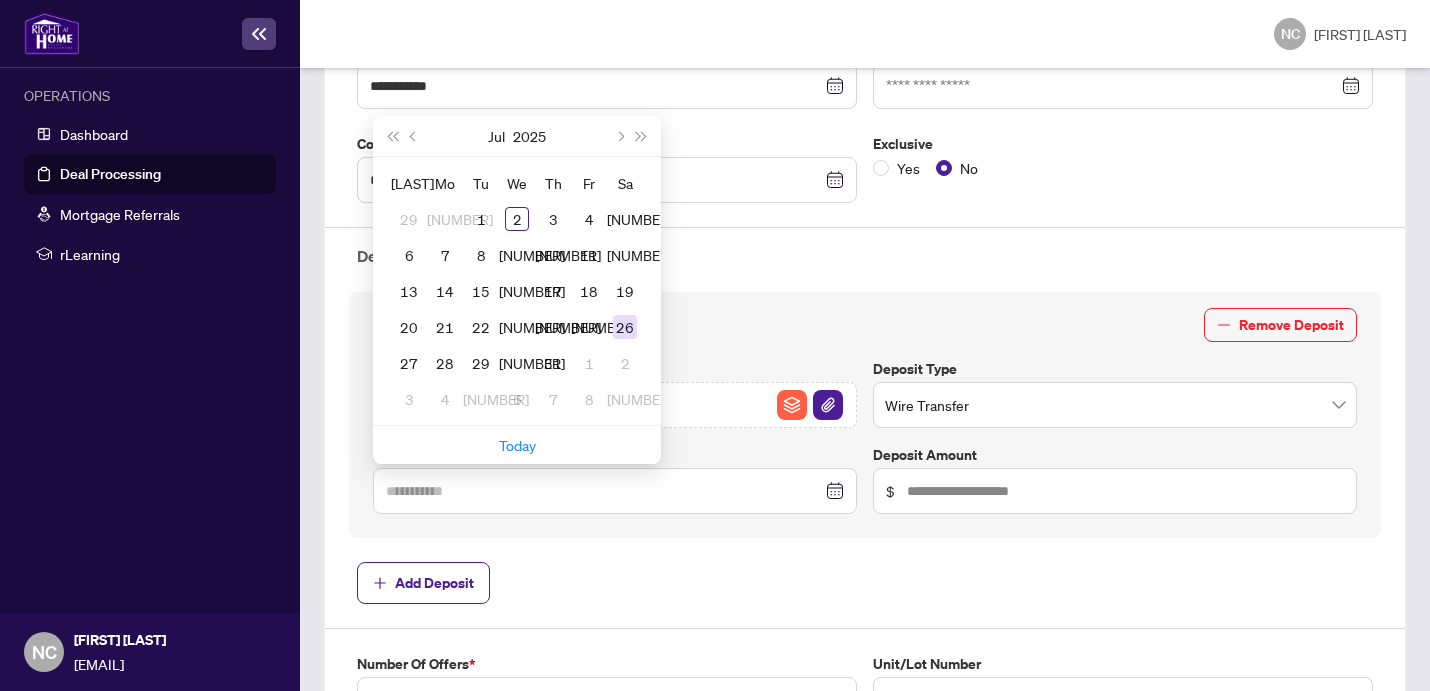 click on "26" at bounding box center (625, 327) 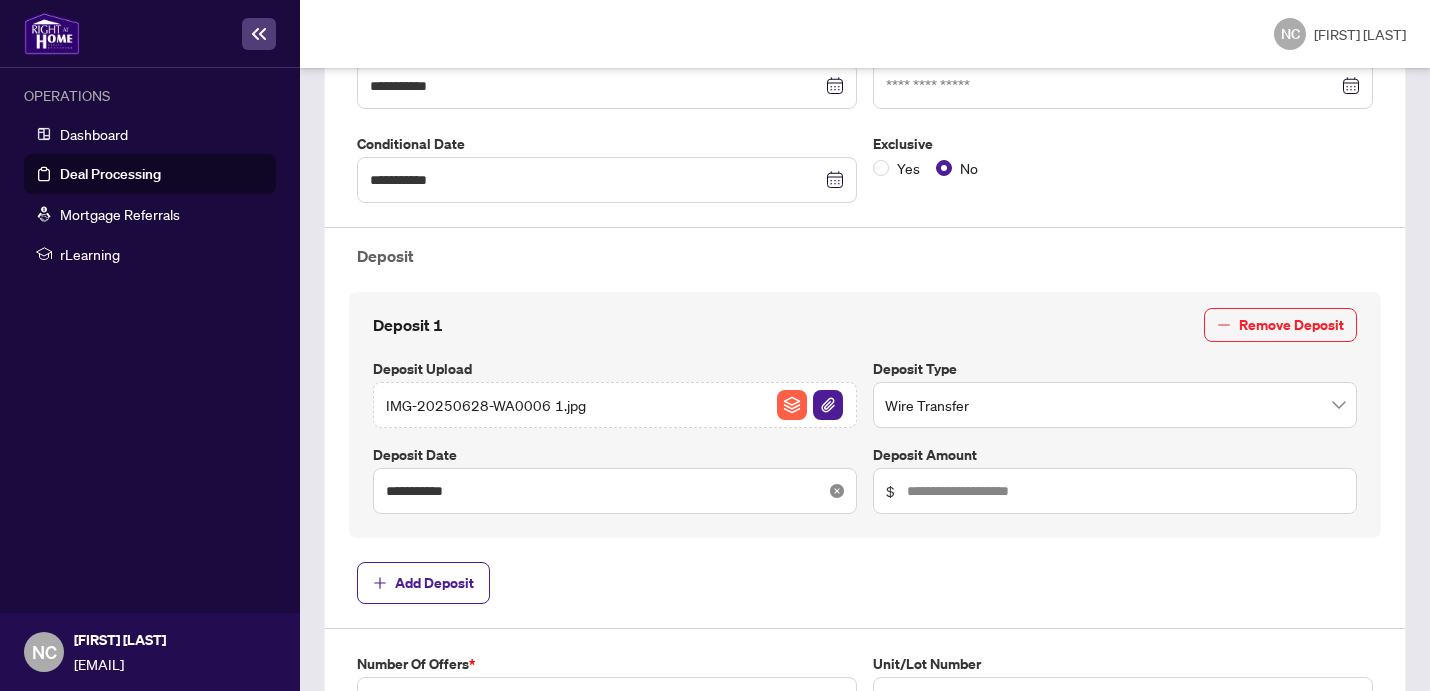 click at bounding box center [837, 491] 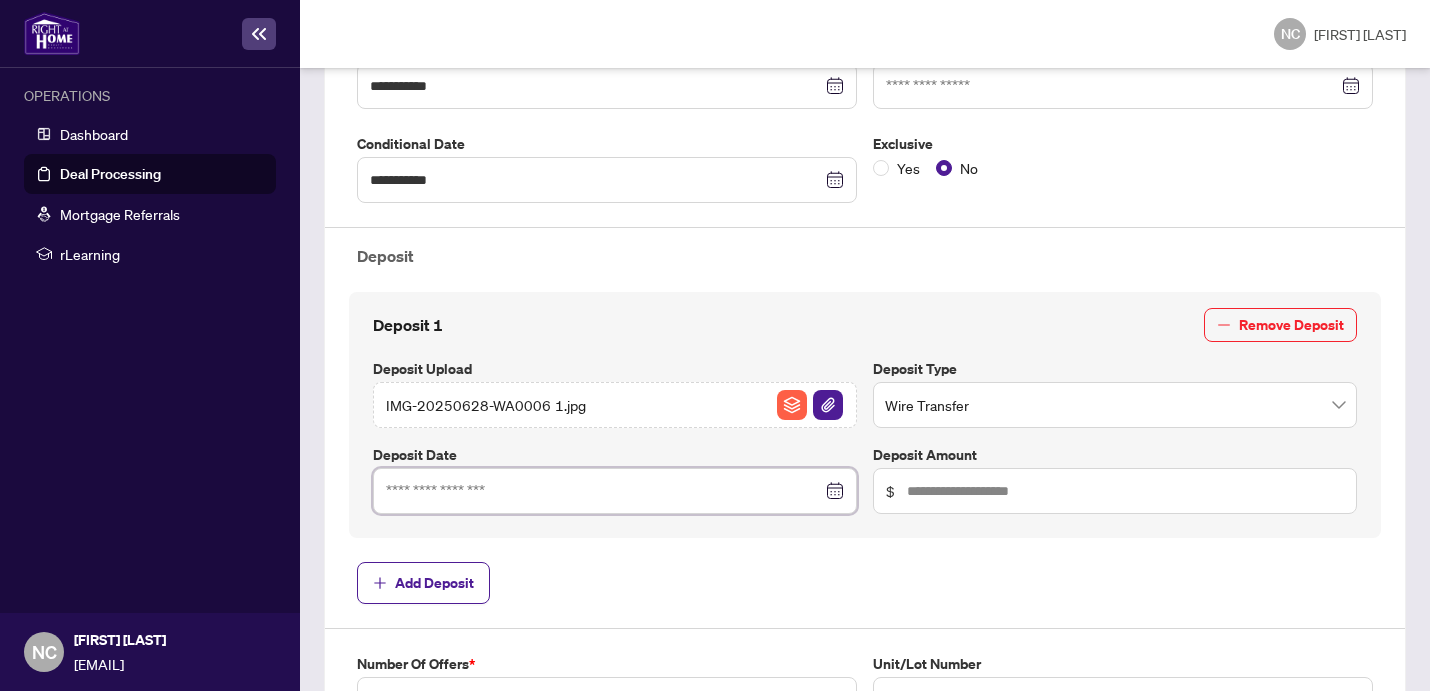 click at bounding box center [604, 491] 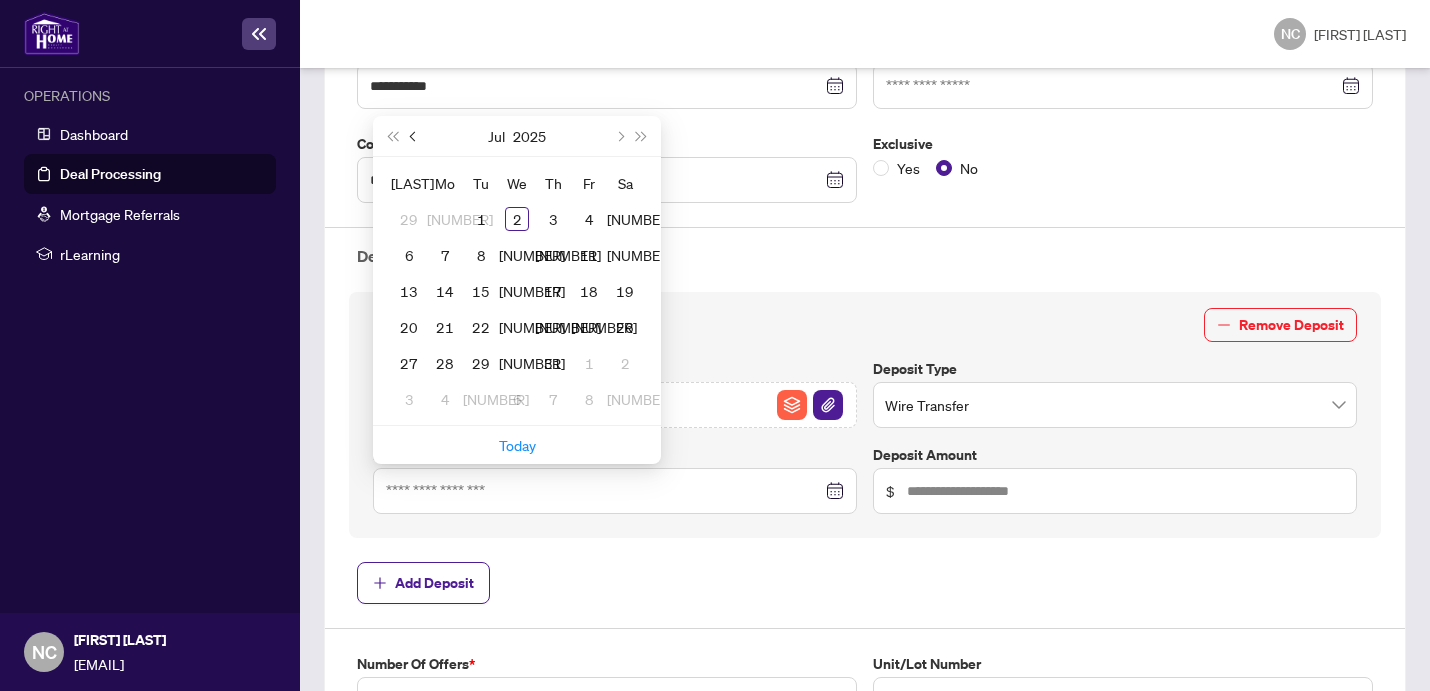 click at bounding box center [414, 136] 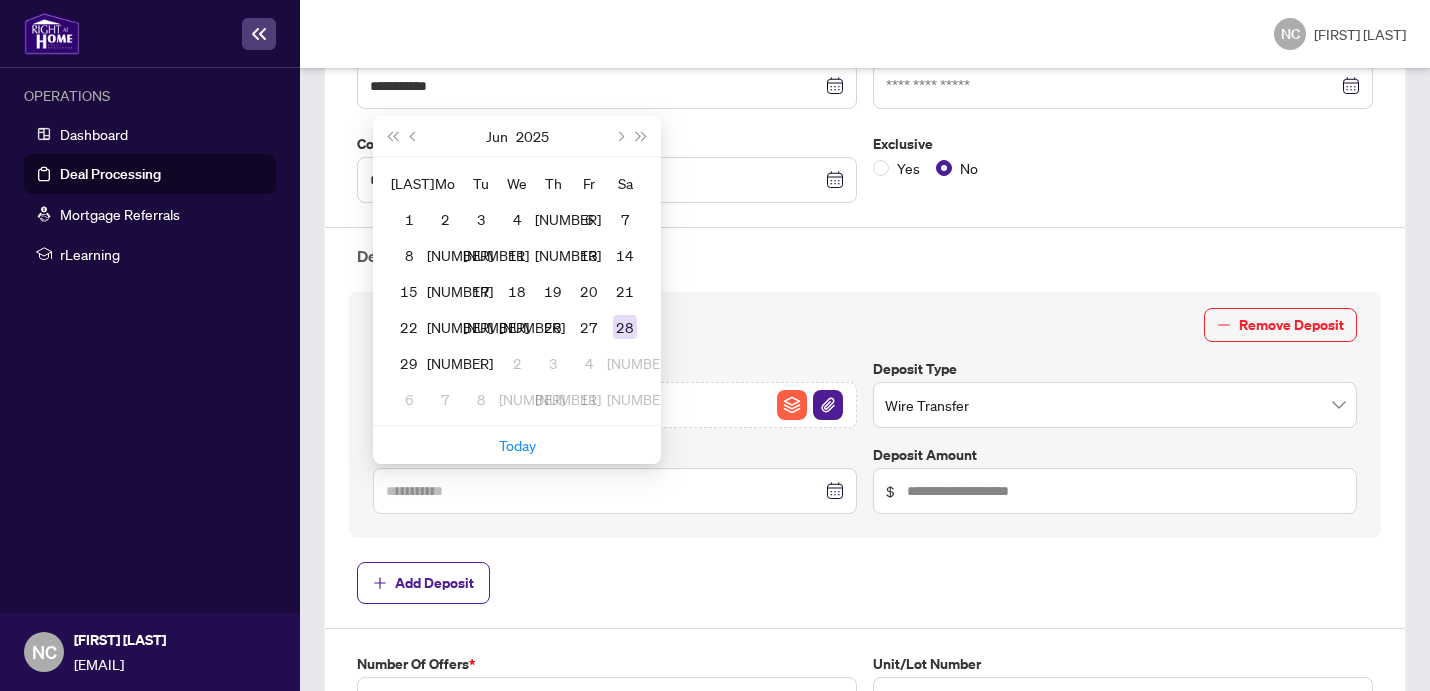 click on "28" at bounding box center [625, 327] 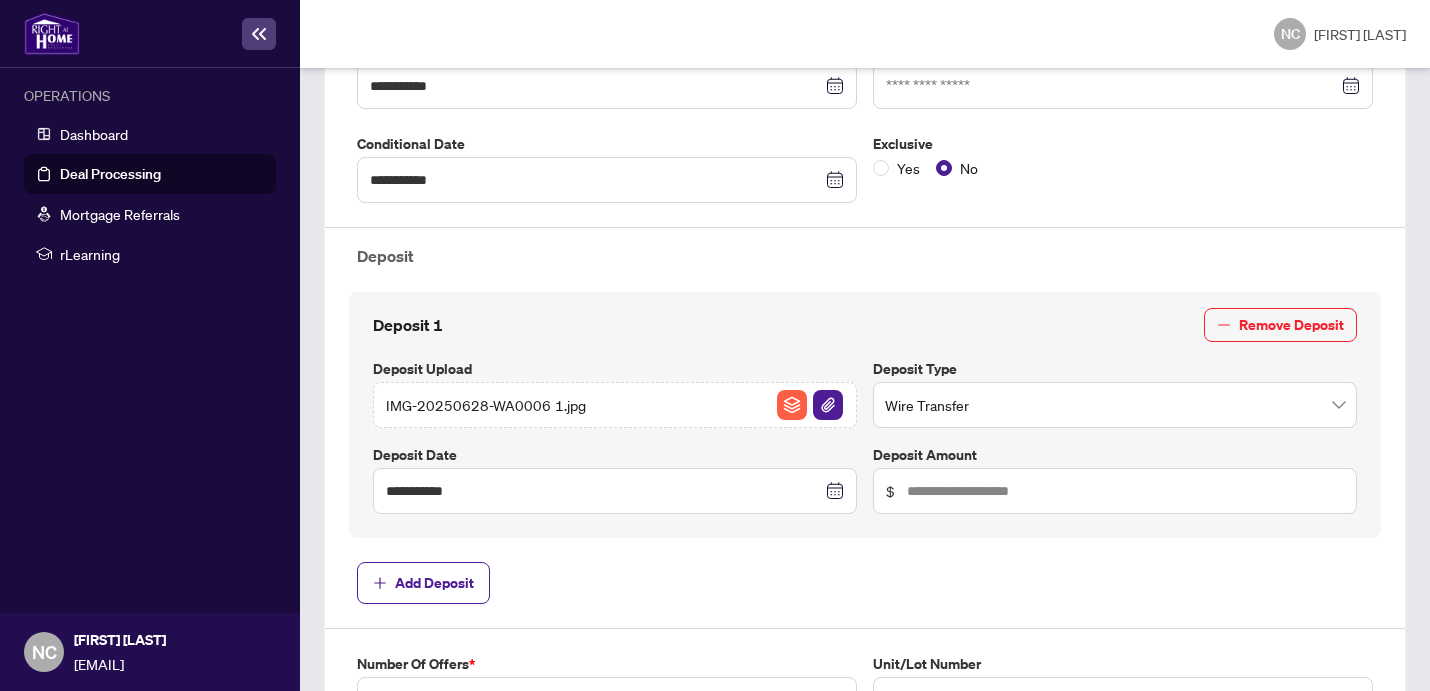 click on "$" at bounding box center [1115, 491] 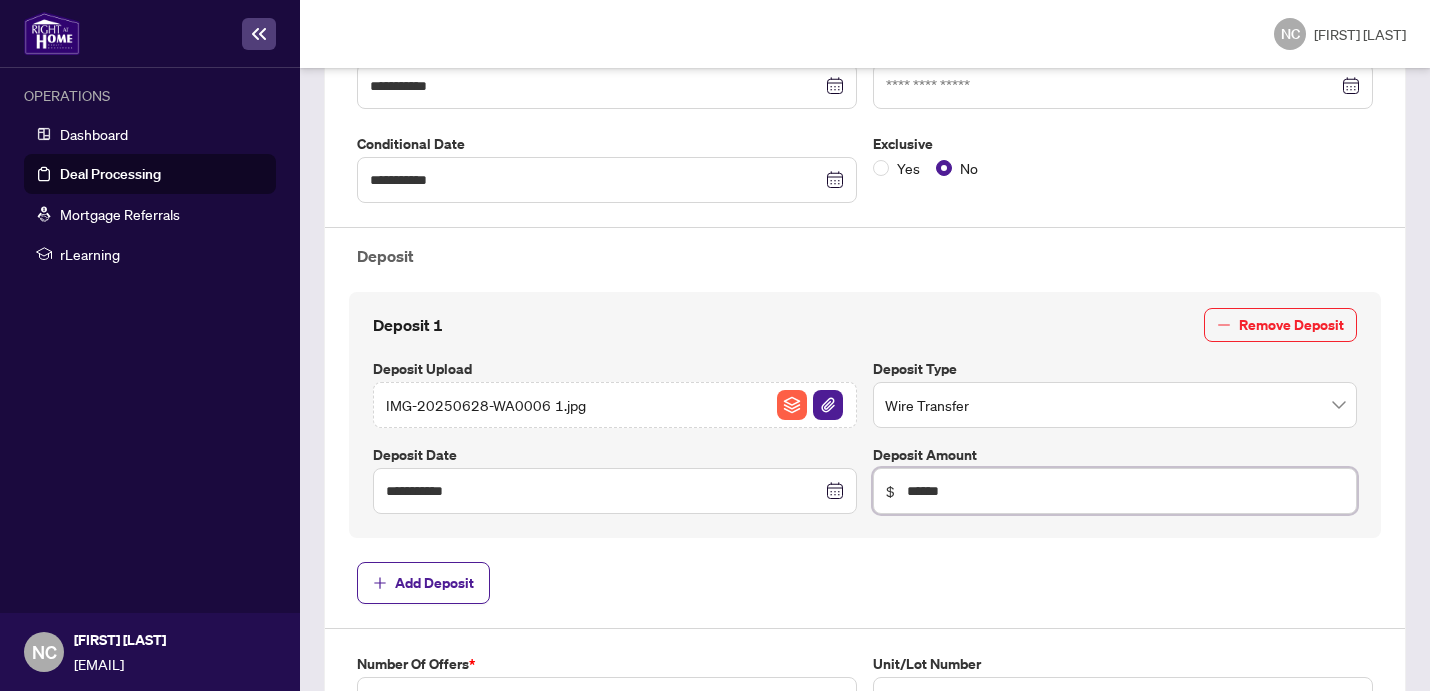 type on "******" 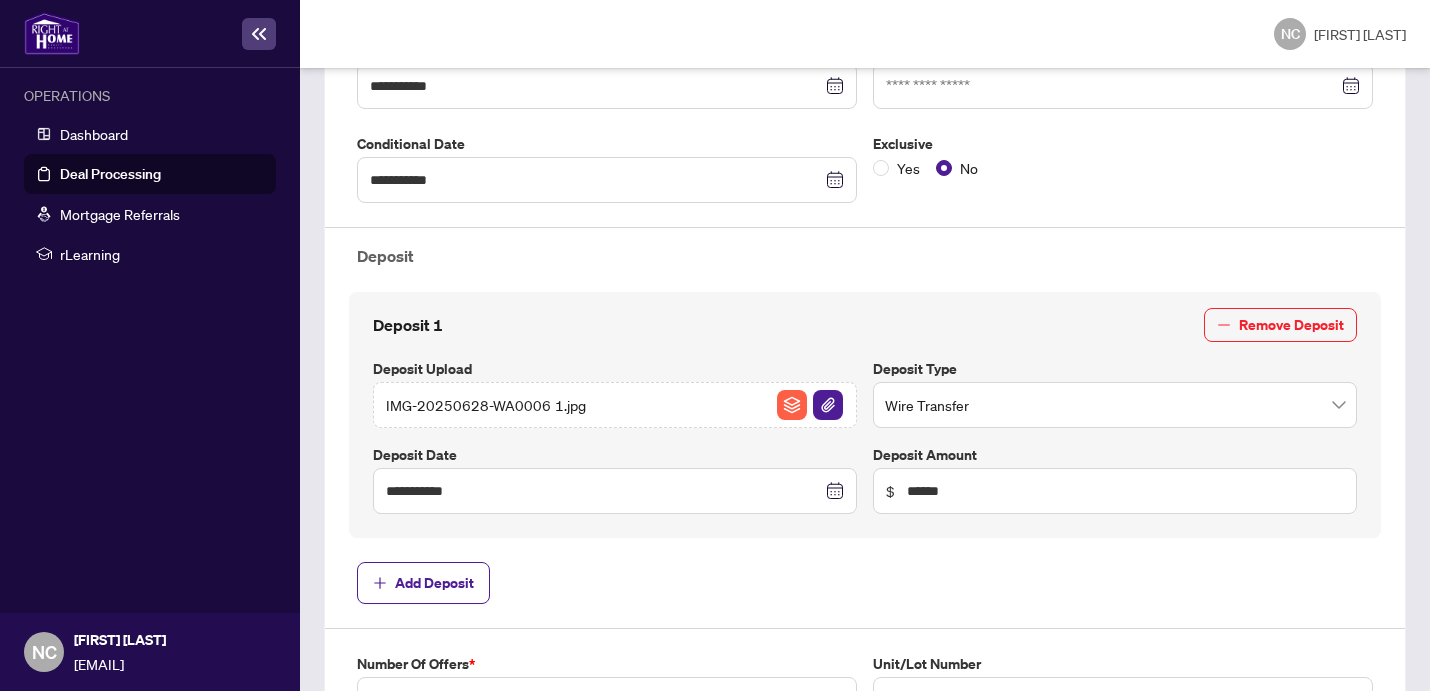 click on "Add Deposit" at bounding box center (865, 583) 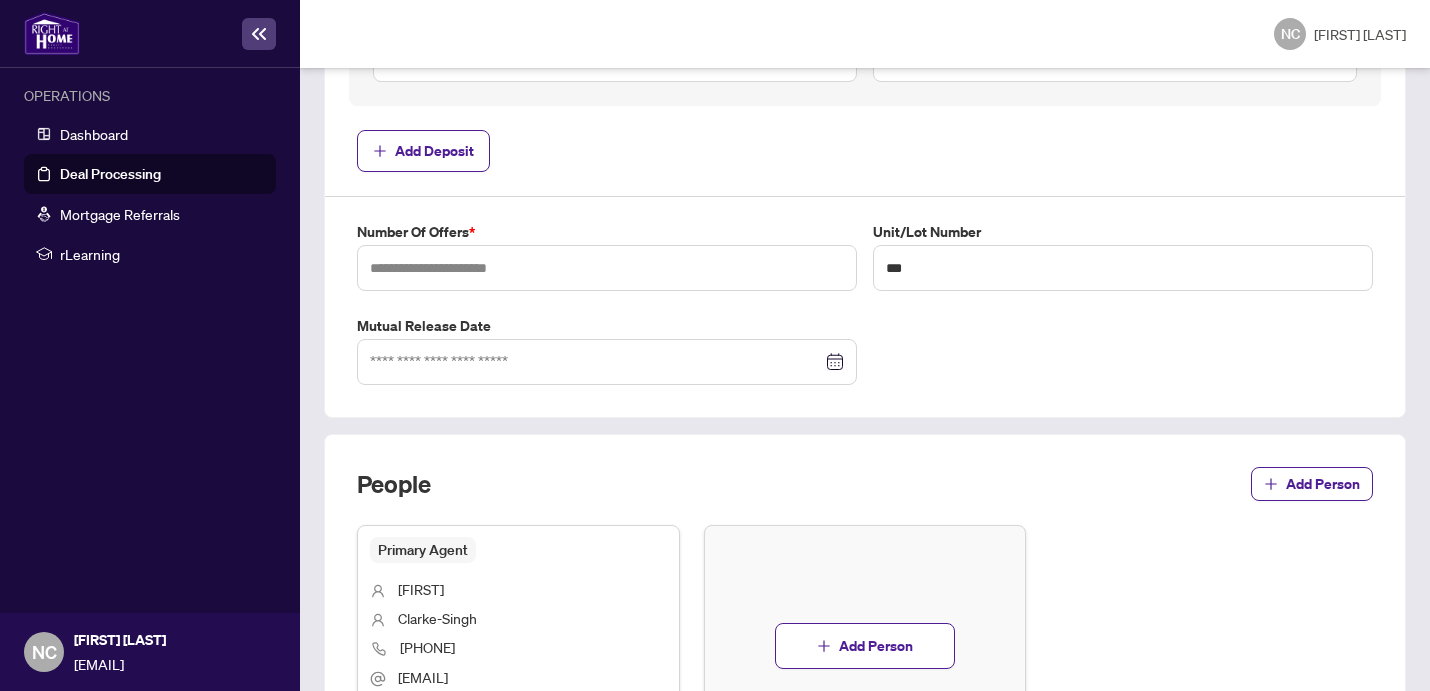 scroll, scrollTop: 994, scrollLeft: 0, axis: vertical 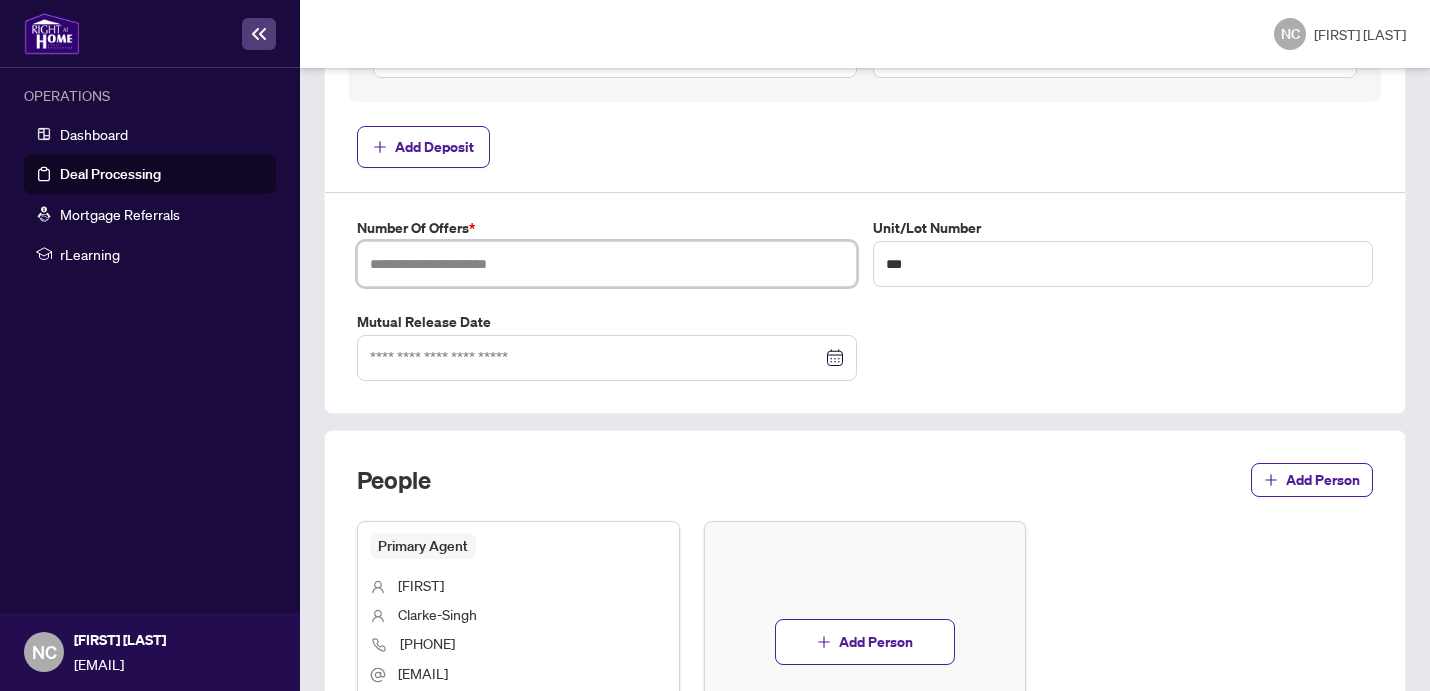 click at bounding box center [607, 264] 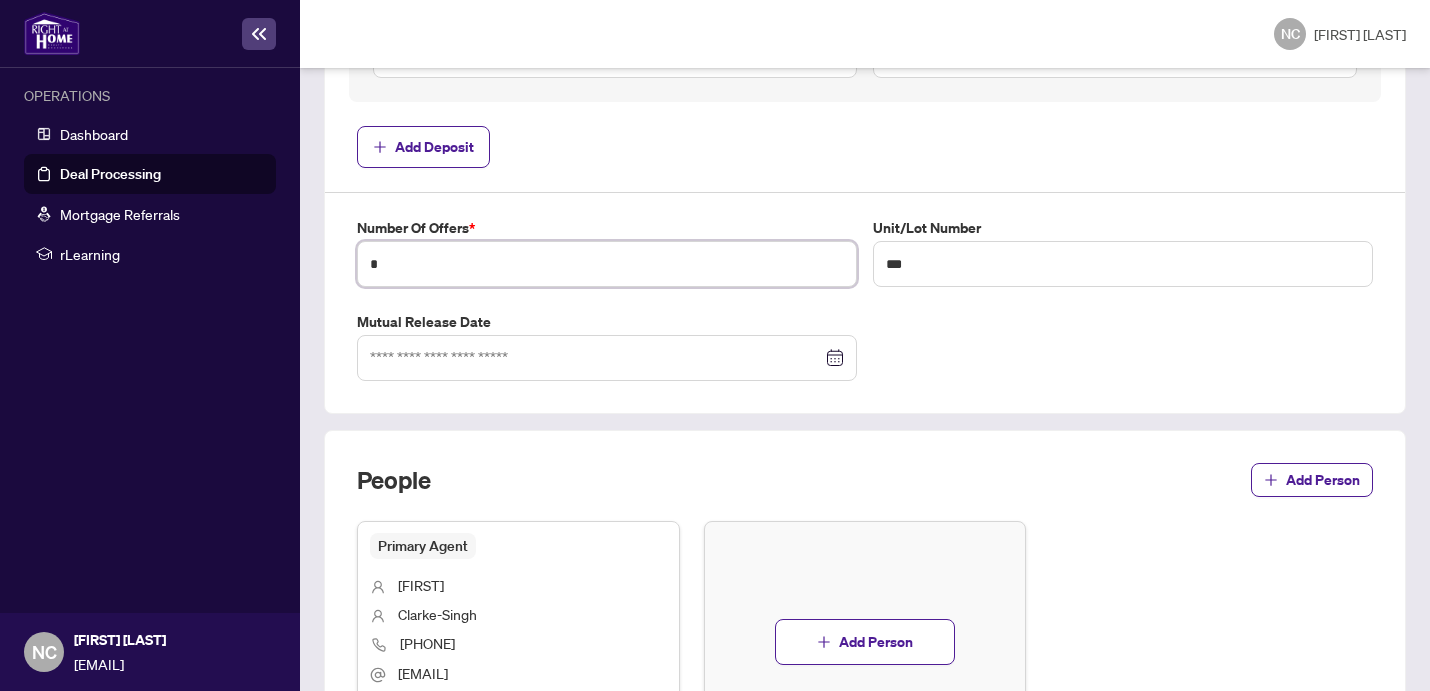 type on "*" 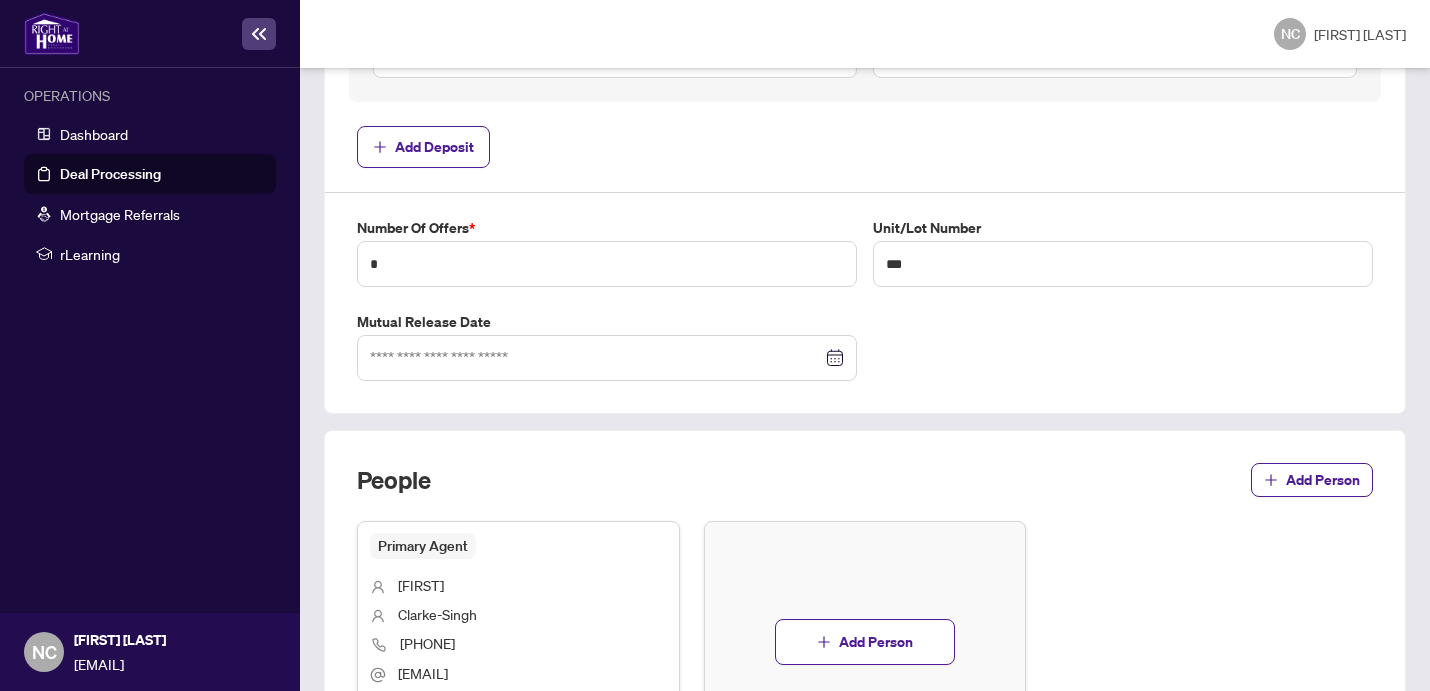 click on "**********" at bounding box center (865, -55) 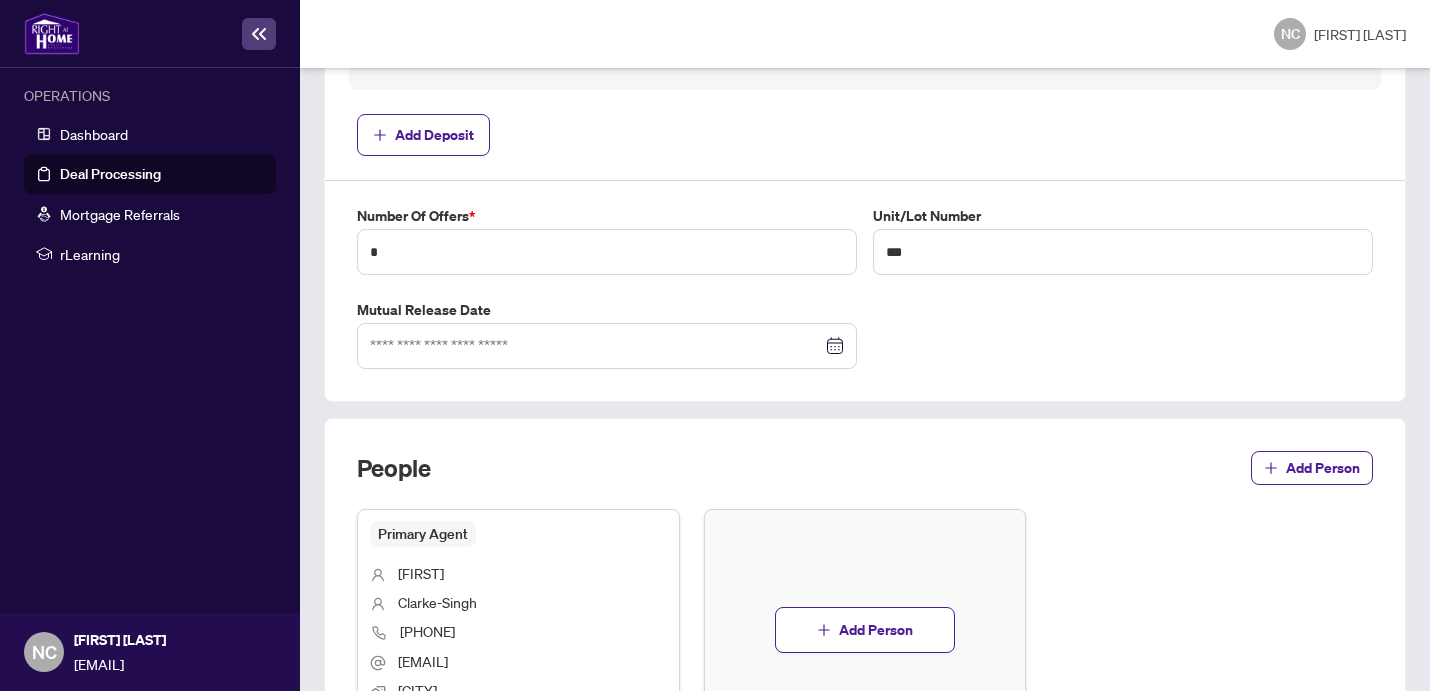 scroll, scrollTop: 1179, scrollLeft: 0, axis: vertical 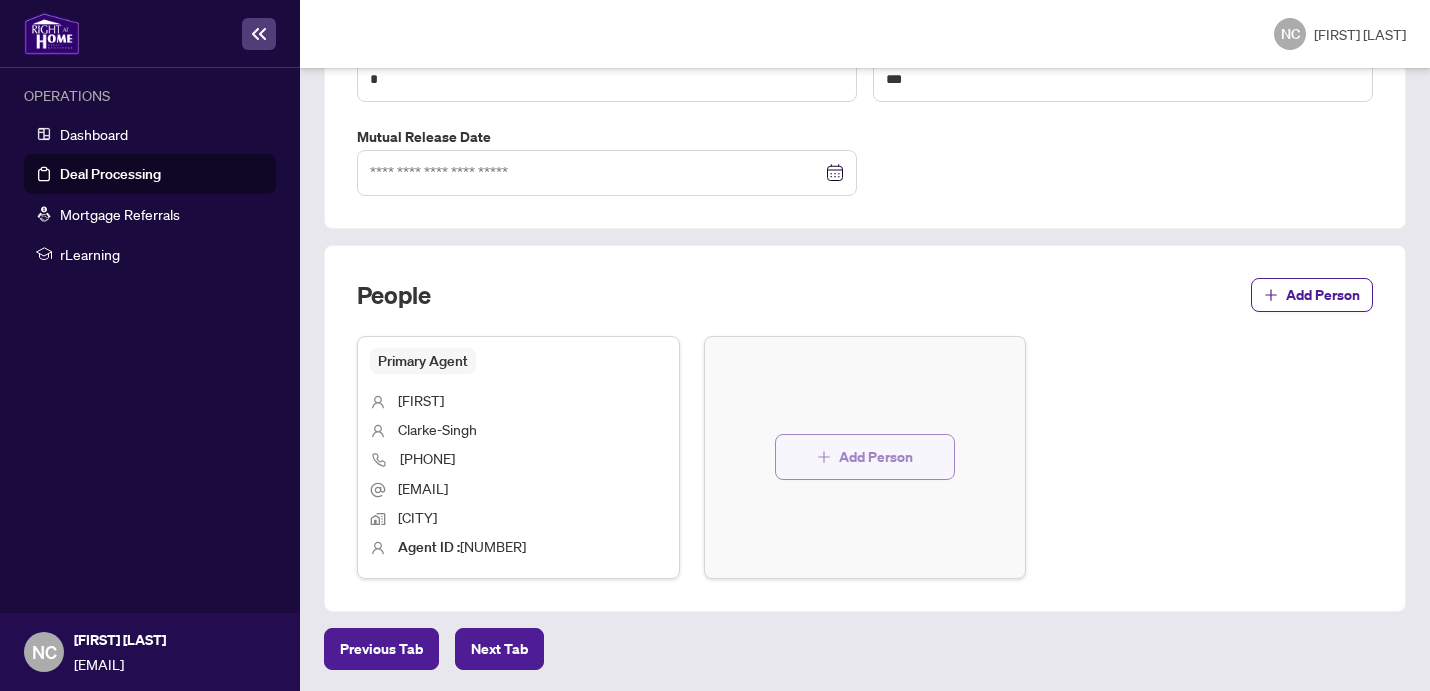 click on "Add Person" at bounding box center [876, 457] 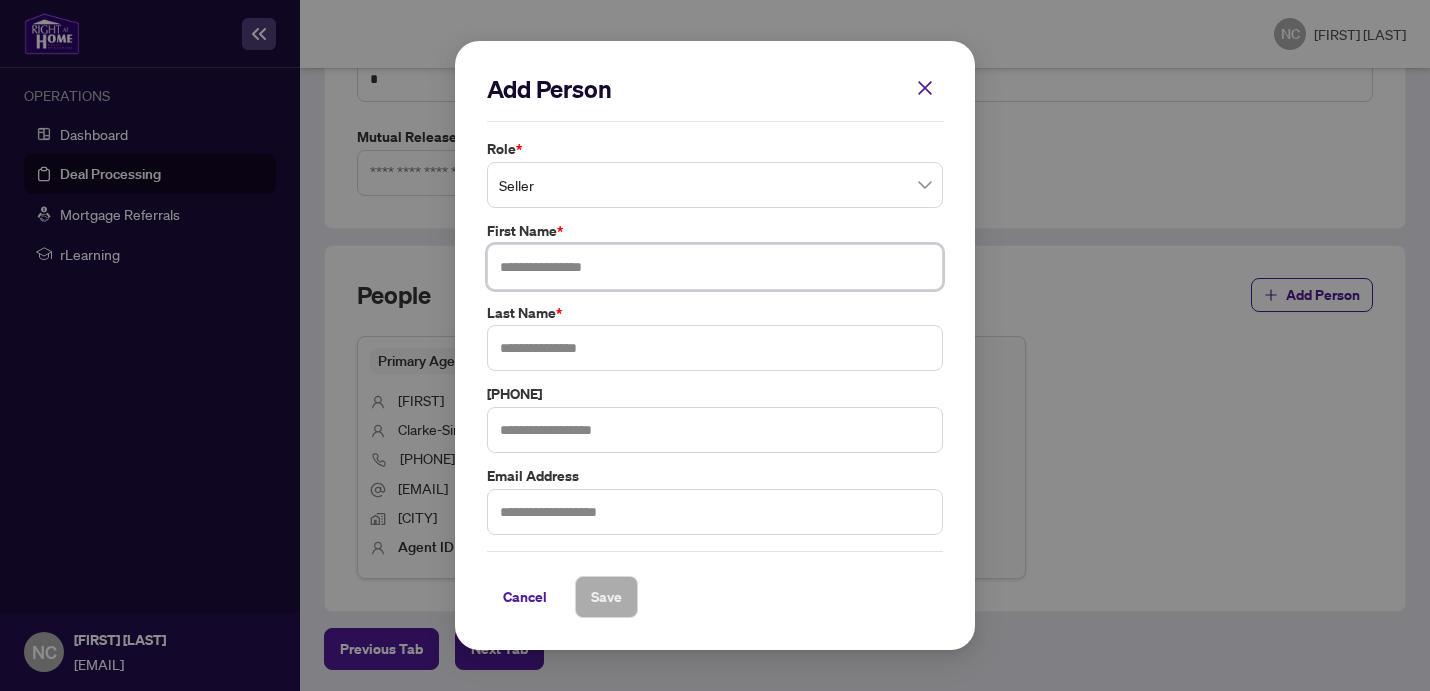 click at bounding box center [715, 267] 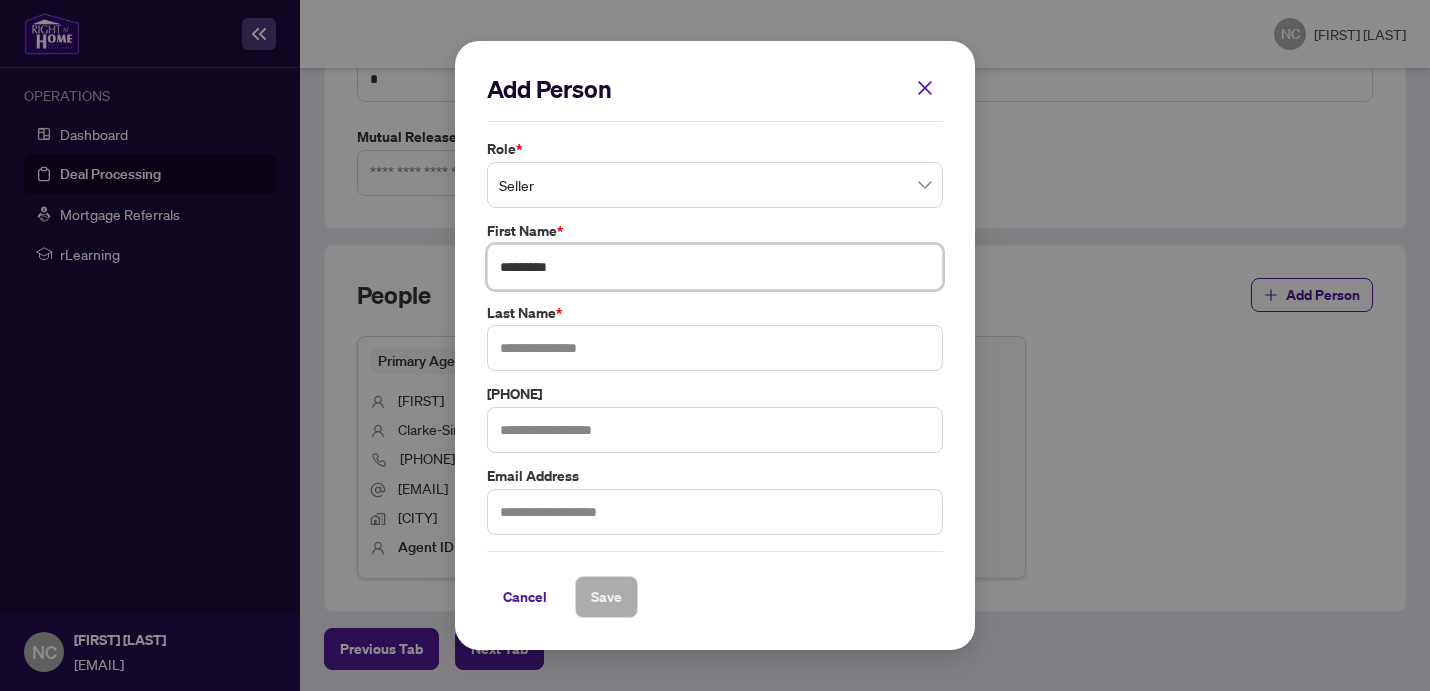 paste on "**********" 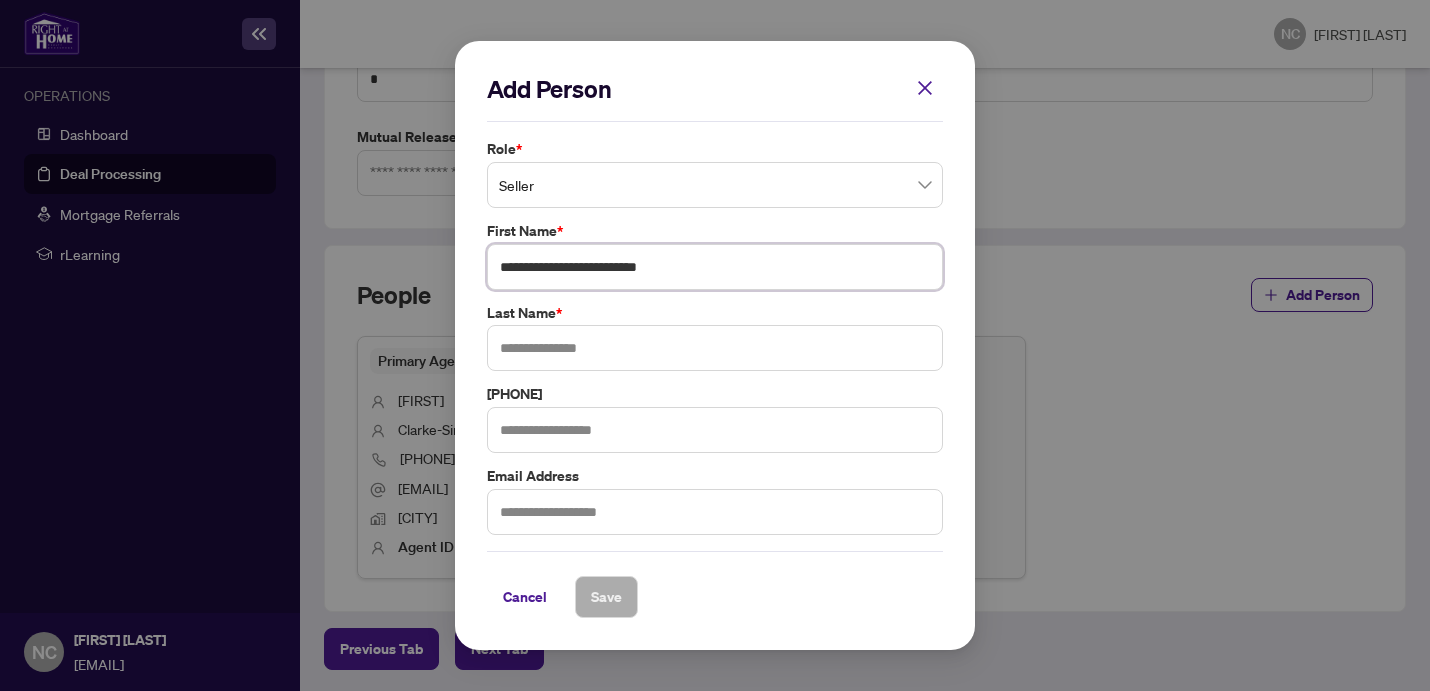 click on "**********" at bounding box center (715, 267) 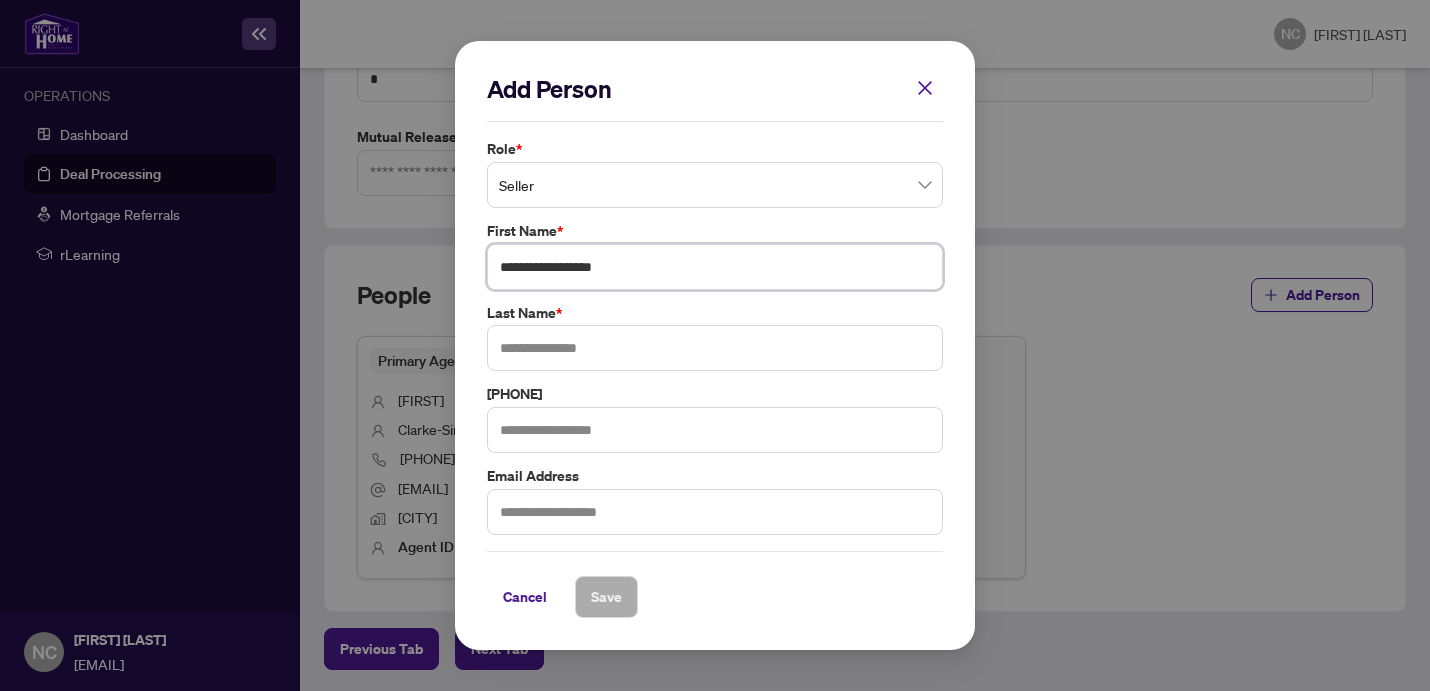 click on "**********" at bounding box center (715, 267) 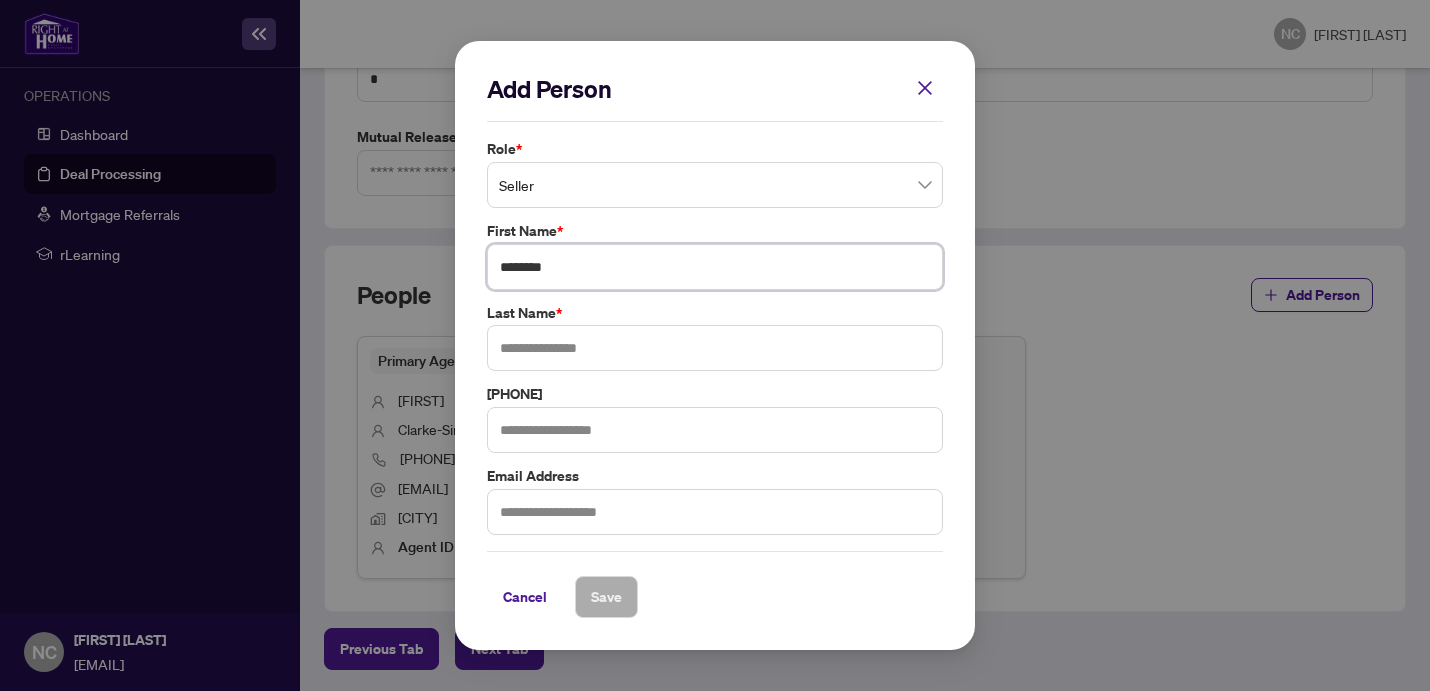 type on "********" 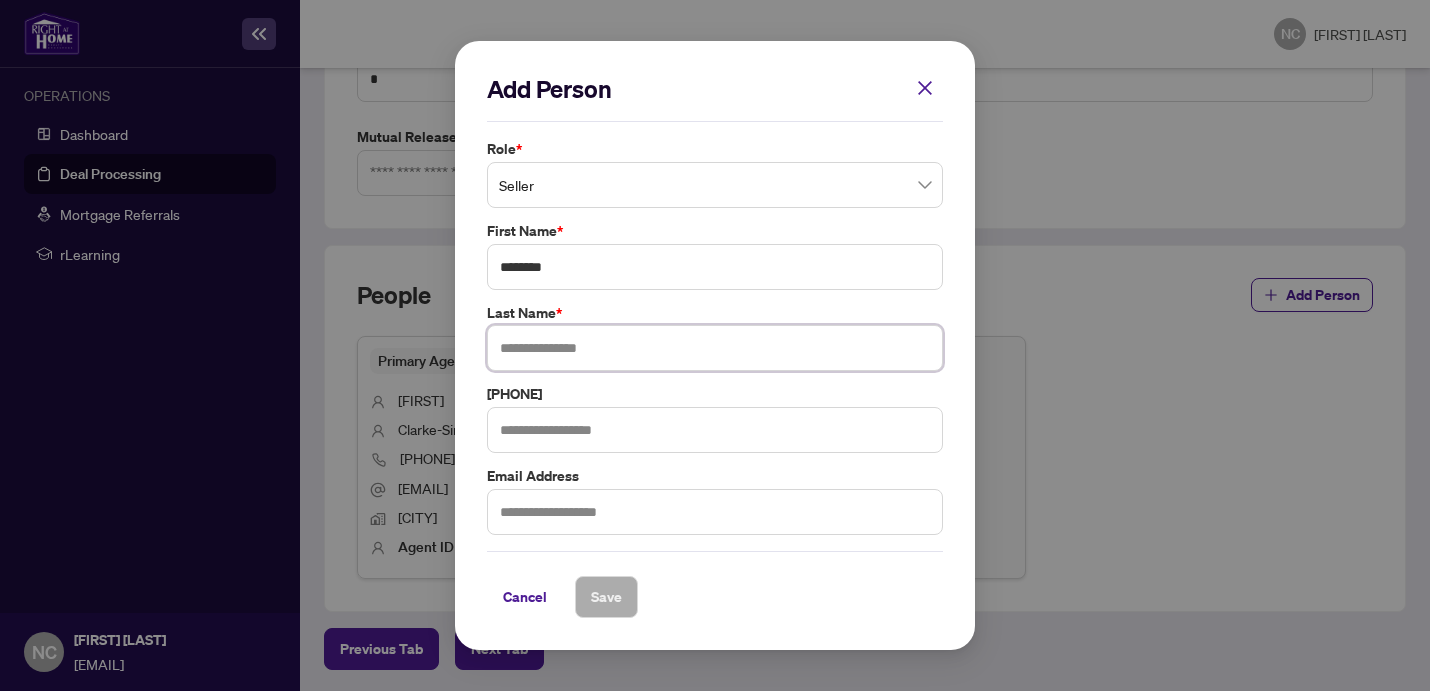 click at bounding box center (715, 348) 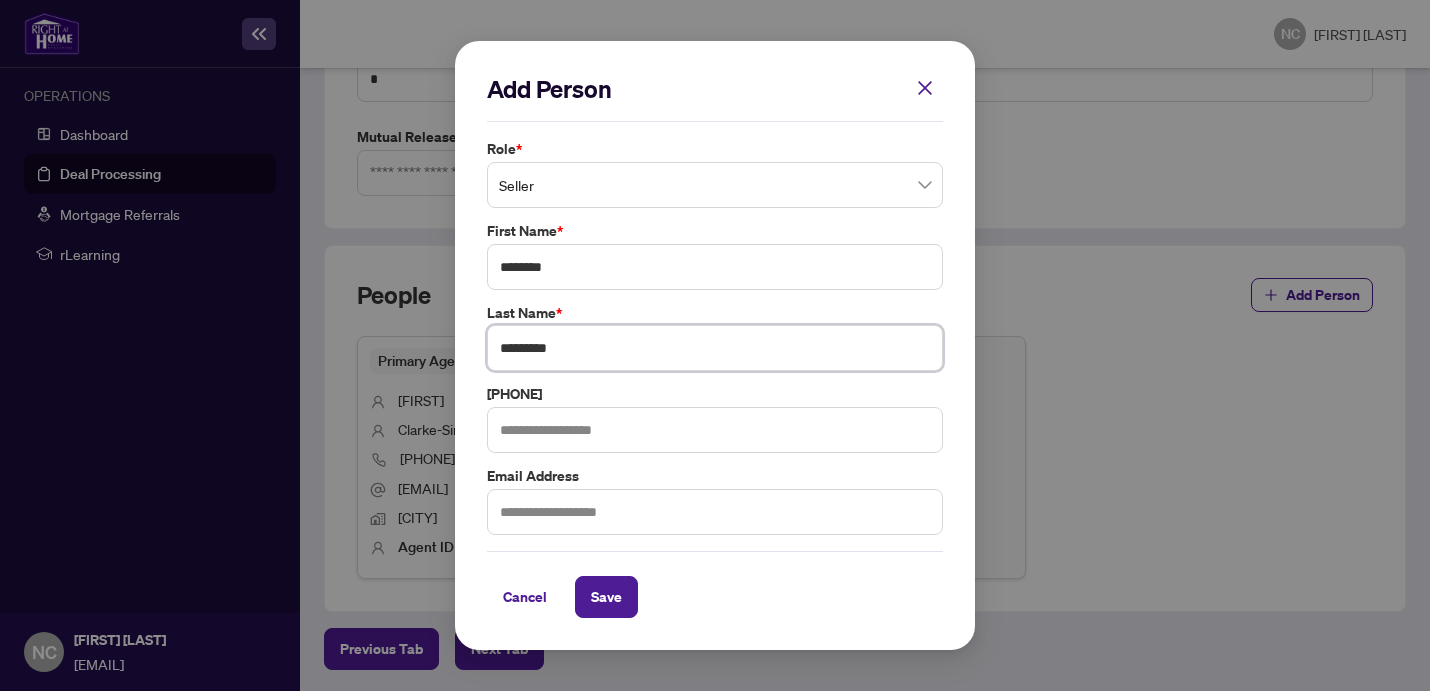 type on "[MASKED_DATA]" 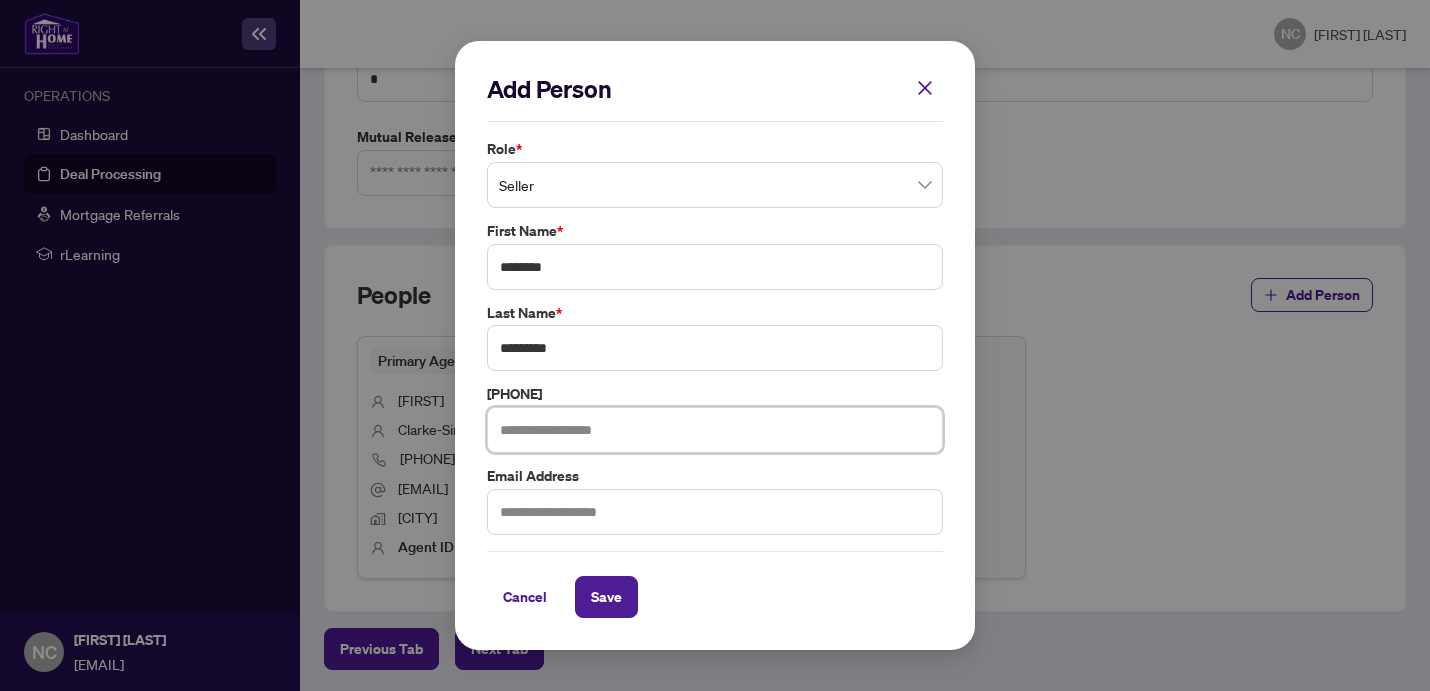 click at bounding box center (715, 430) 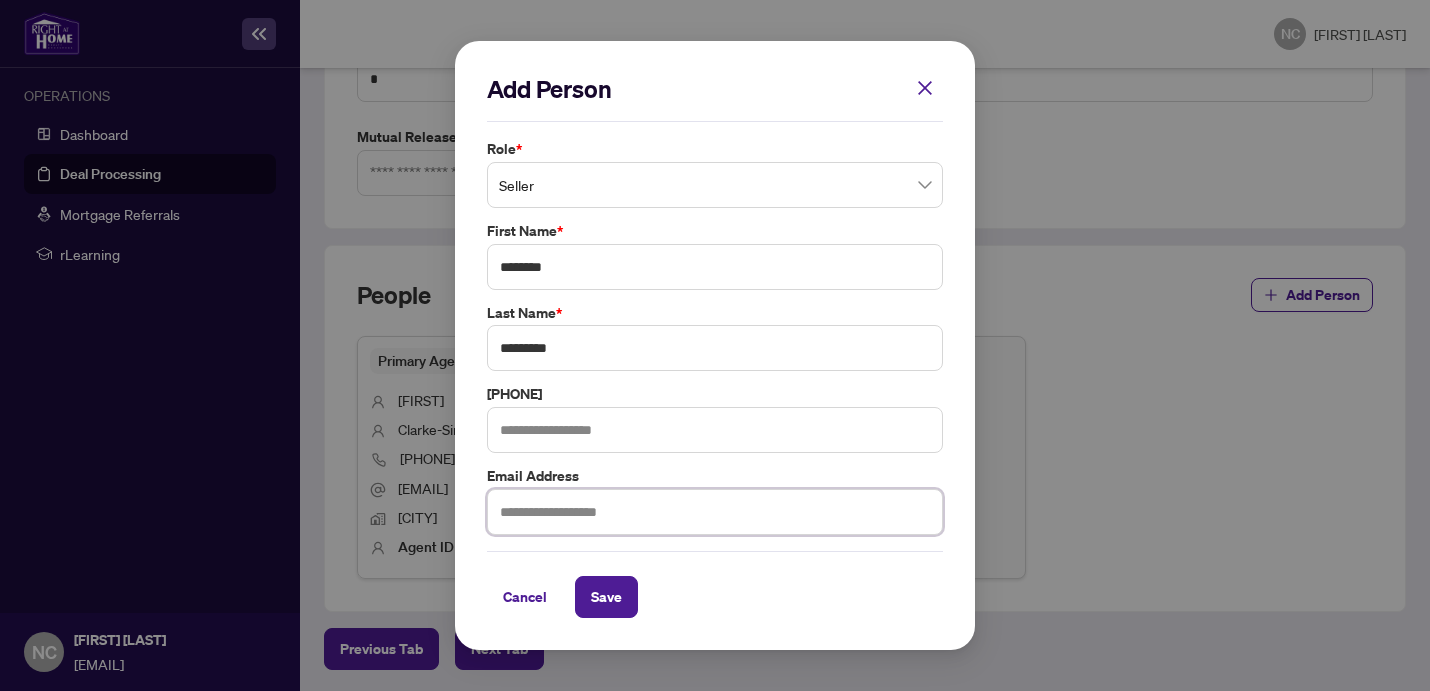 click at bounding box center (715, 512) 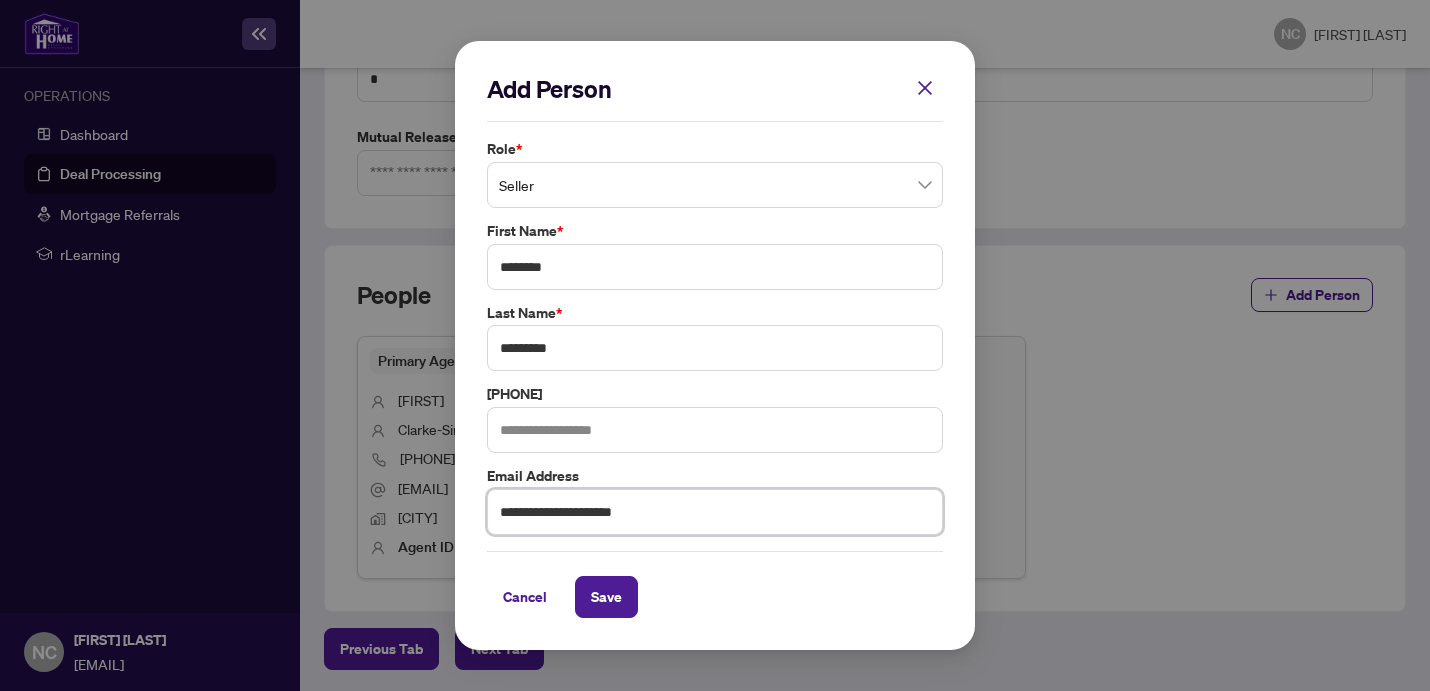 type on "**********" 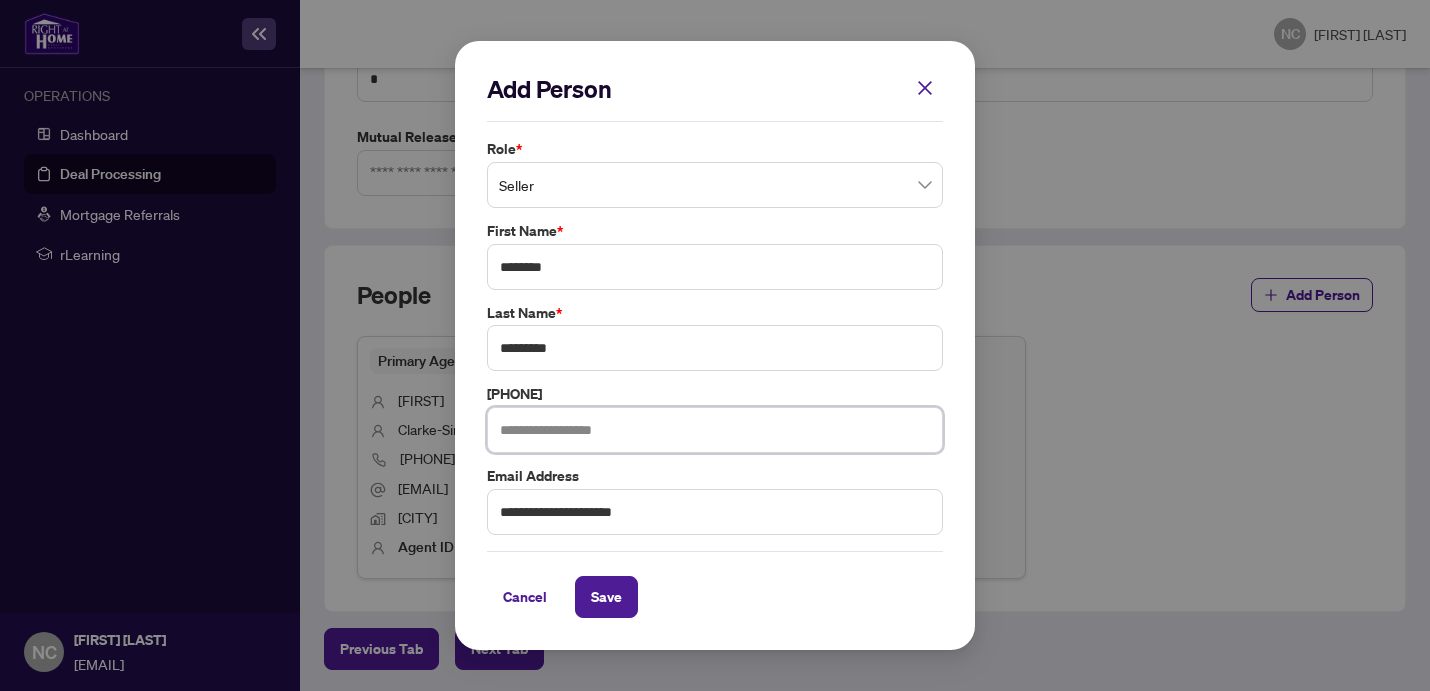 click at bounding box center (715, 430) 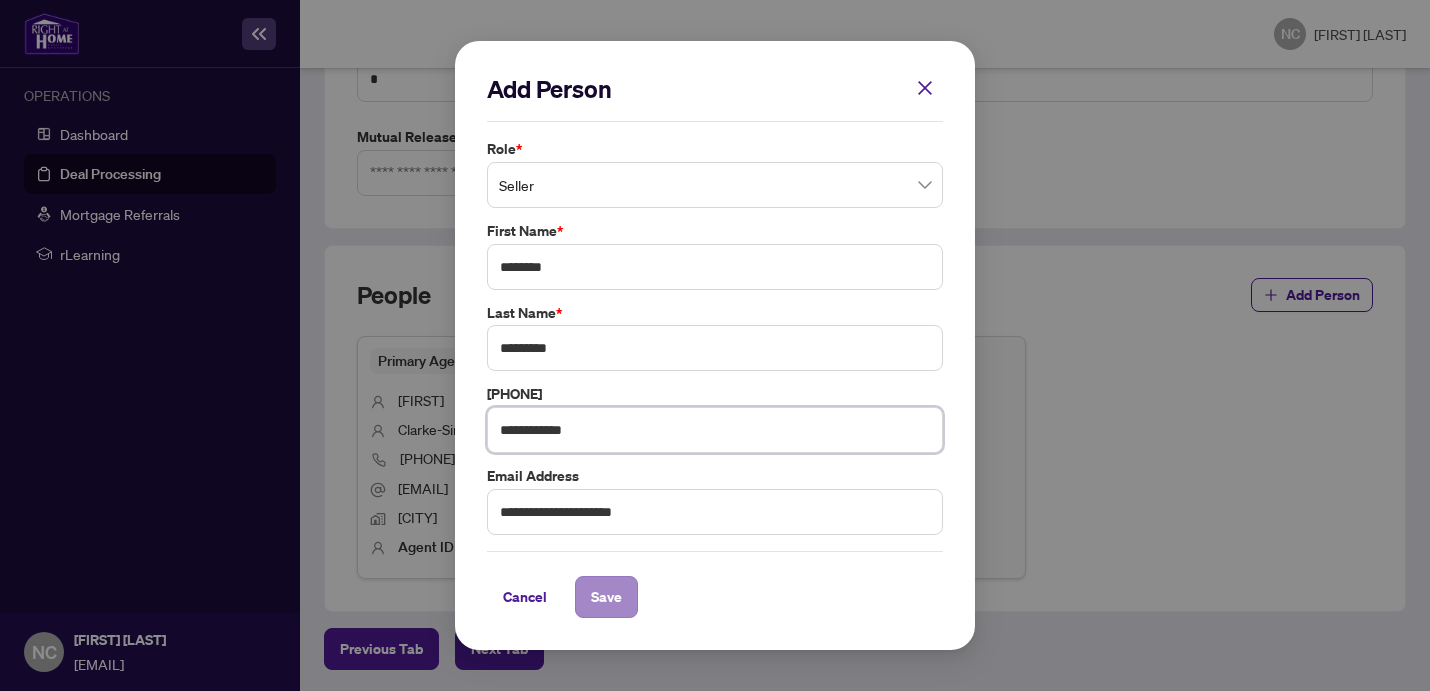 type on "**********" 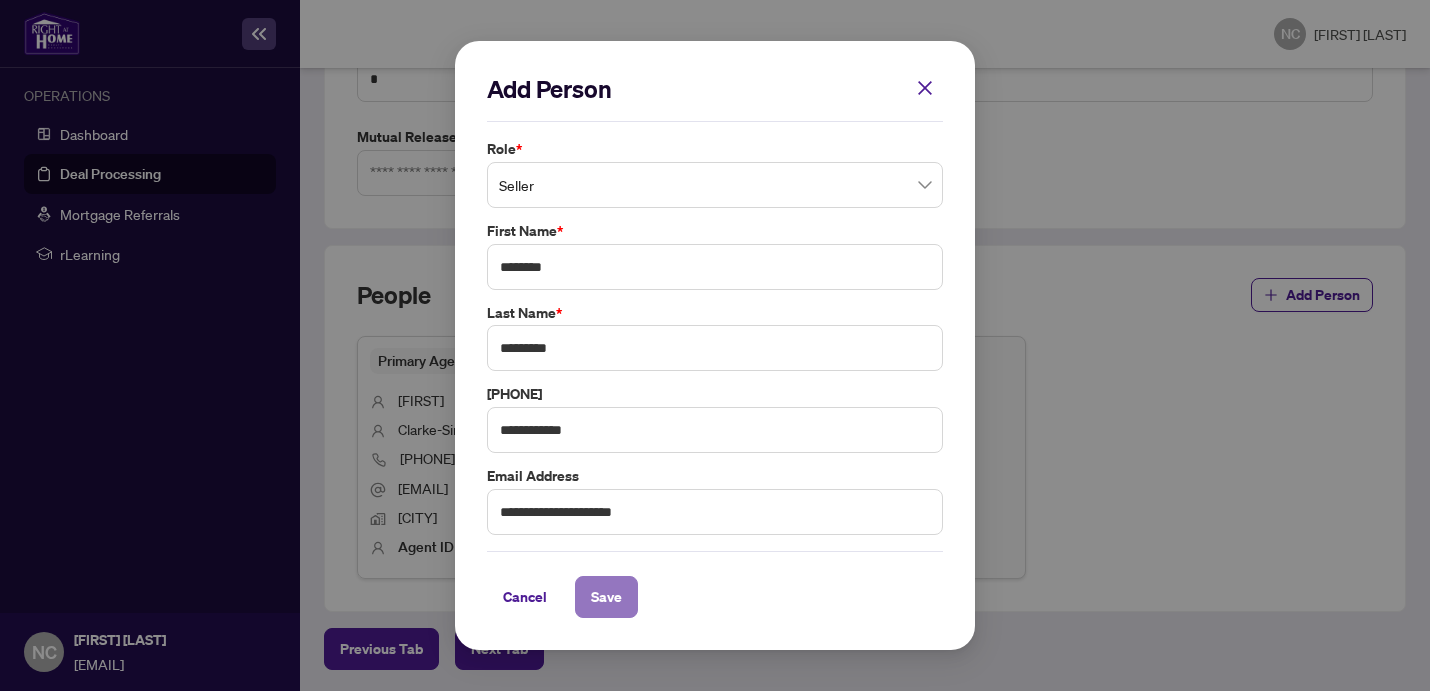 click on "Save" at bounding box center (0, 0) 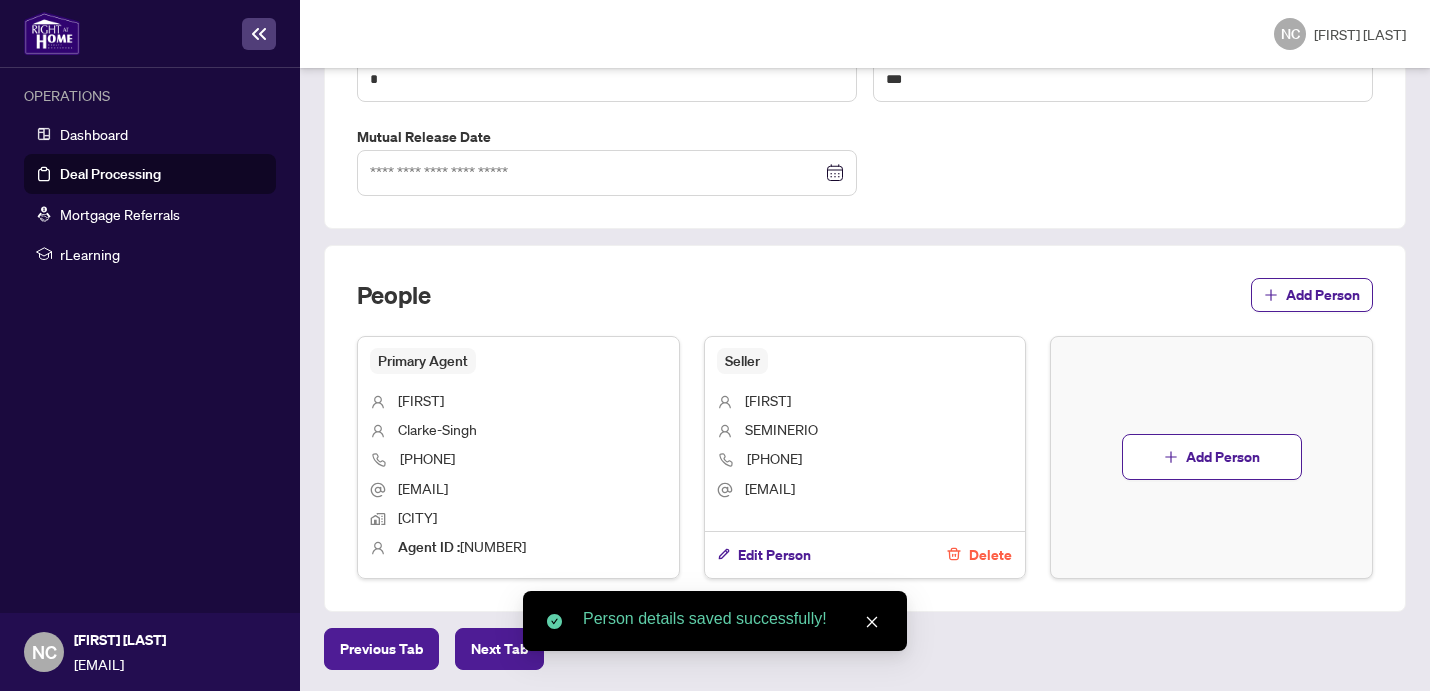 scroll, scrollTop: 1179, scrollLeft: 0, axis: vertical 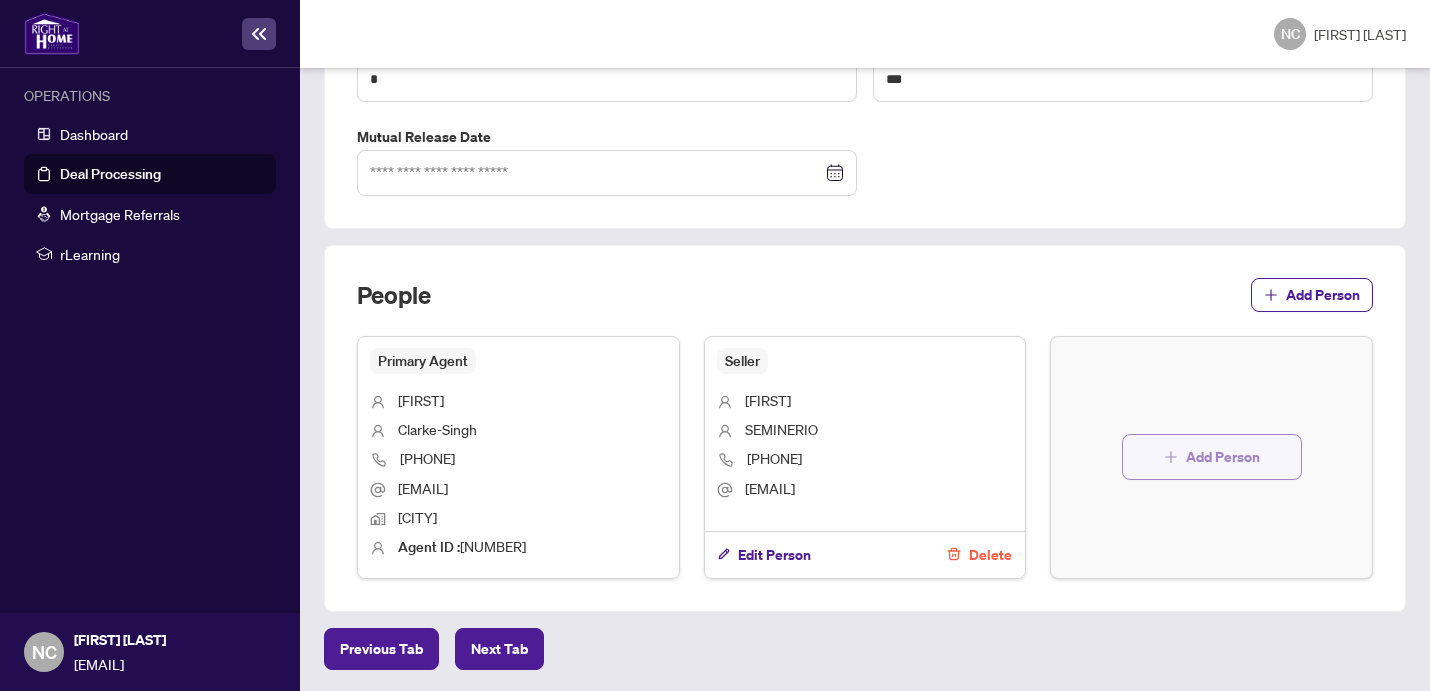 click on "Add Person" at bounding box center [1223, 457] 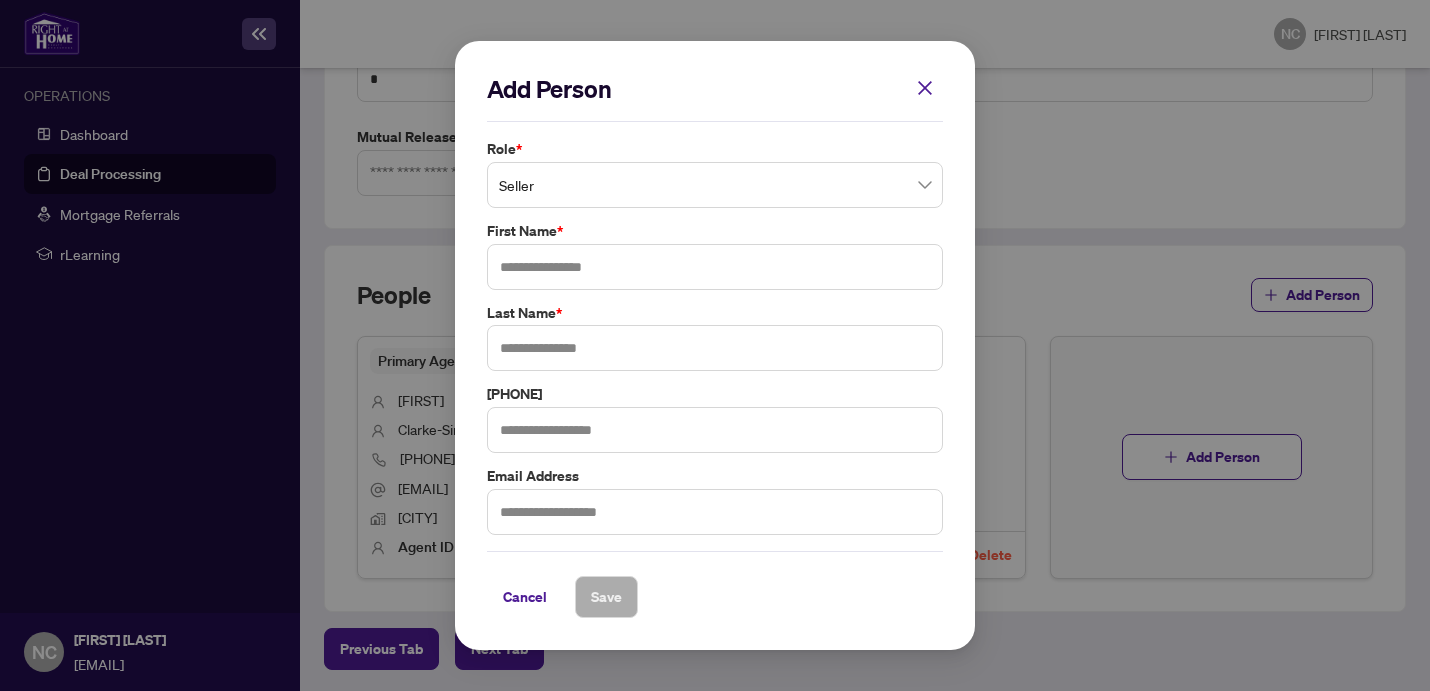 click on "Seller" at bounding box center (715, 185) 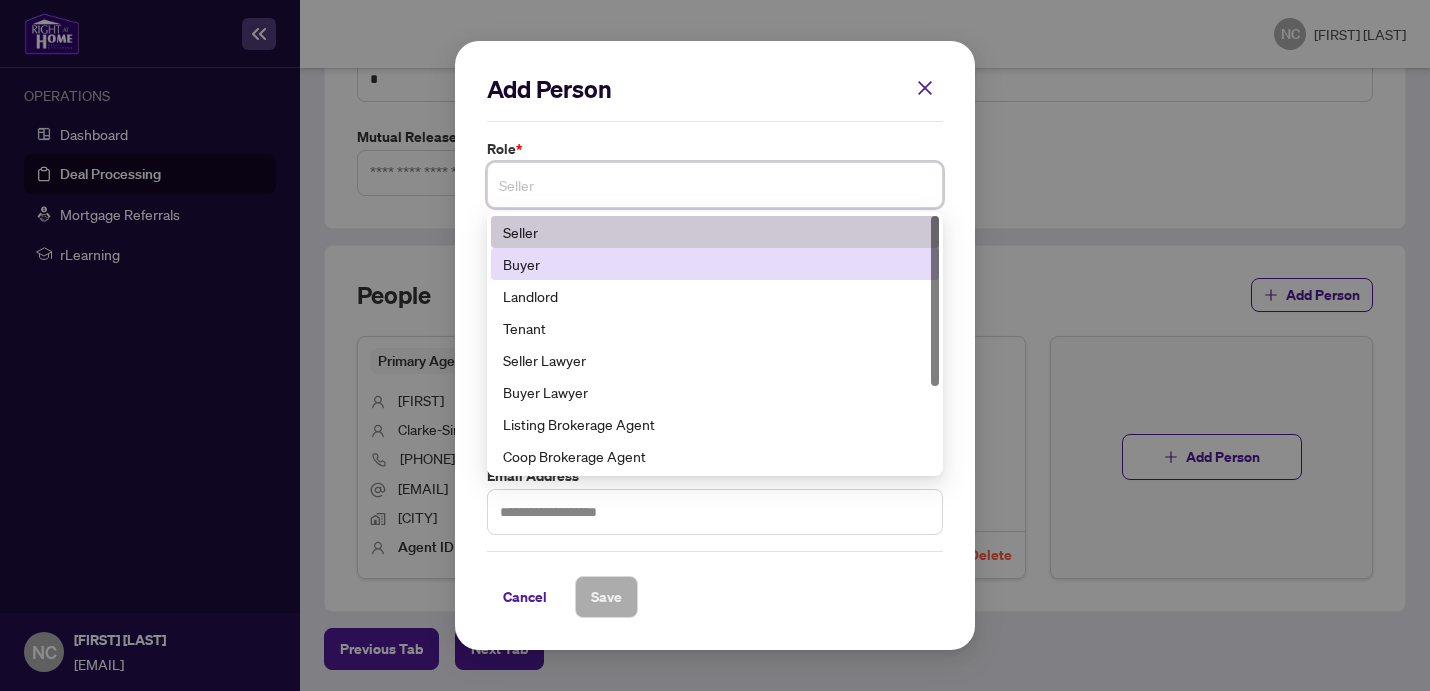 click on "Landlord" at bounding box center [715, 296] 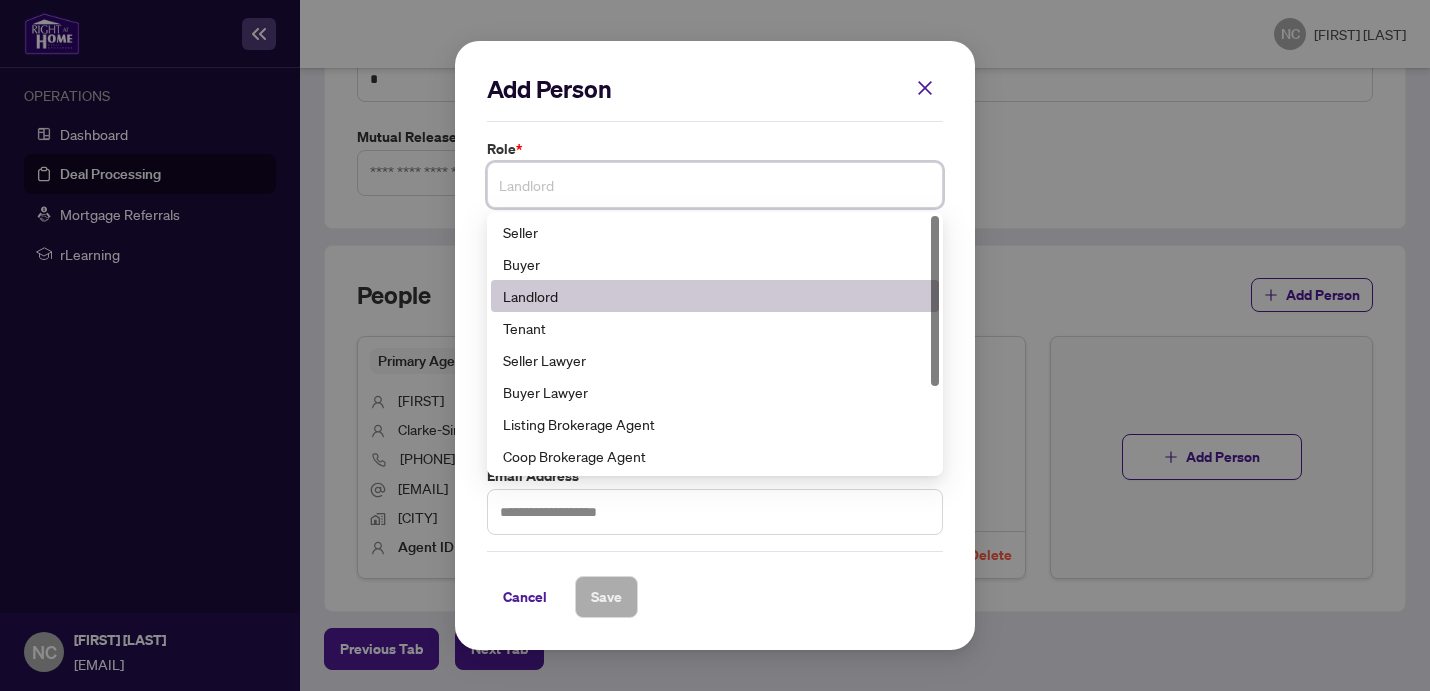 click on "Landlord" at bounding box center (715, 185) 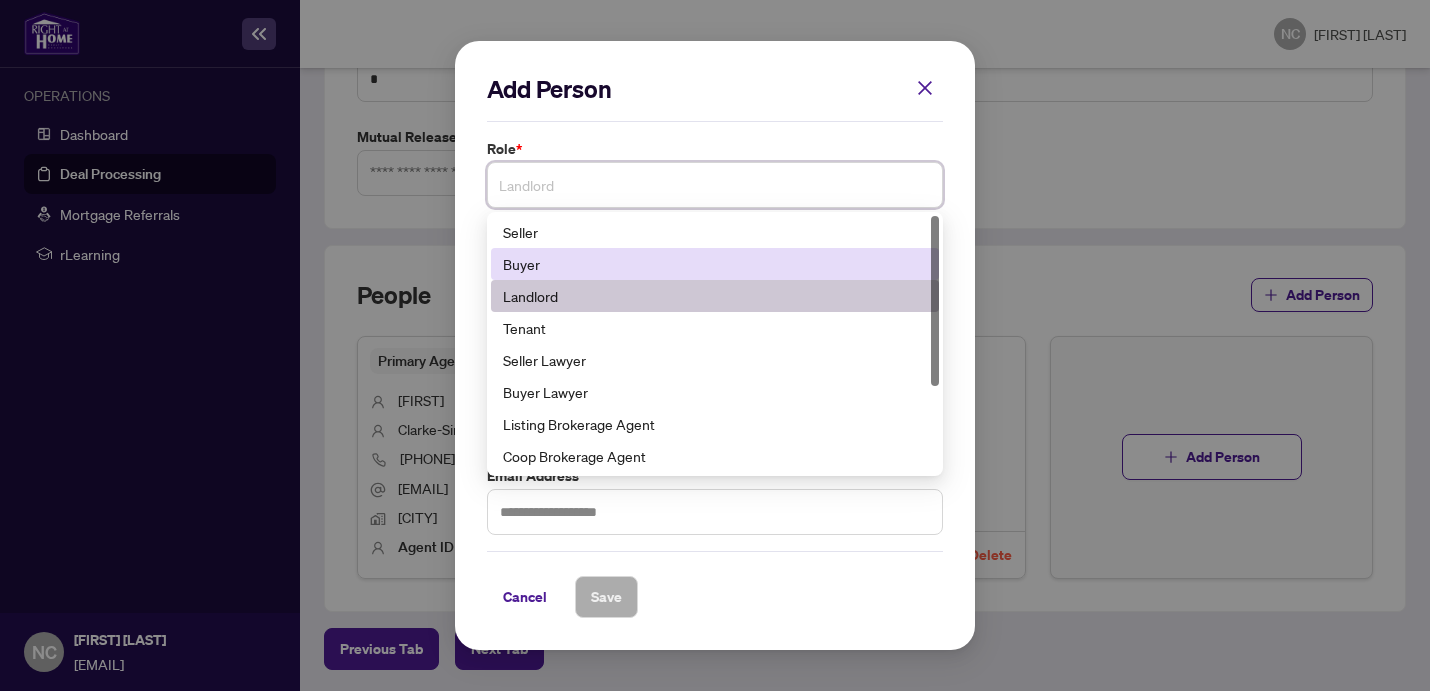 click on "Buyer" at bounding box center [715, 264] 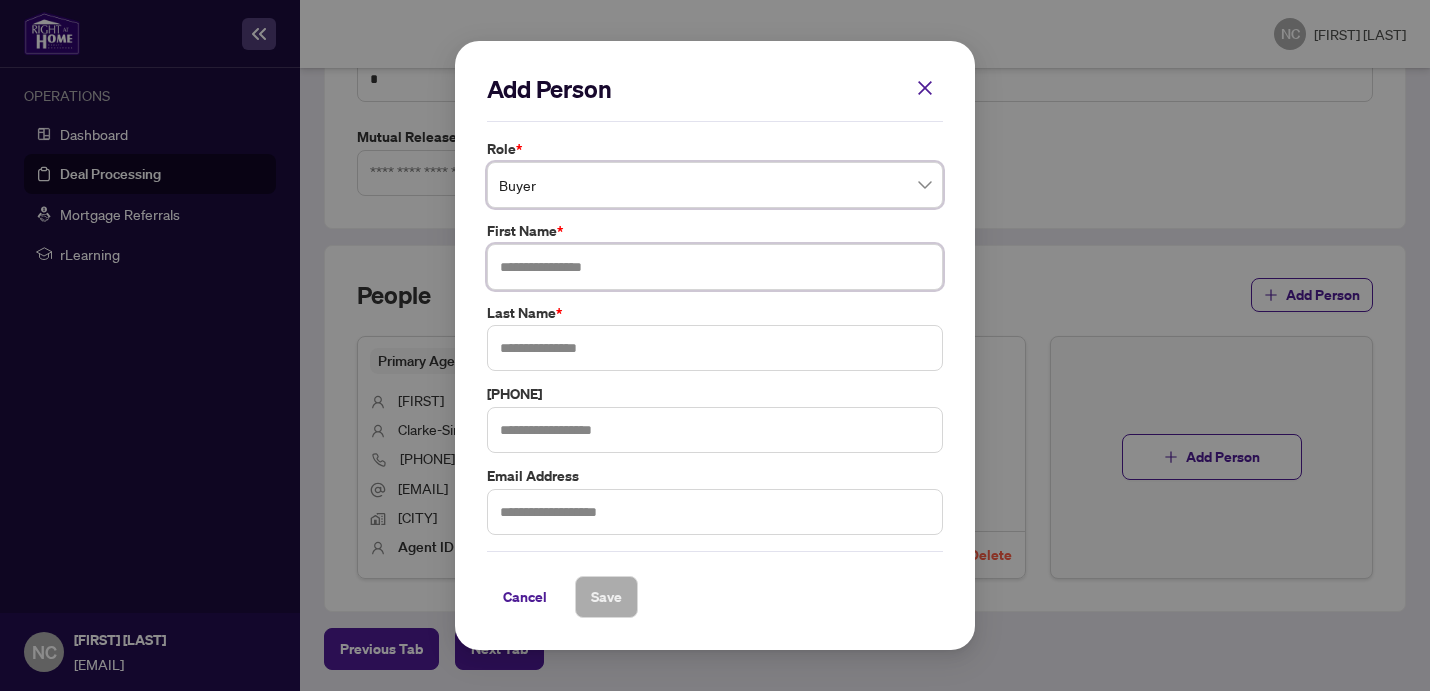 click at bounding box center (715, 267) 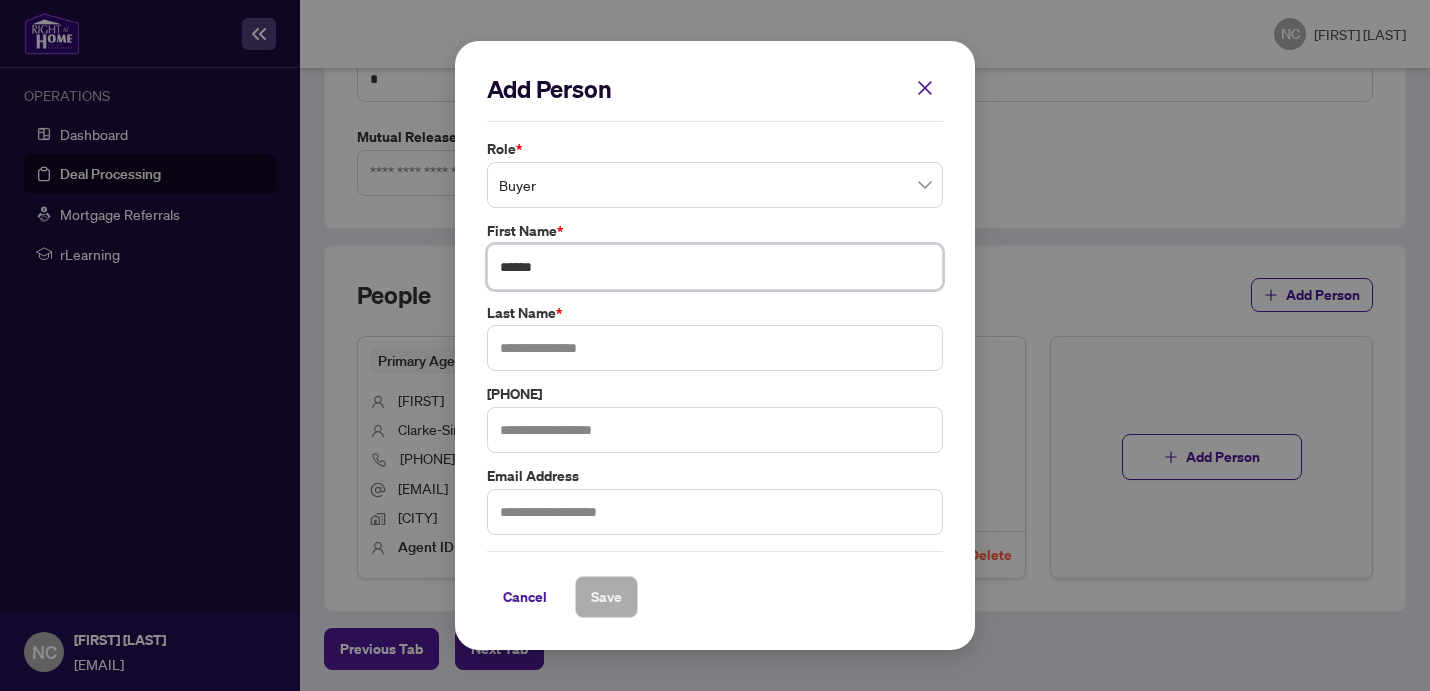 type on "******" 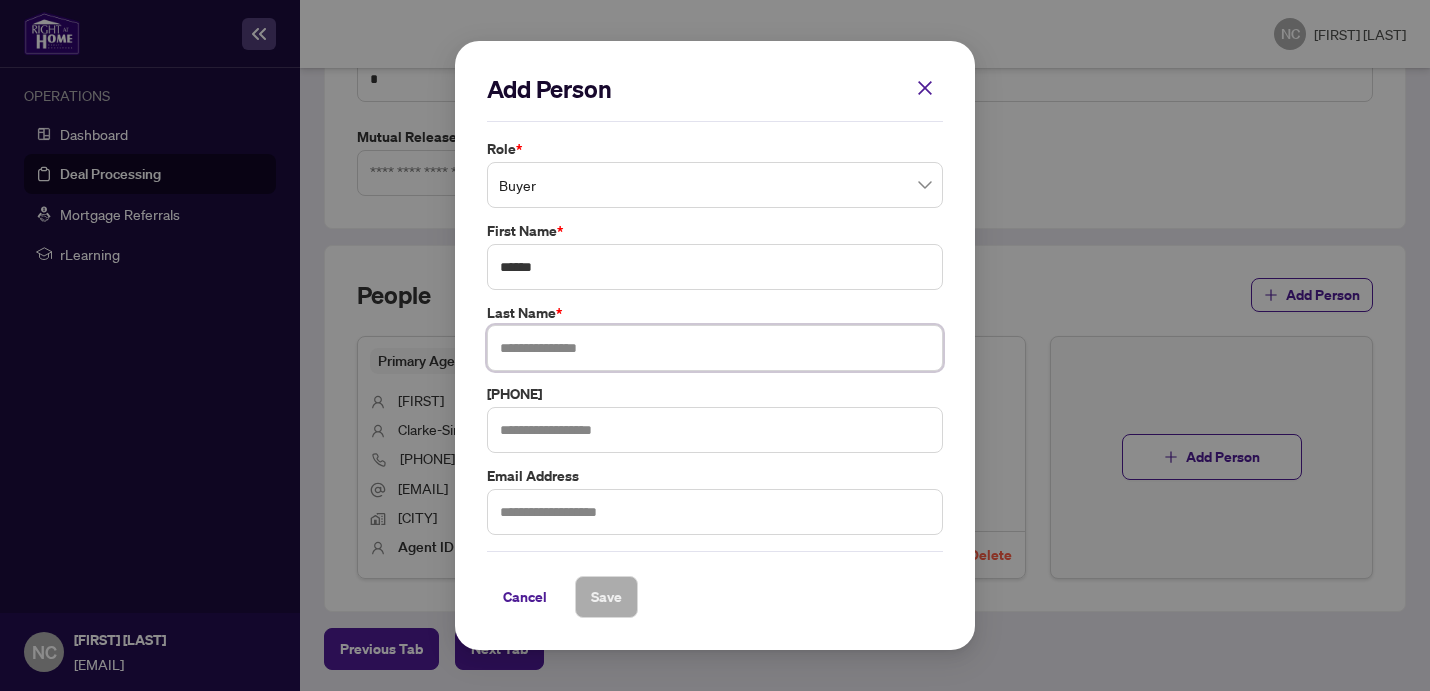 click at bounding box center [715, 348] 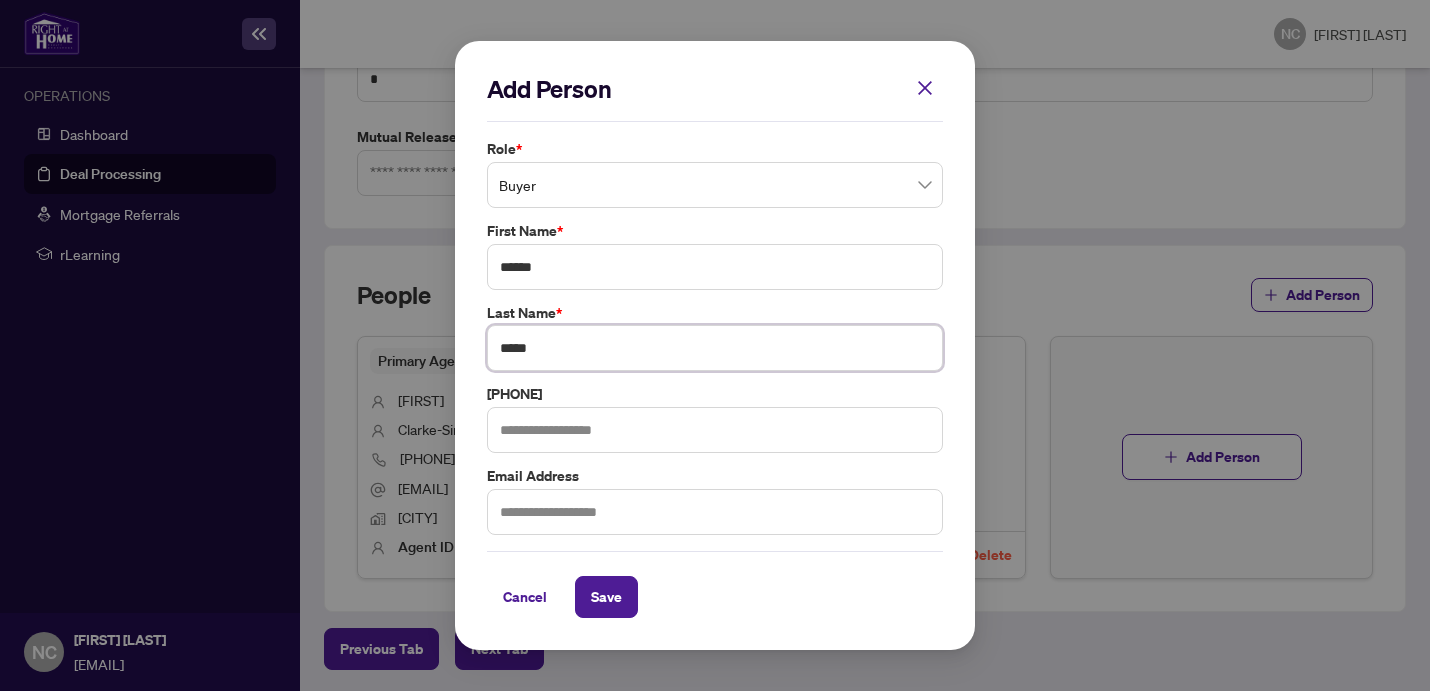 type on "*****" 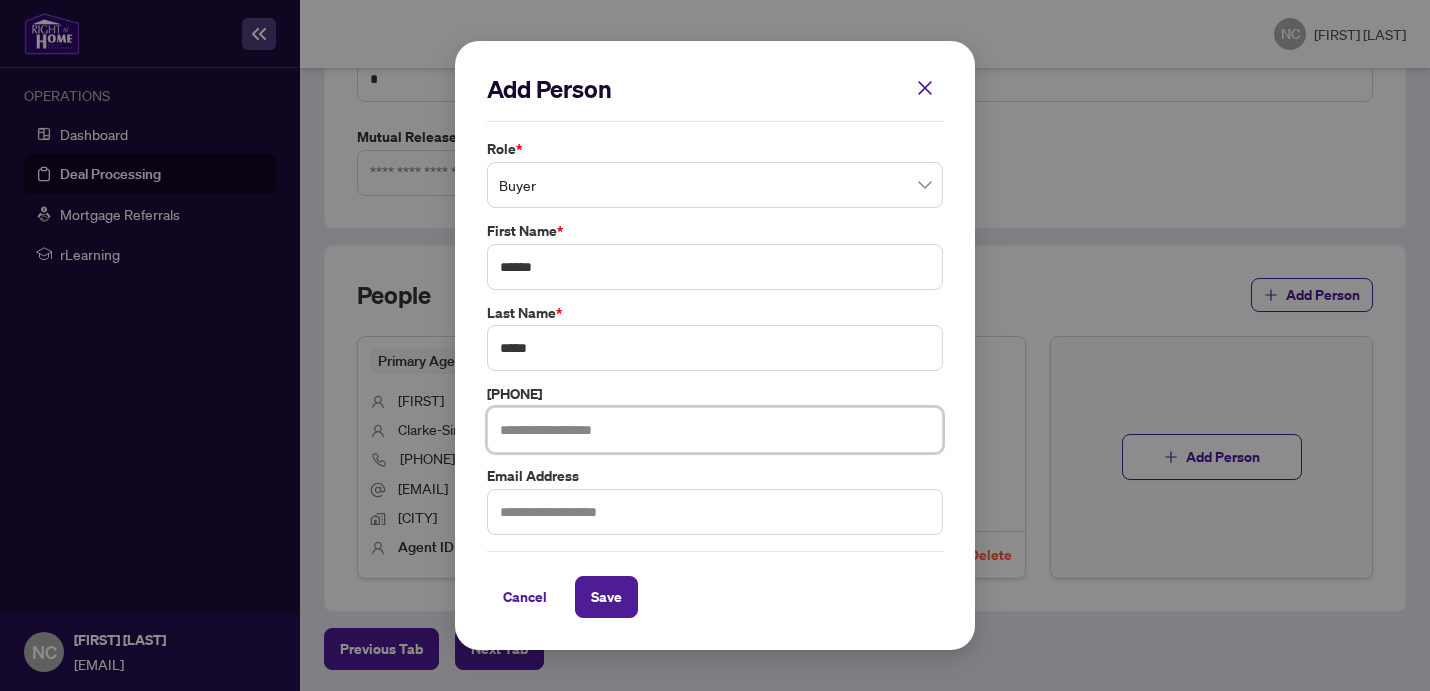 click at bounding box center [715, 430] 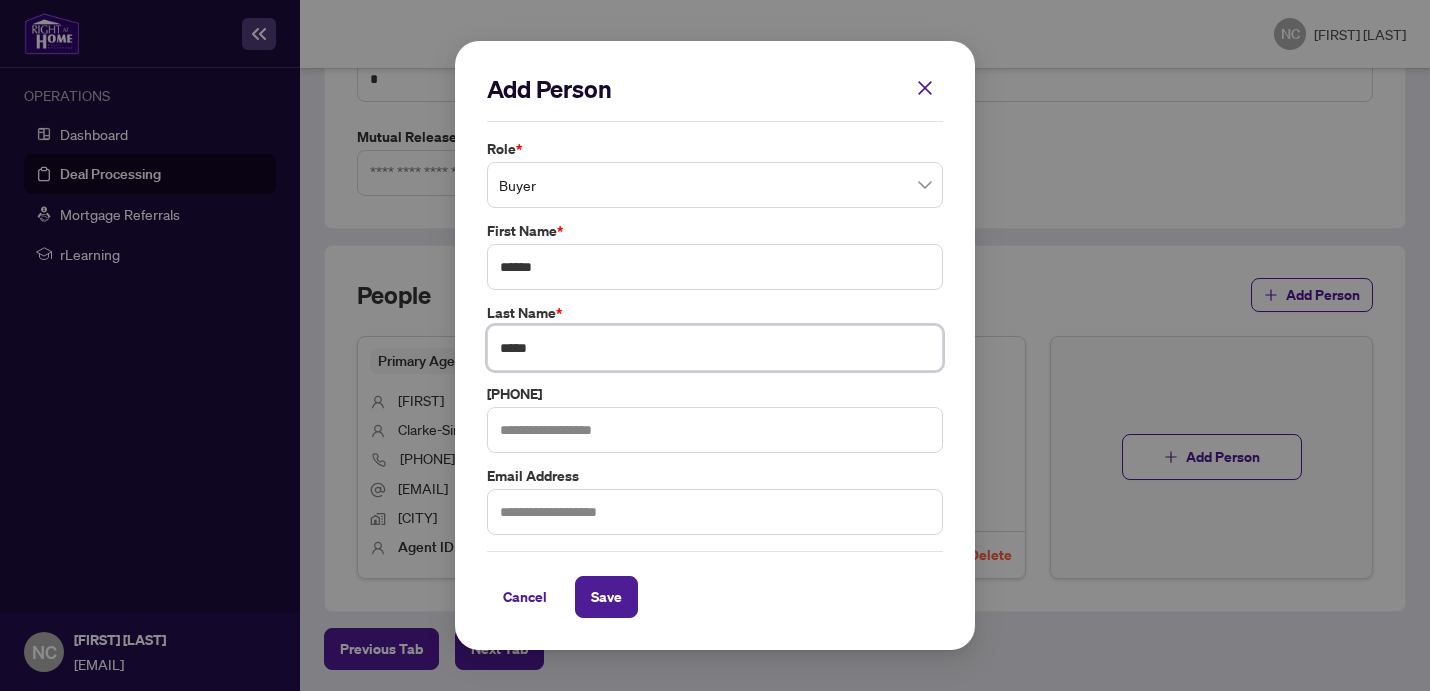 click on "*****" at bounding box center (715, 348) 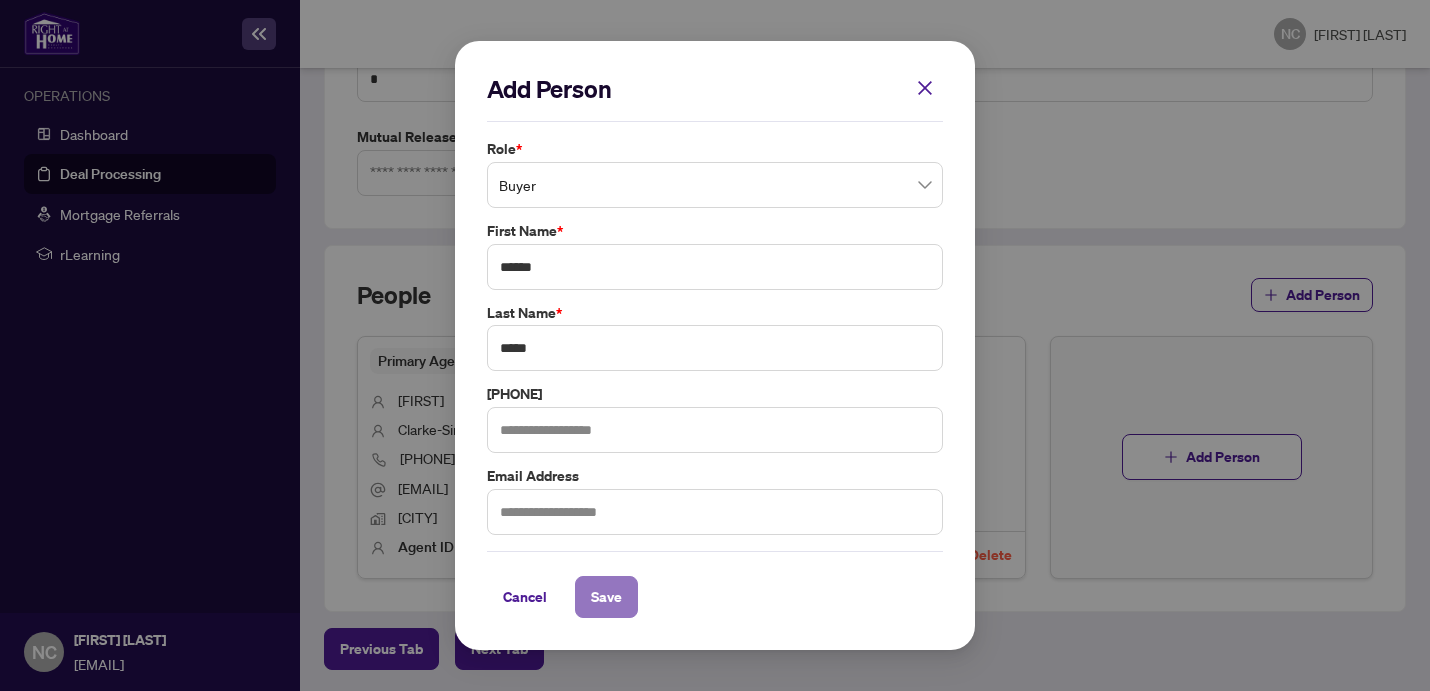 click on "Save" at bounding box center (0, 0) 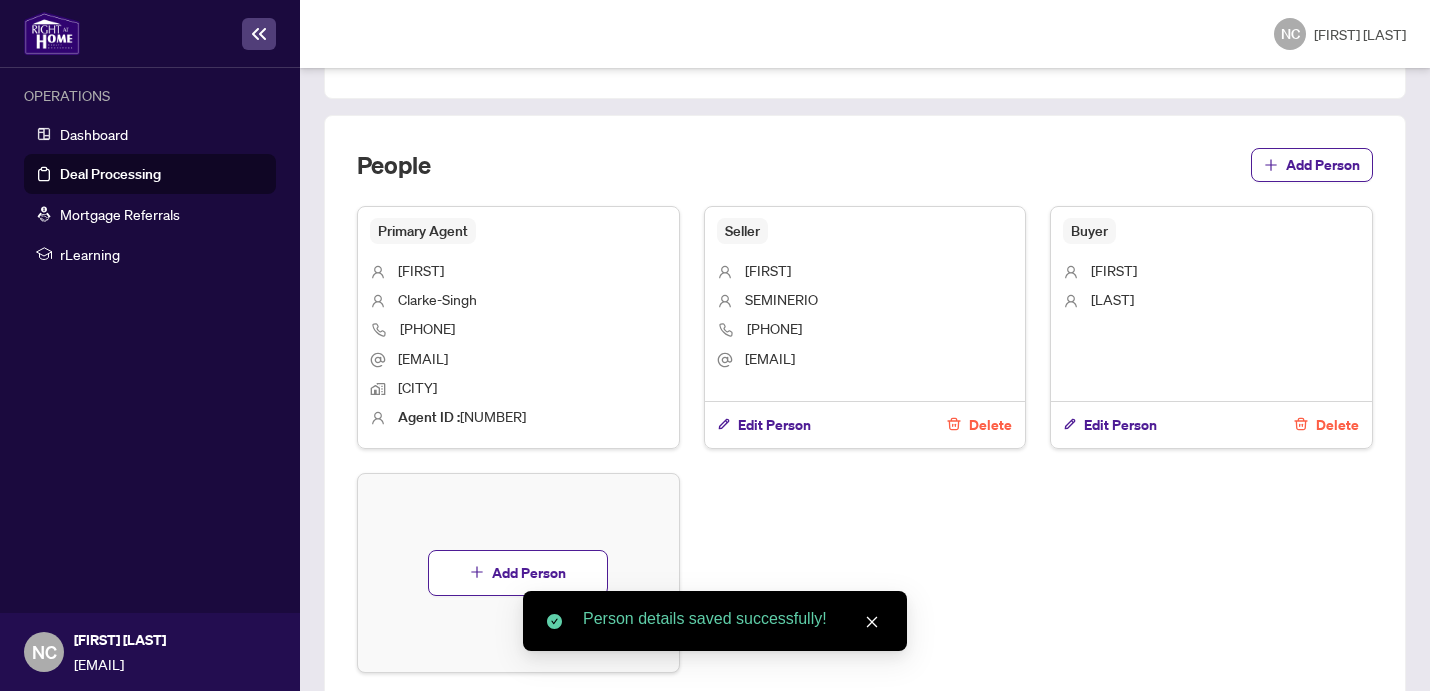 scroll, scrollTop: 1403, scrollLeft: 0, axis: vertical 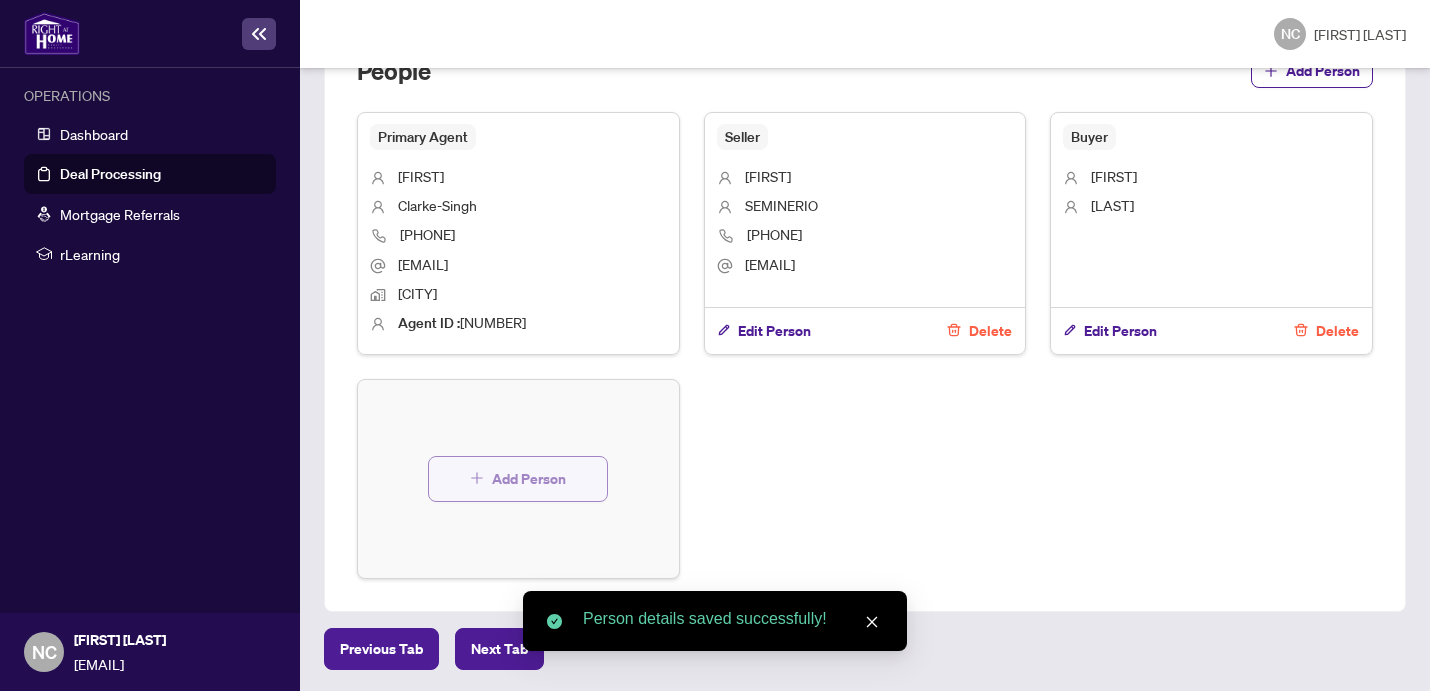 click on "Add Person" at bounding box center [529, 479] 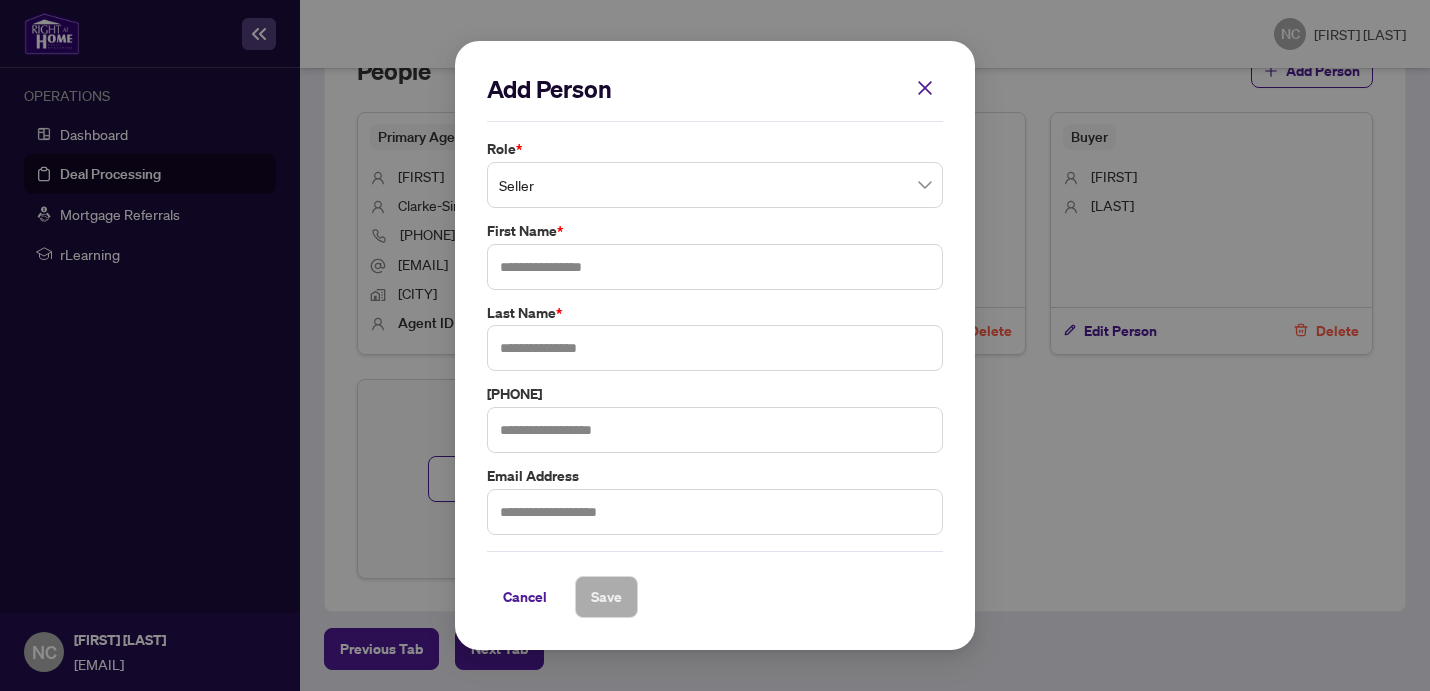 click on "Seller" at bounding box center [715, 185] 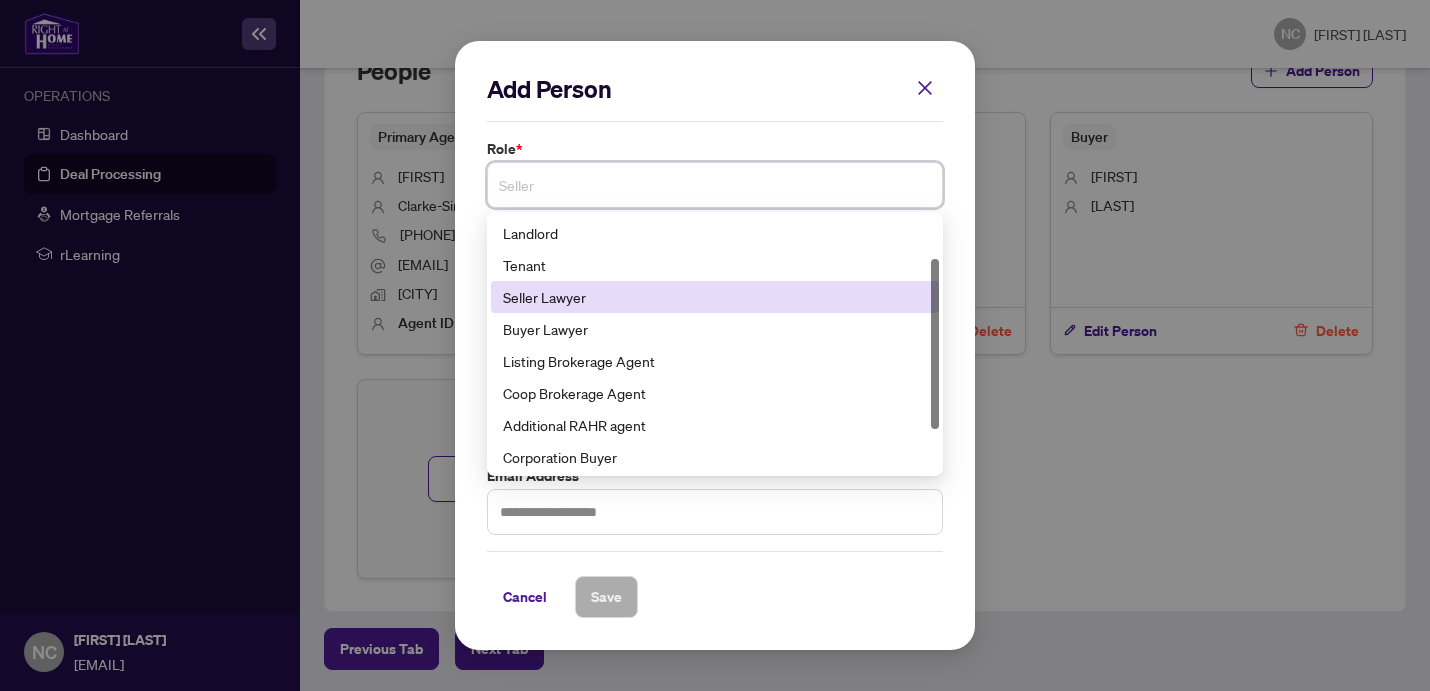 scroll, scrollTop: 65, scrollLeft: 0, axis: vertical 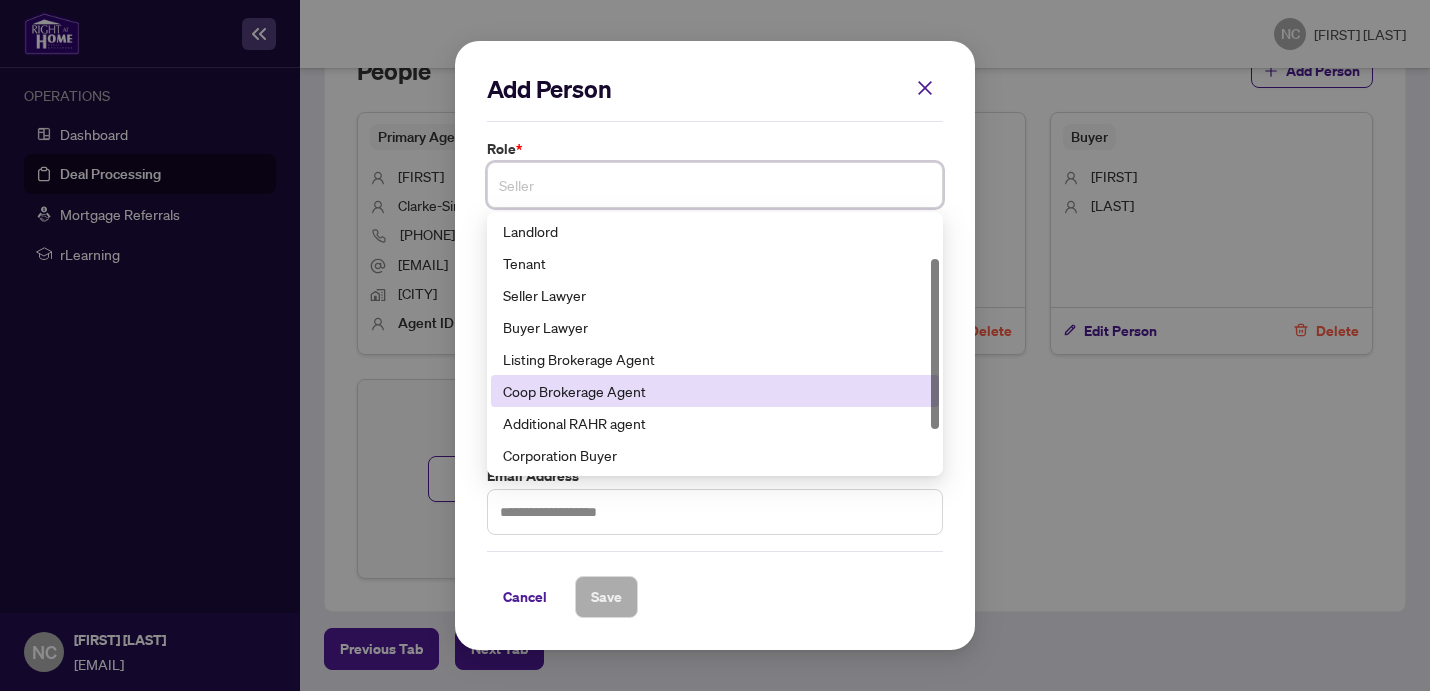 click on "Coop Brokerage Agent" at bounding box center (715, 391) 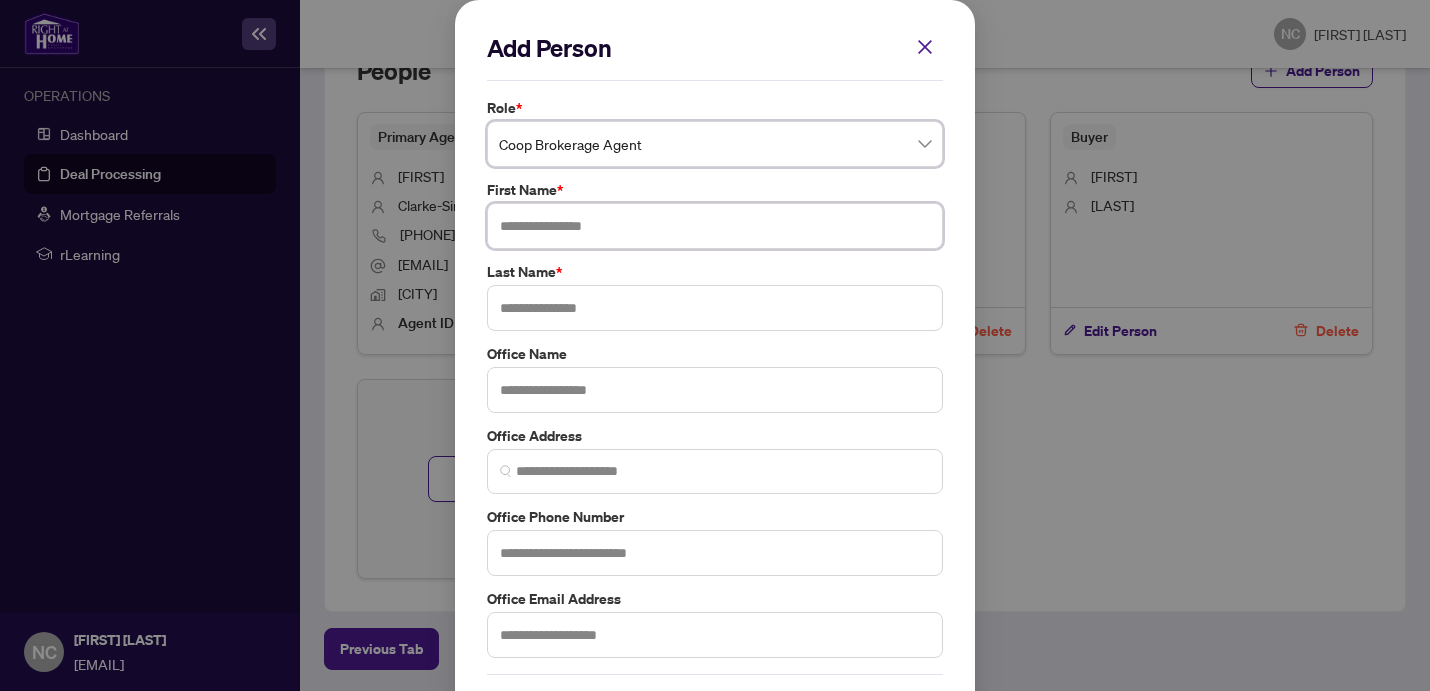 click at bounding box center (715, 226) 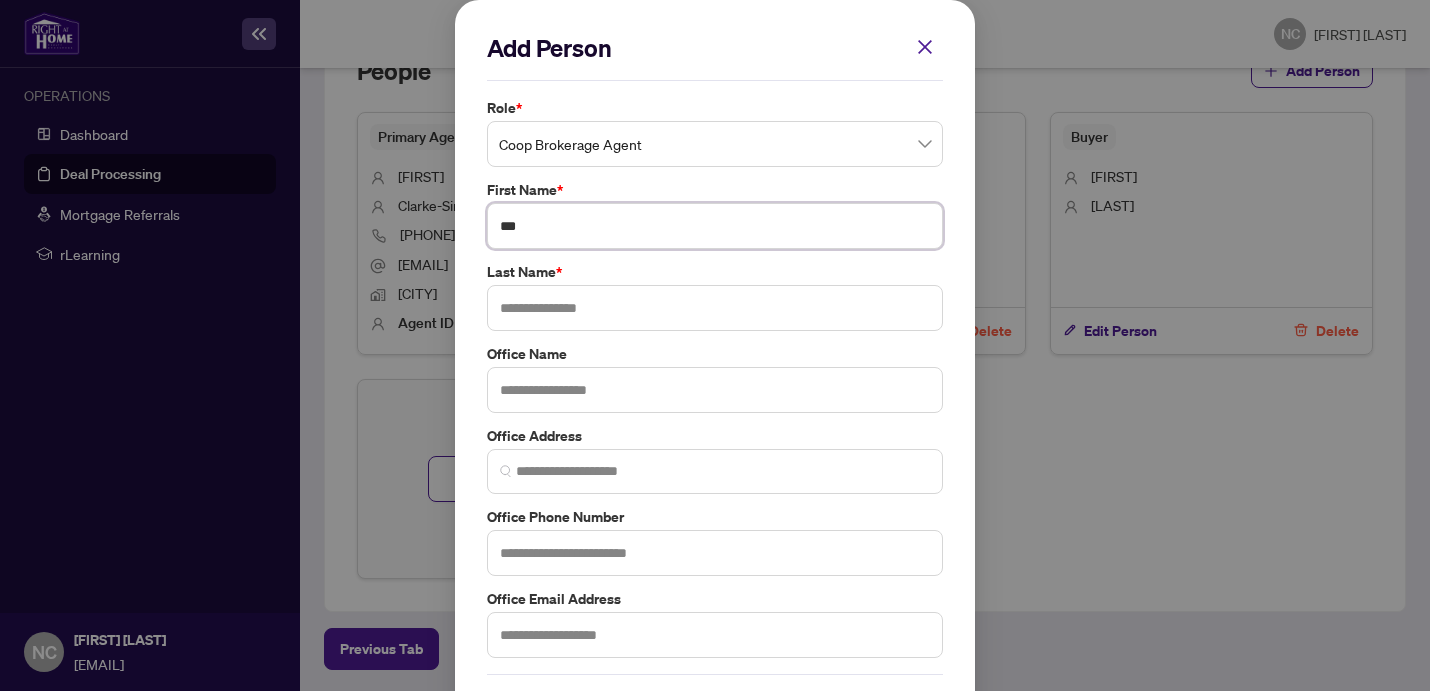 type on "***" 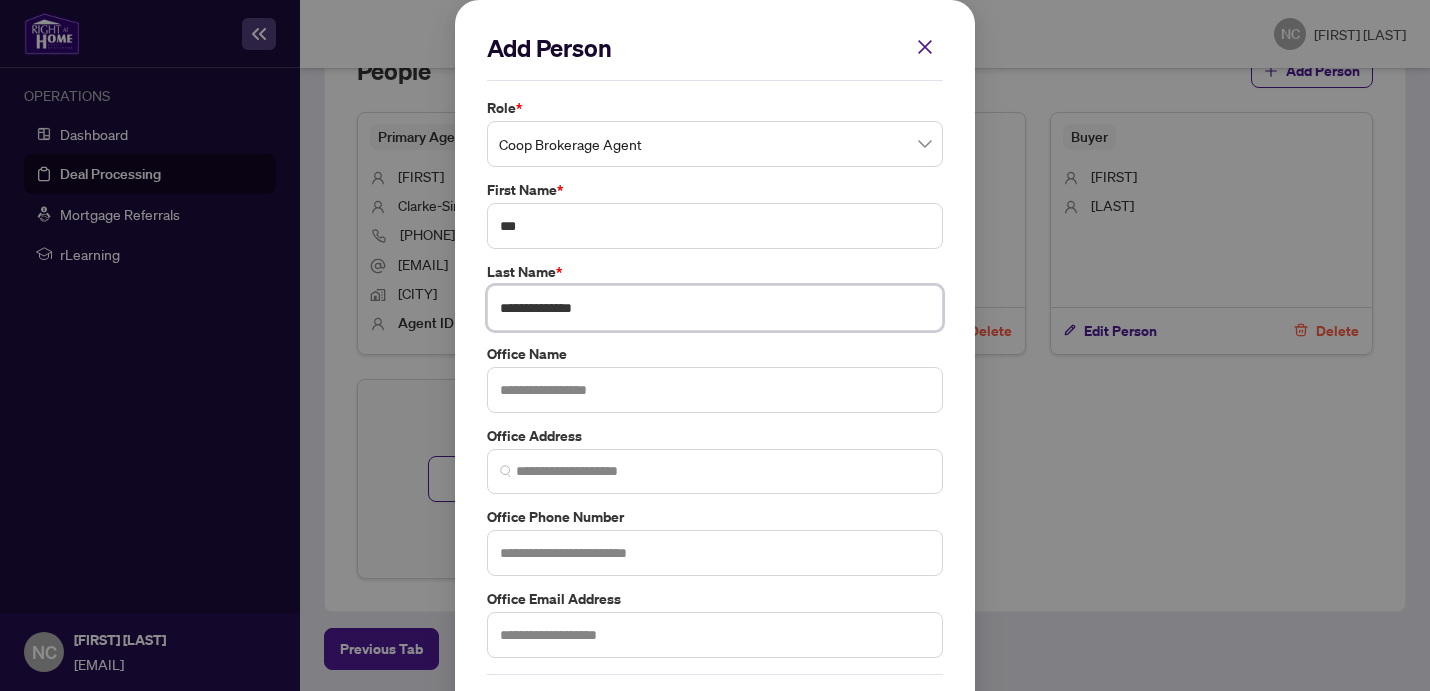 click on "**********" at bounding box center [715, 308] 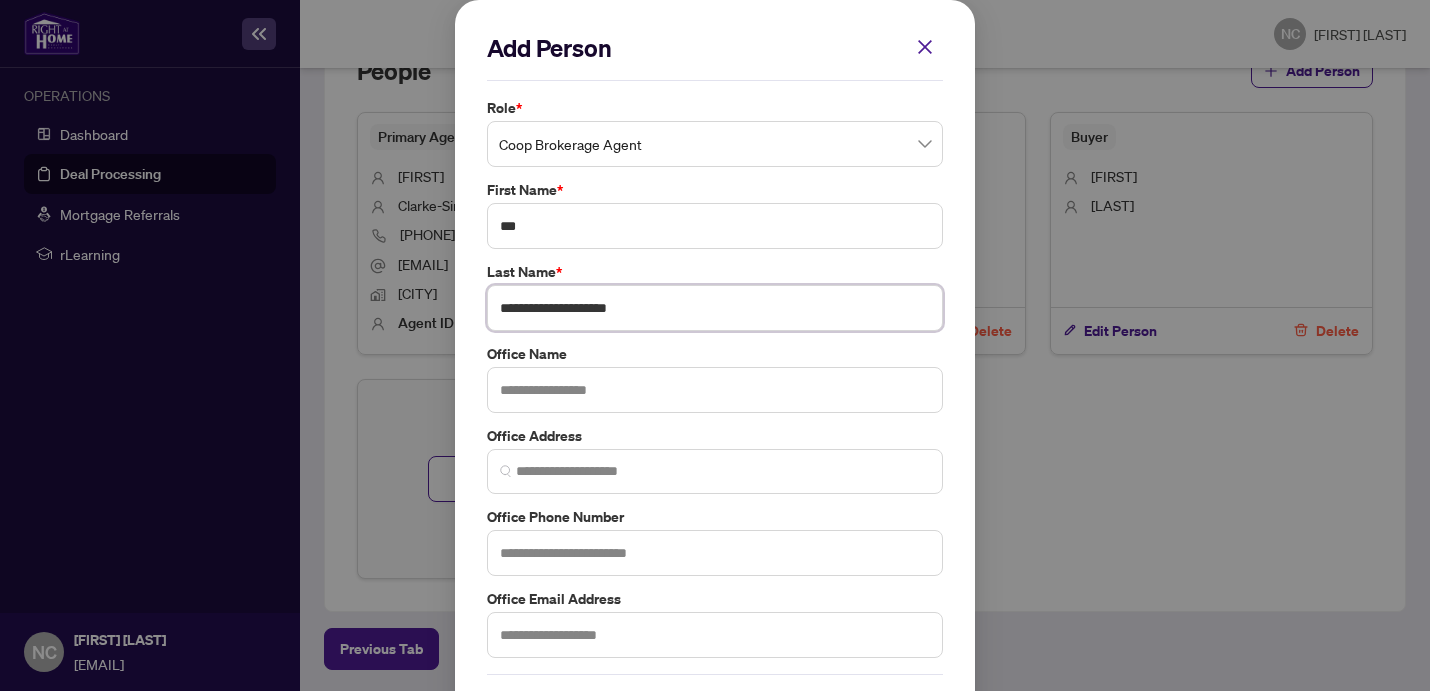 type on "**********" 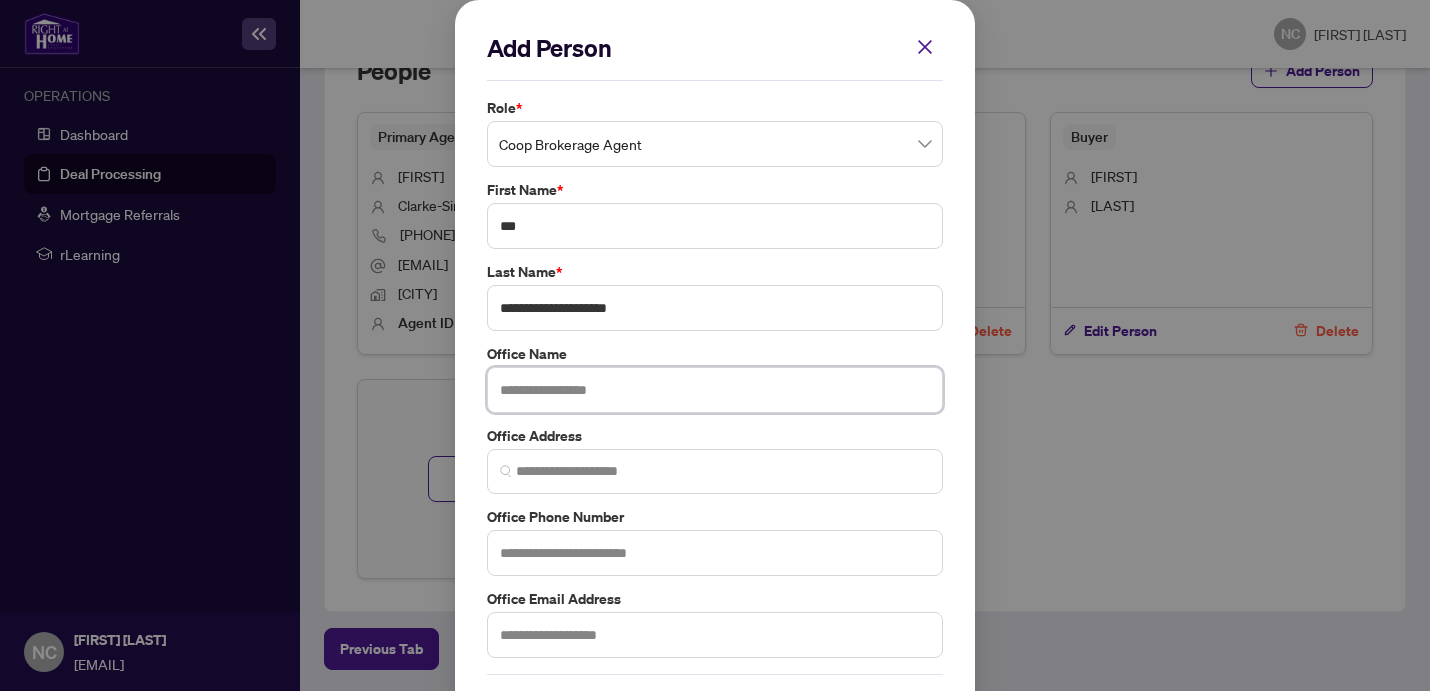 click at bounding box center [715, 390] 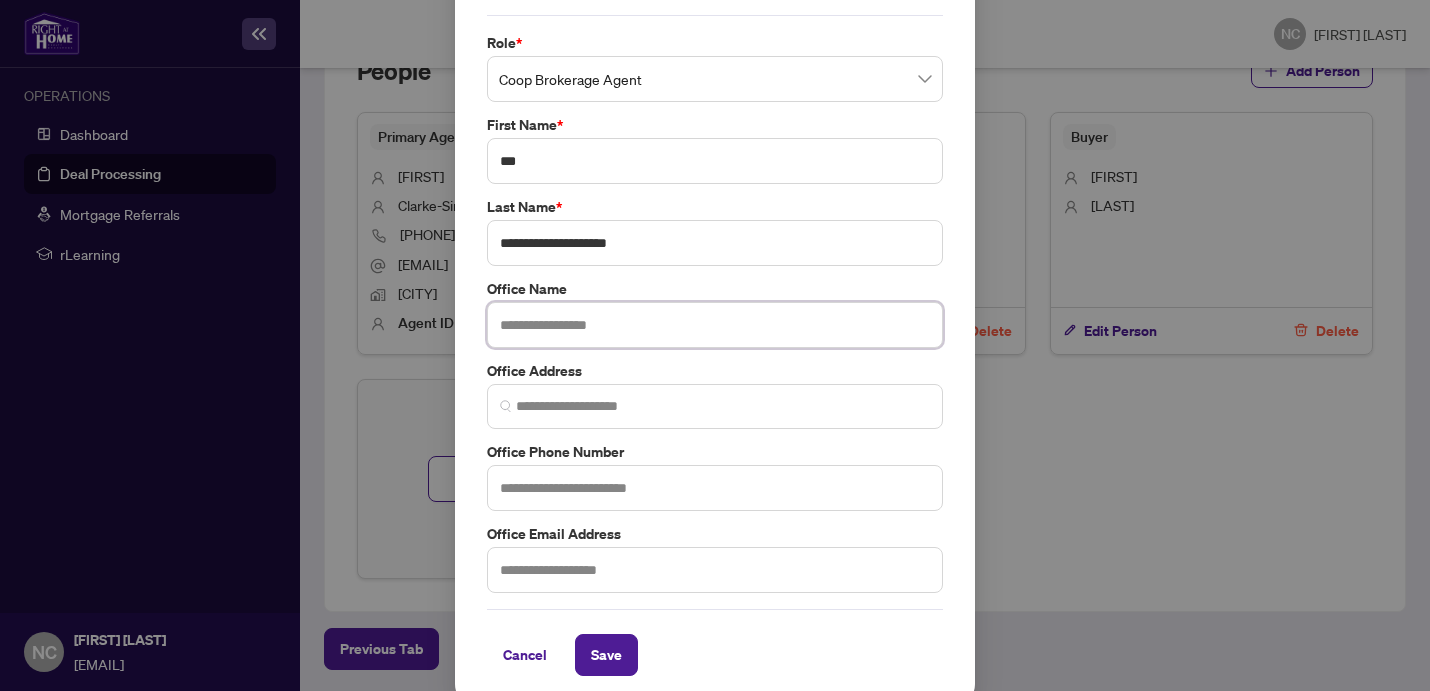 scroll, scrollTop: 82, scrollLeft: 0, axis: vertical 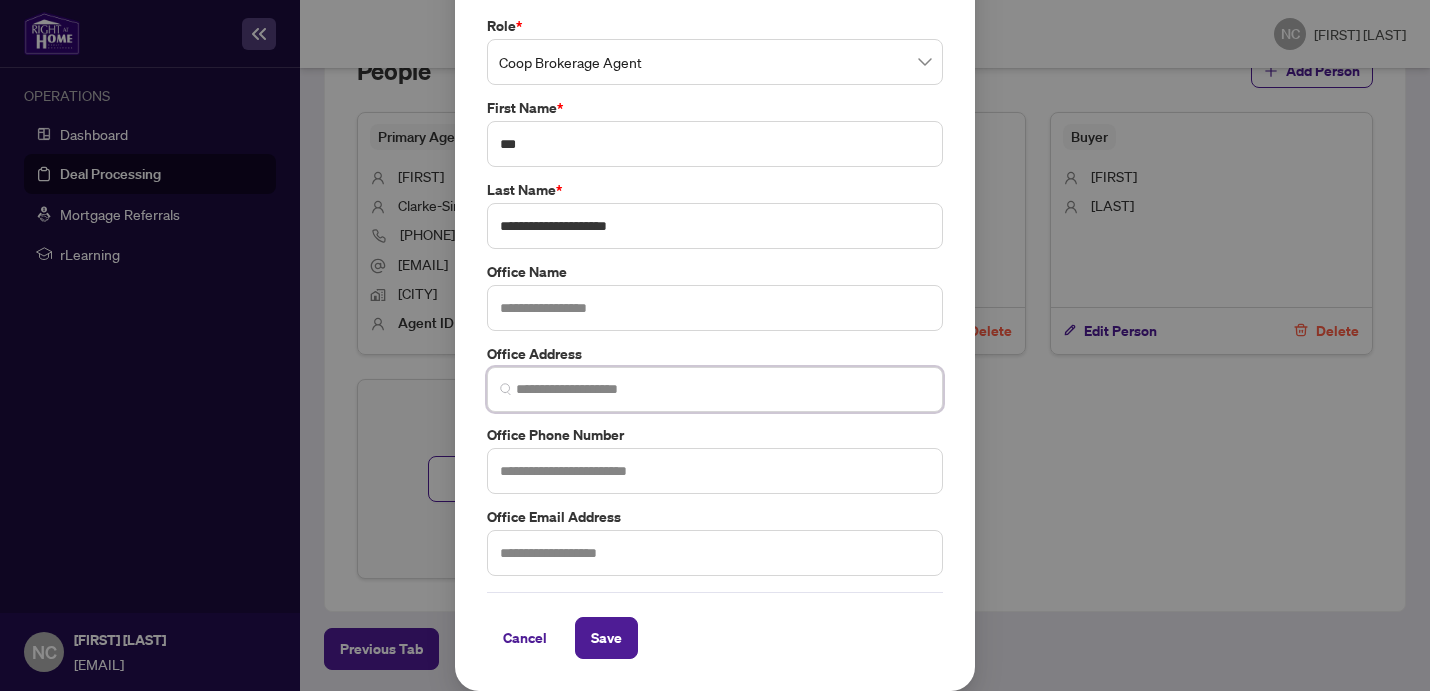 click at bounding box center [723, 389] 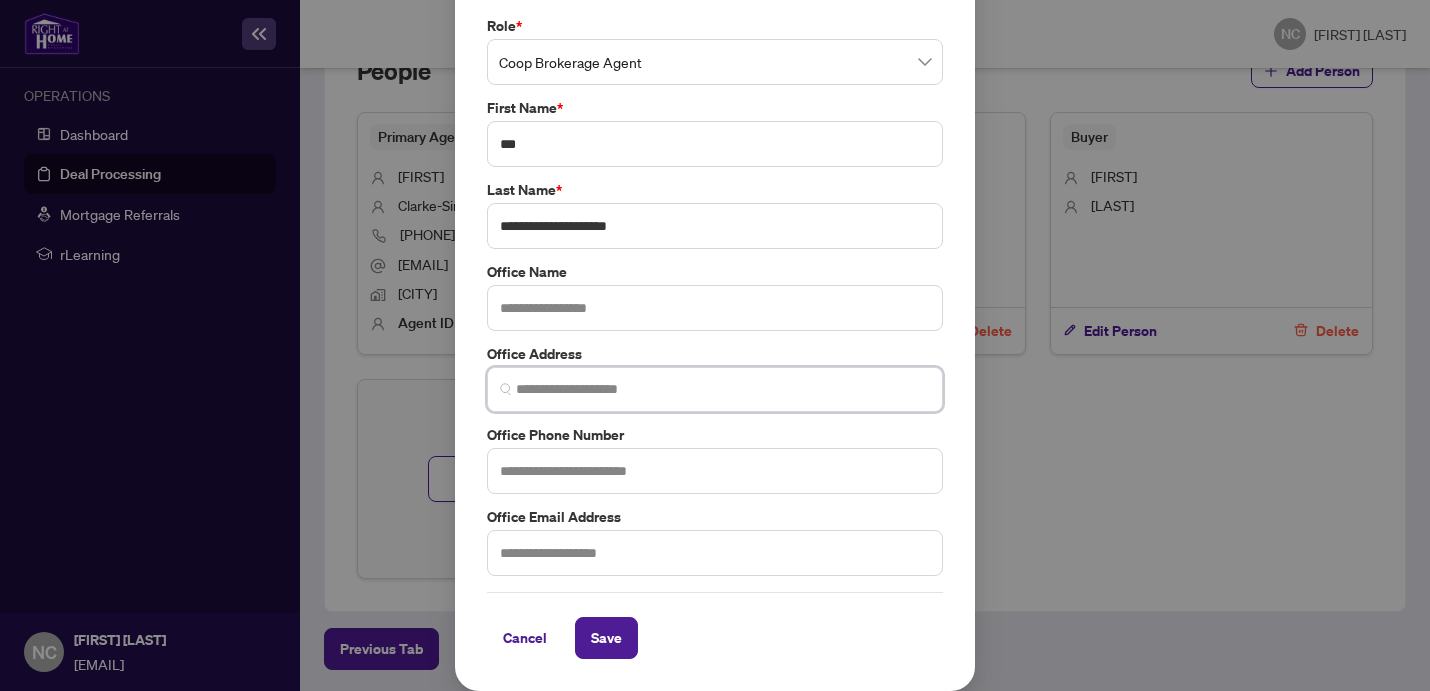 paste on "**********" 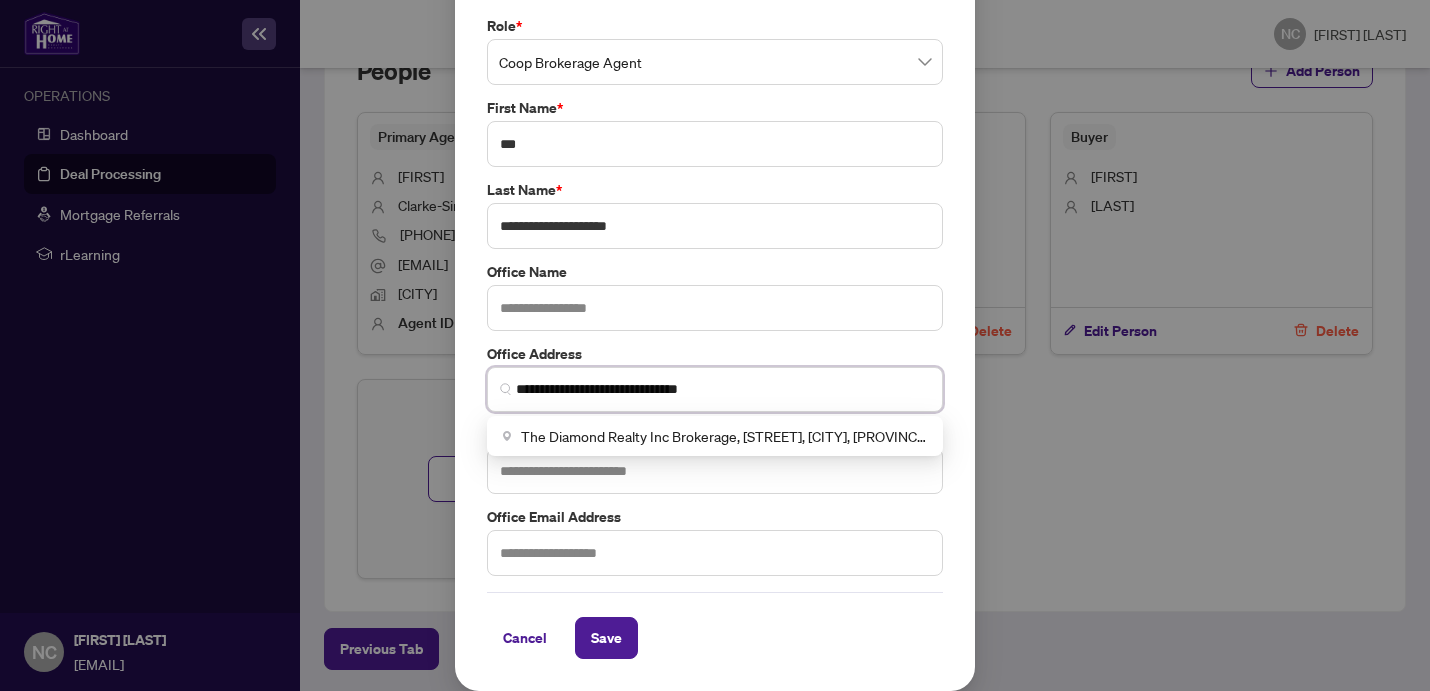 type on "**********" 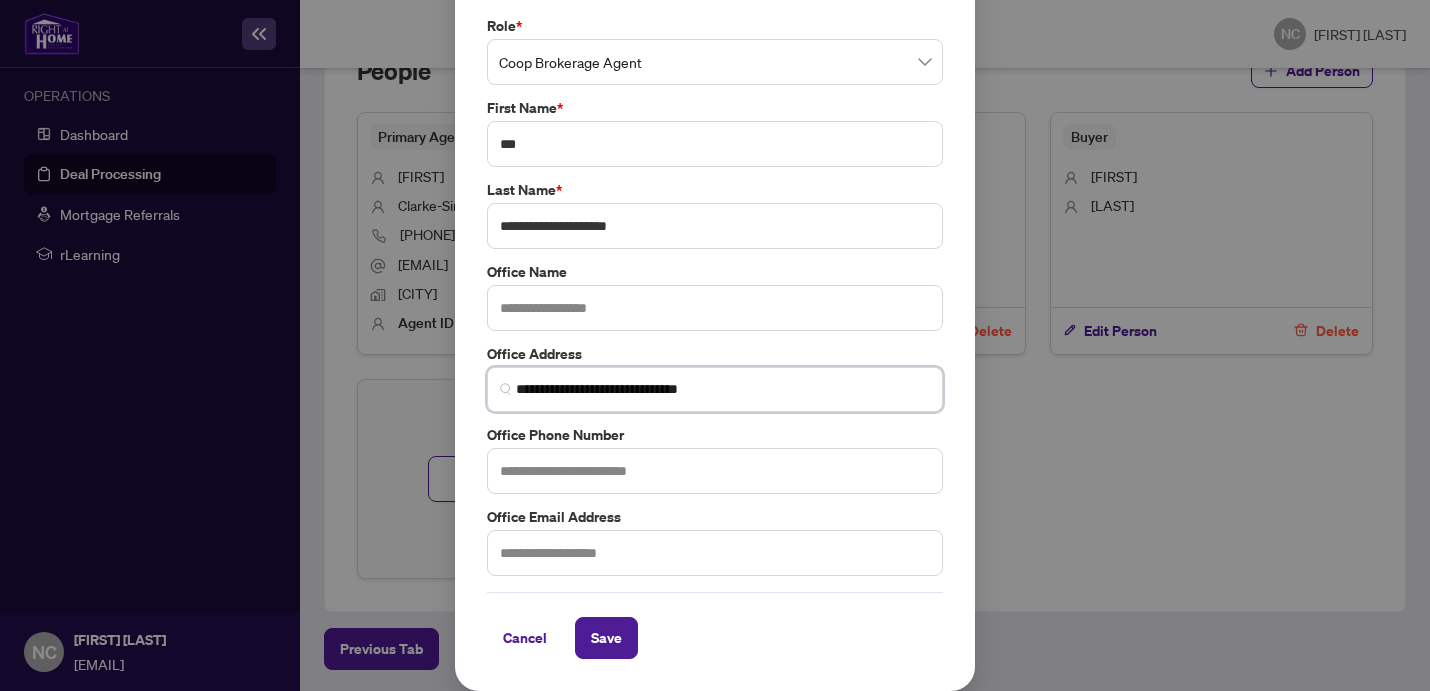 paste on "**********" 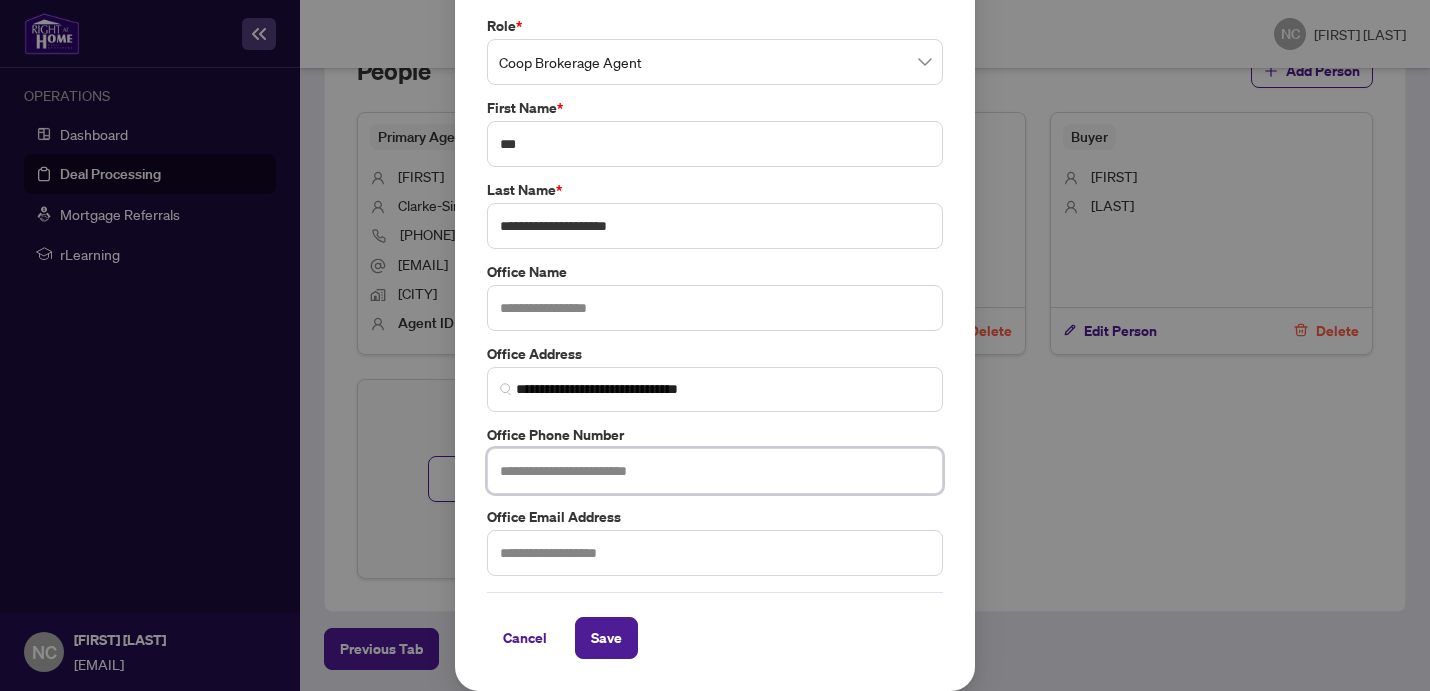 click at bounding box center [715, 471] 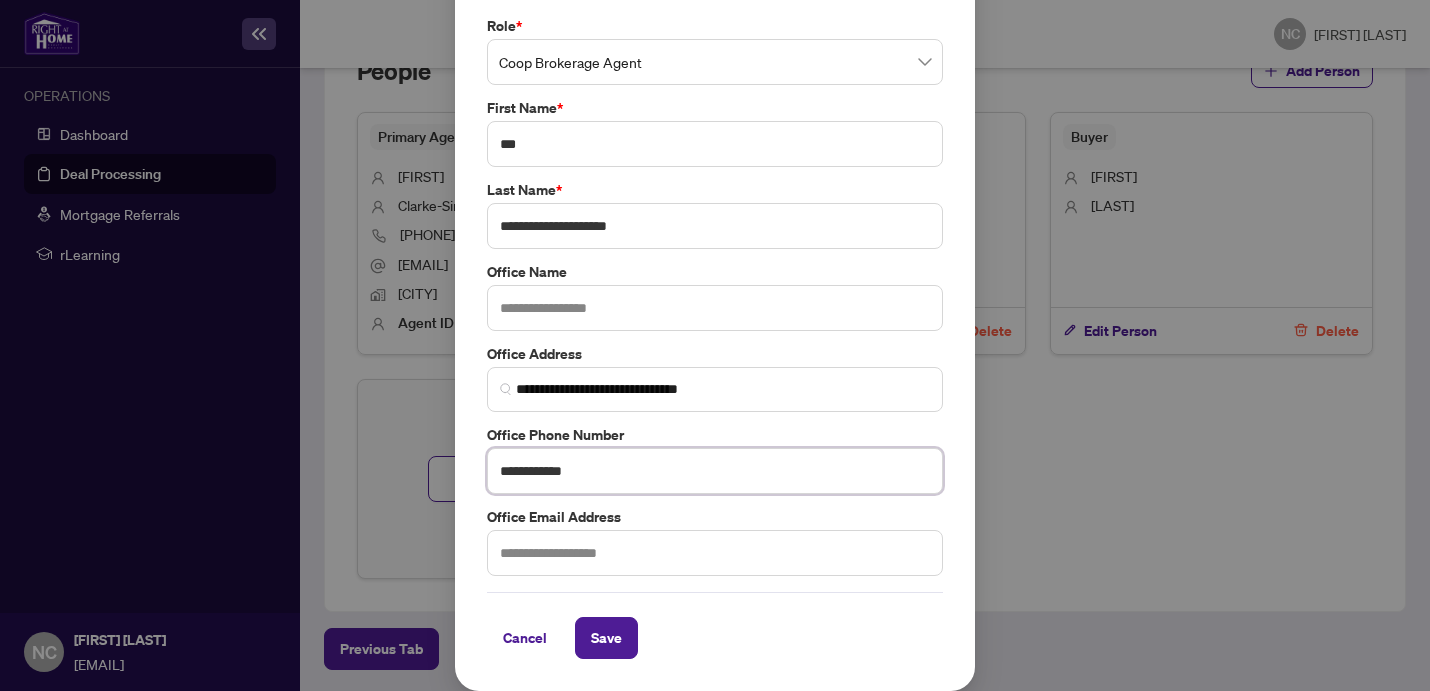type on "**********" 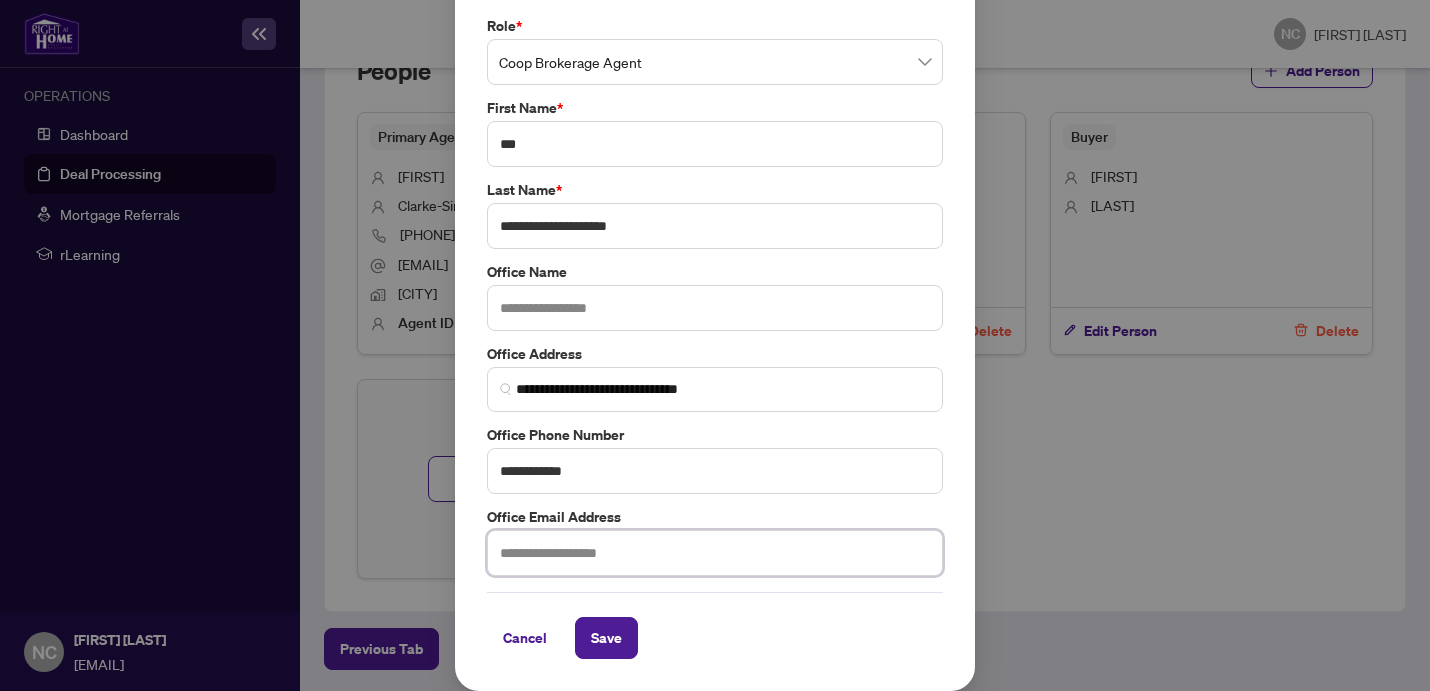 click at bounding box center (715, 553) 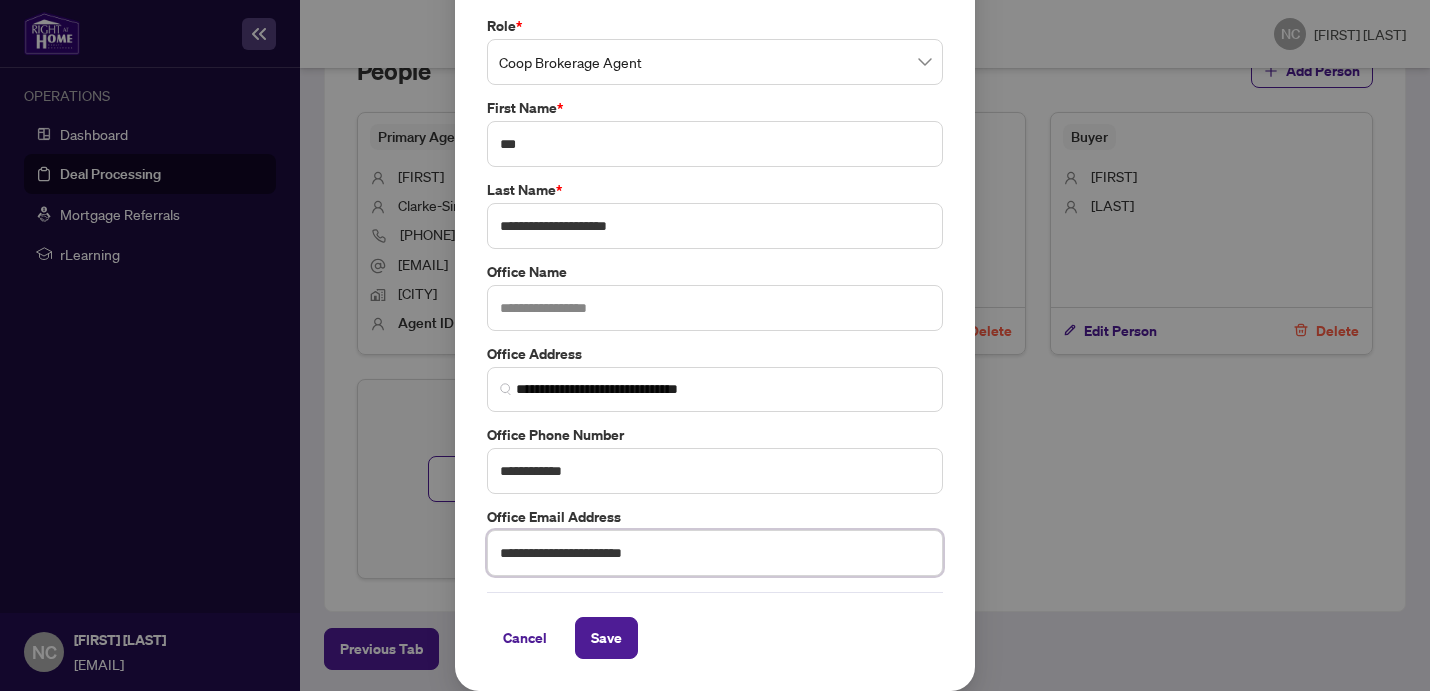 type on "**********" 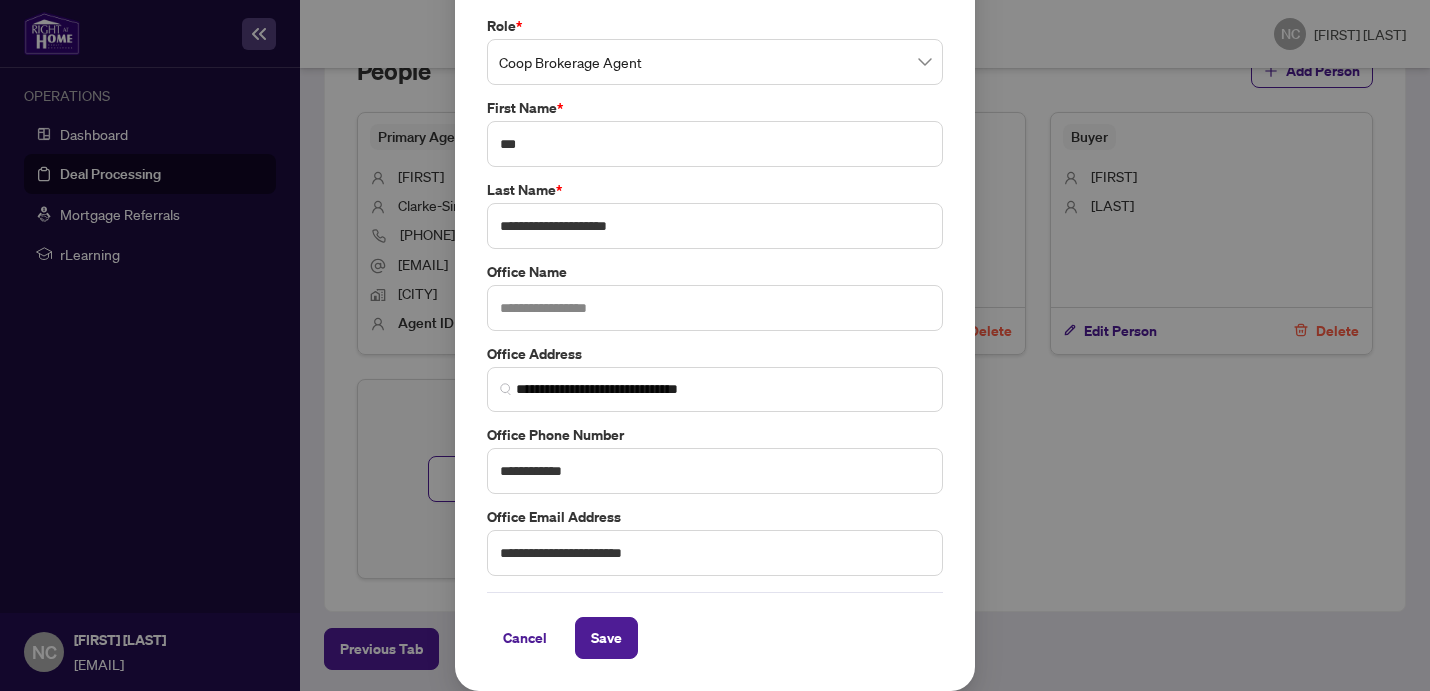 click on "Office Email Address" at bounding box center (715, 26) 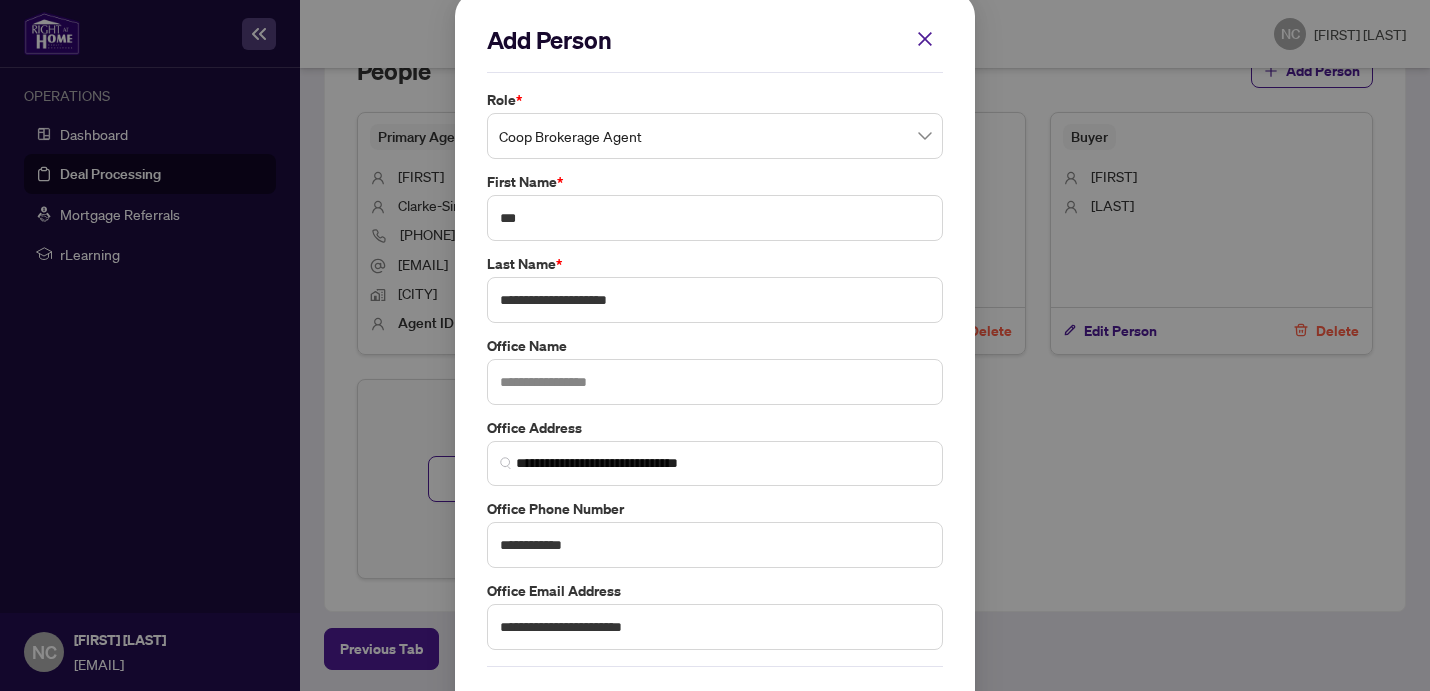 scroll, scrollTop: 0, scrollLeft: 0, axis: both 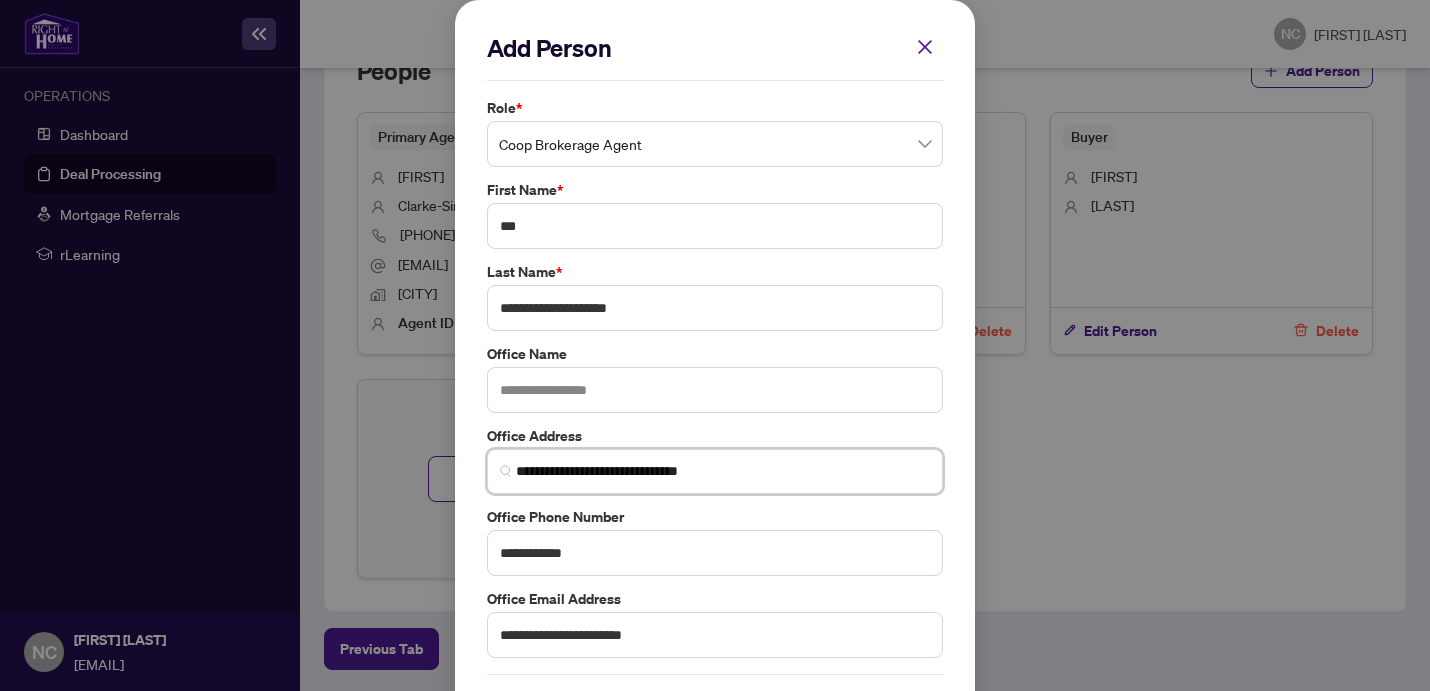 click on "**********" at bounding box center (723, 471) 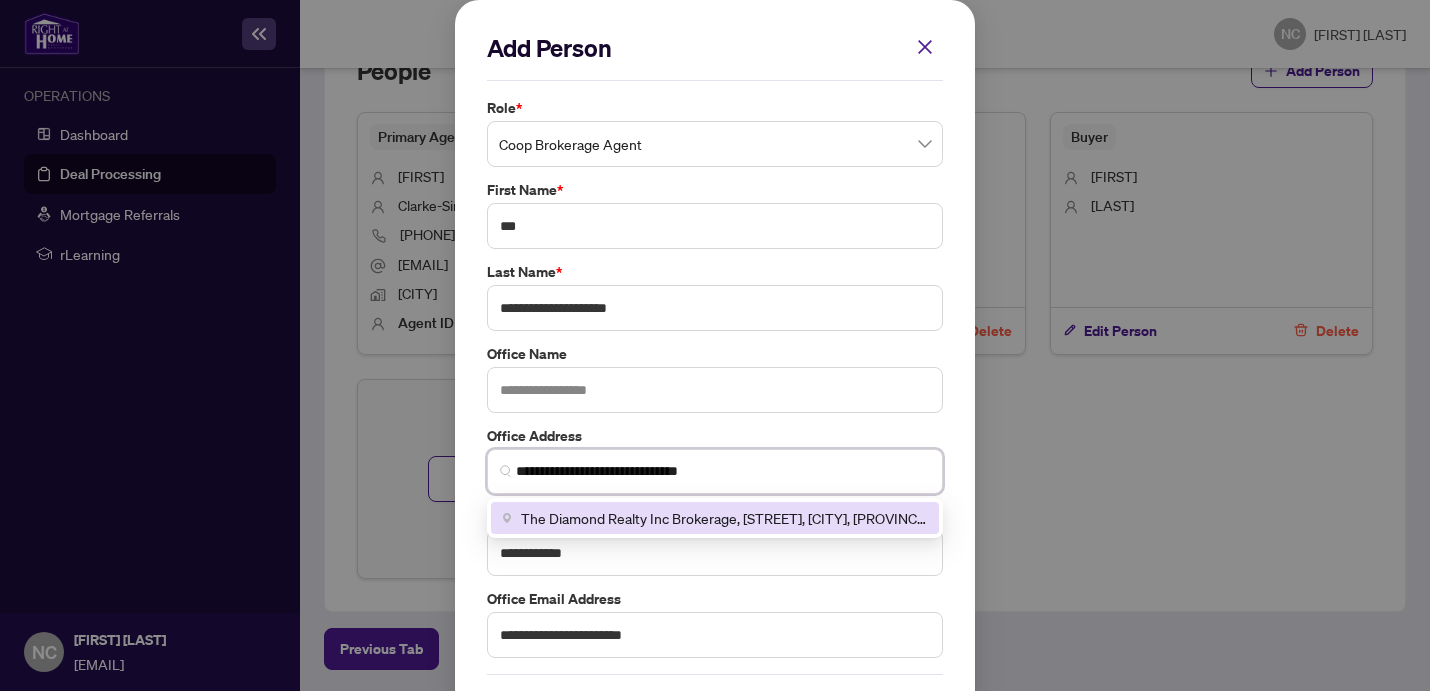 click on "**********" at bounding box center (723, 471) 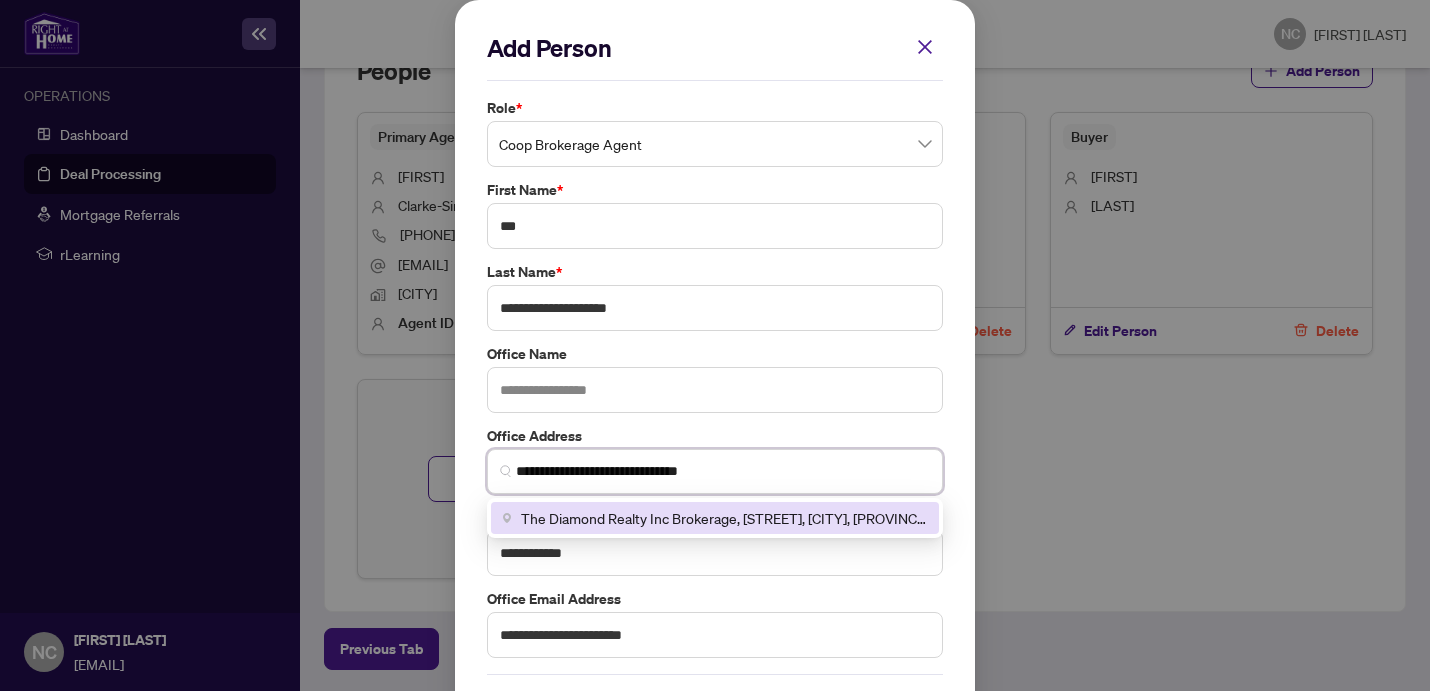 click on "**********" at bounding box center (723, 471) 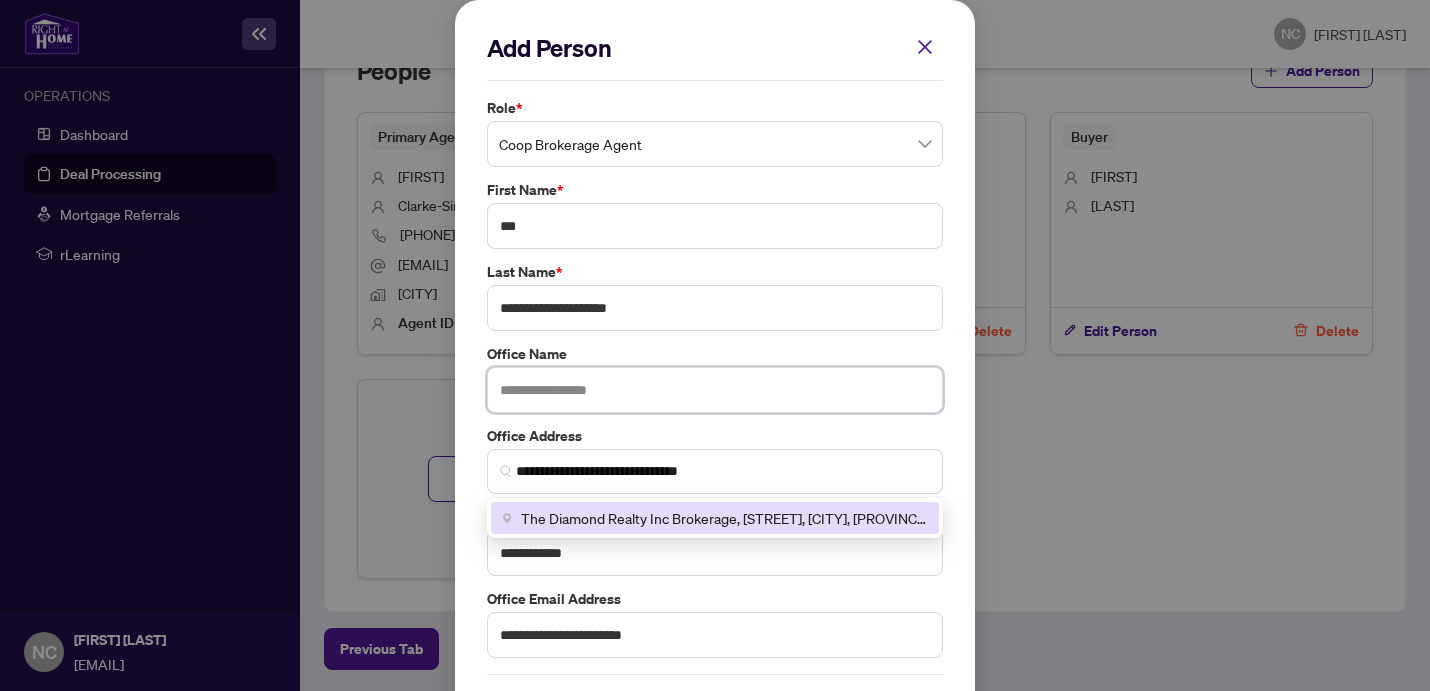 click at bounding box center (715, 390) 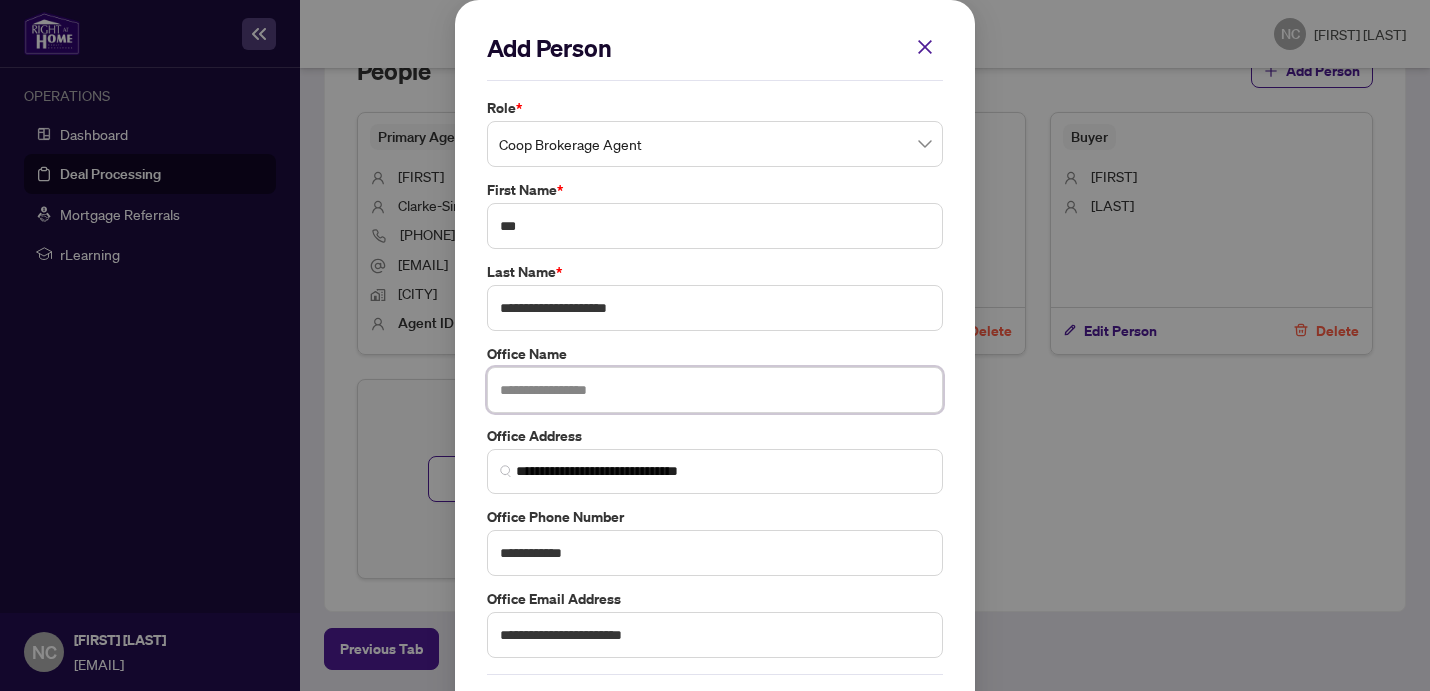 paste on "**********" 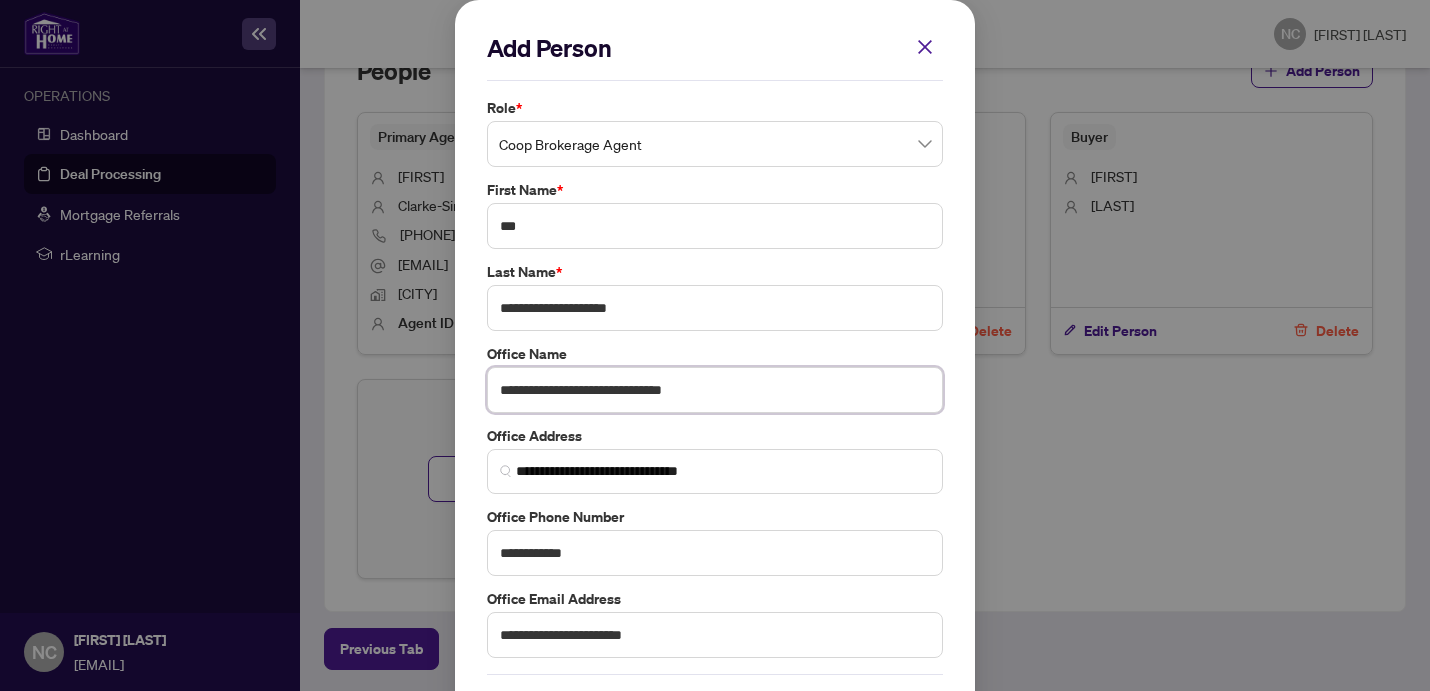 type on "**********" 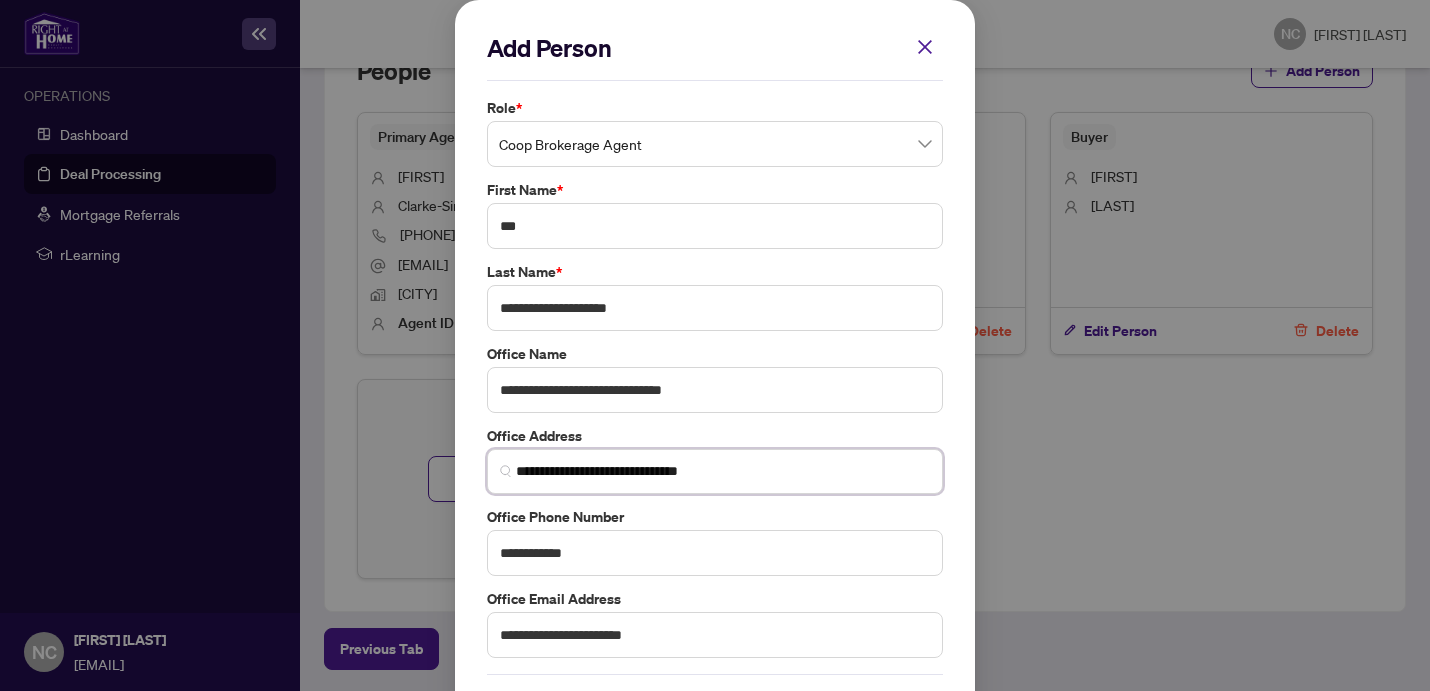 click on "**********" at bounding box center [723, 471] 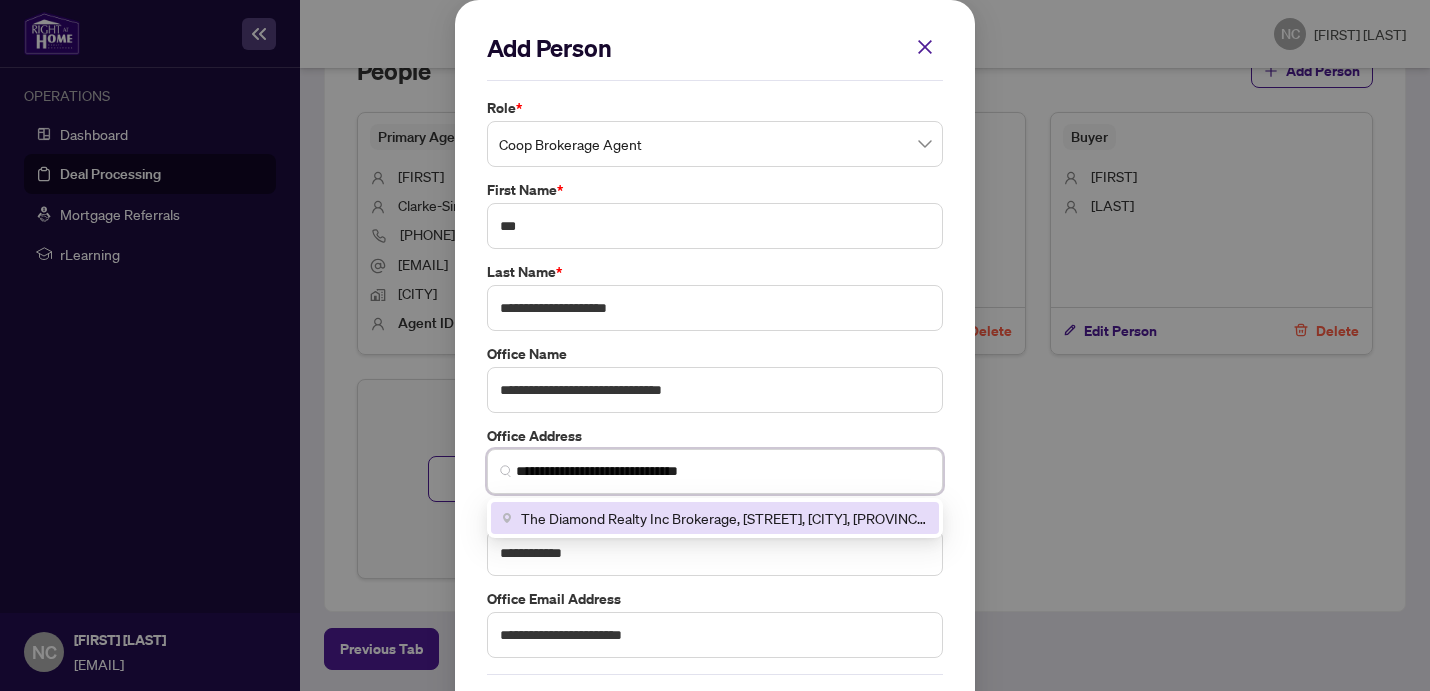 click on "**********" at bounding box center (723, 471) 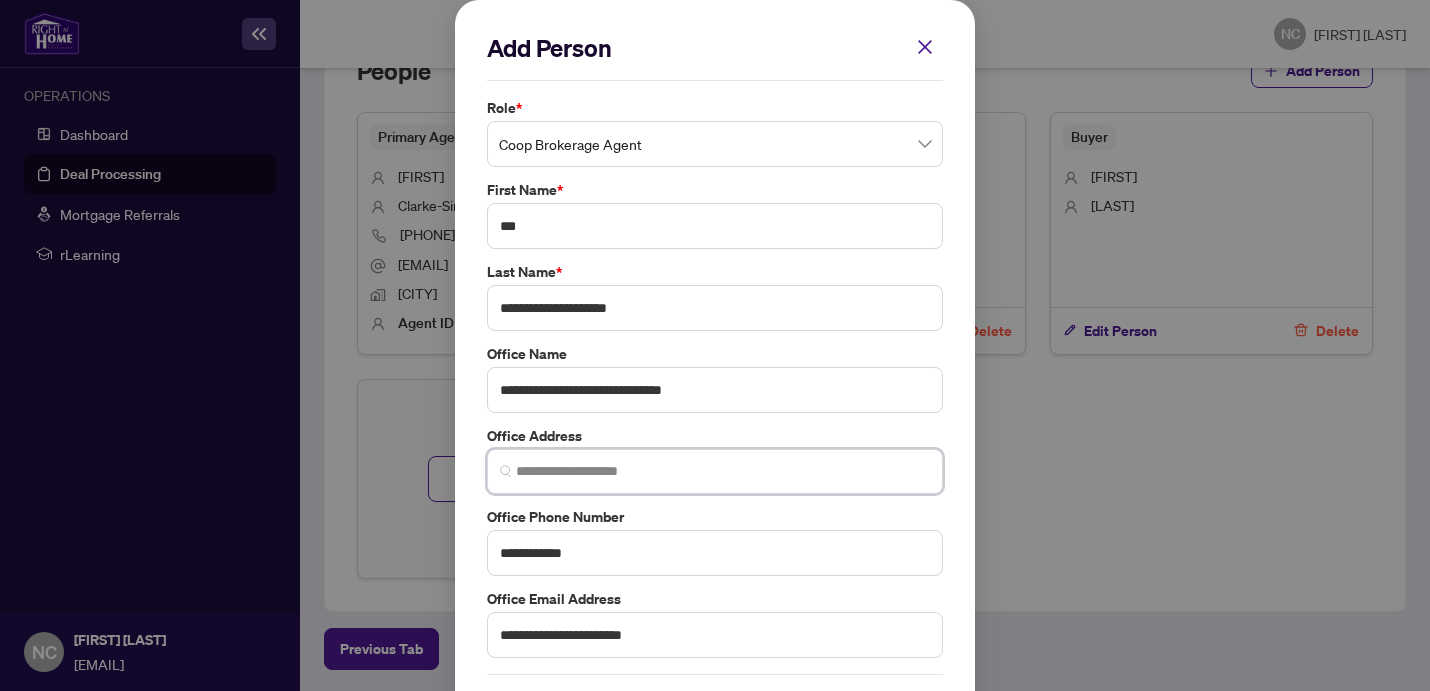 paste on "**********" 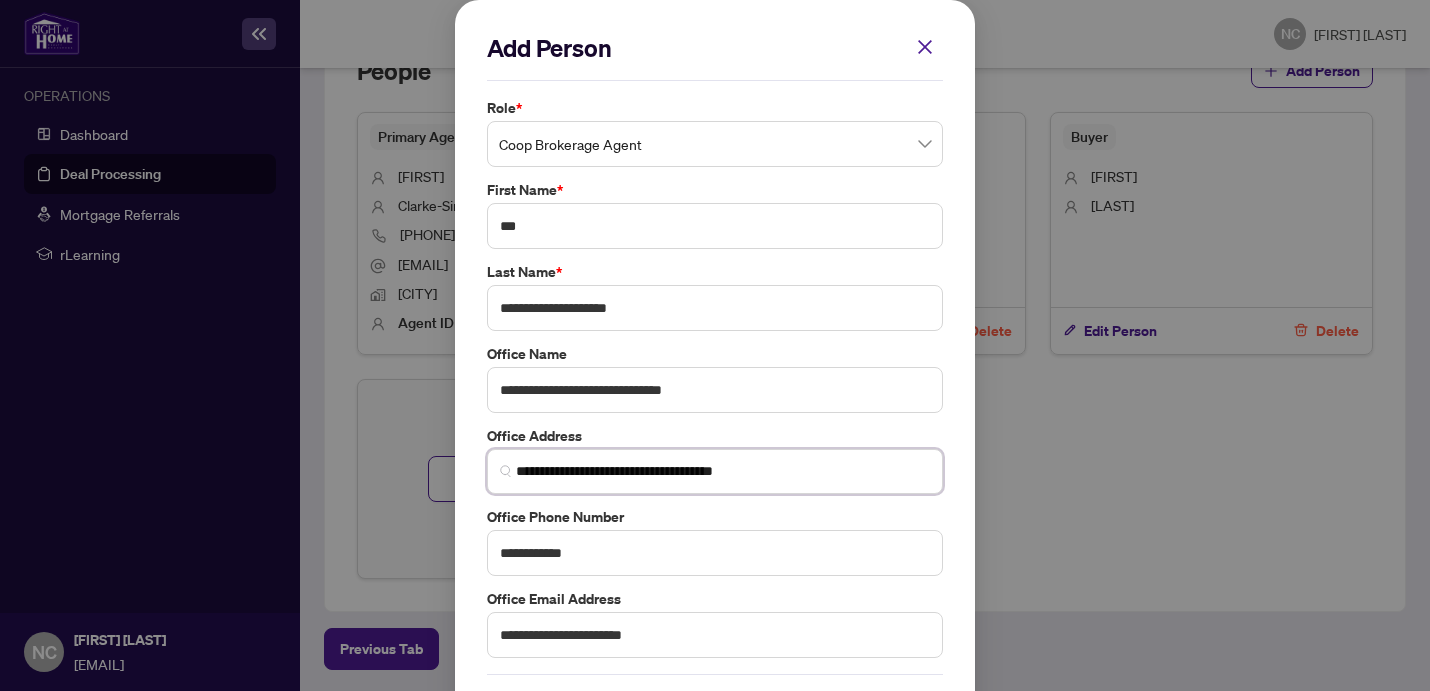 type on "**********" 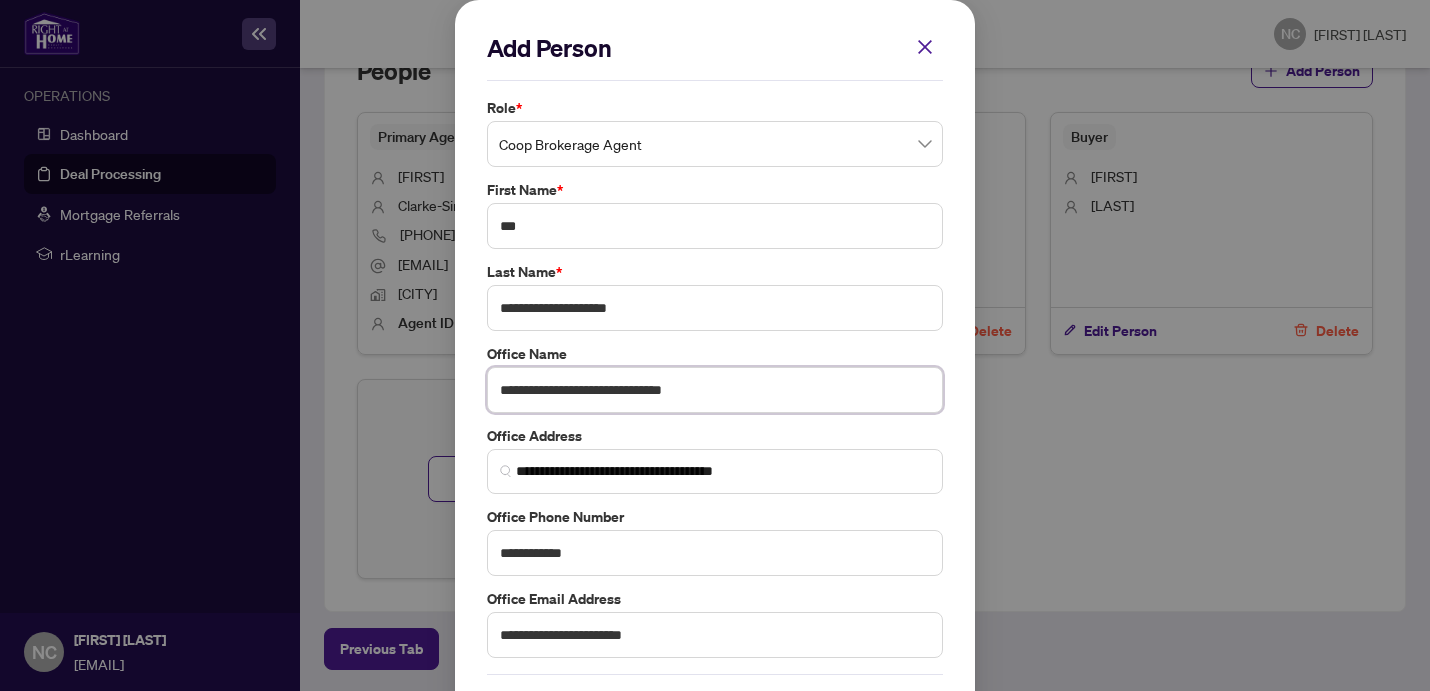 click on "**********" at bounding box center (715, 390) 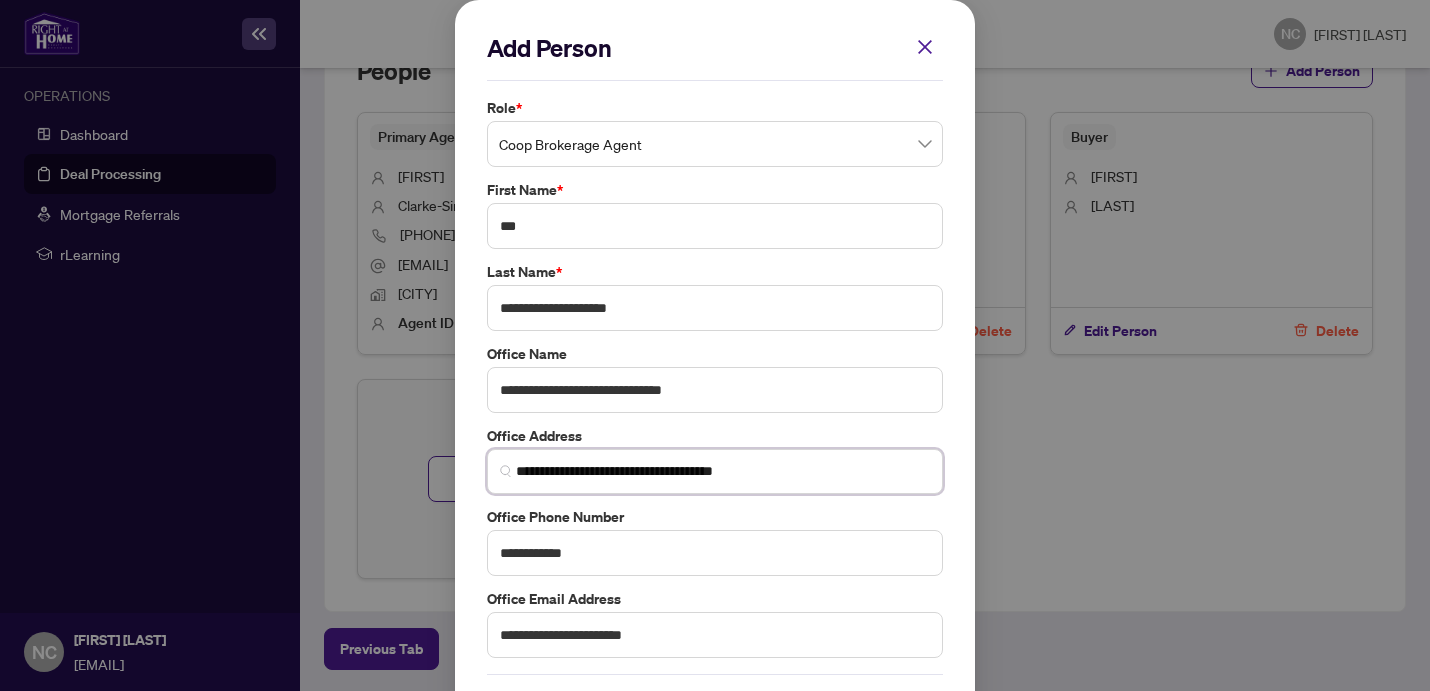 click on "**********" at bounding box center (723, 471) 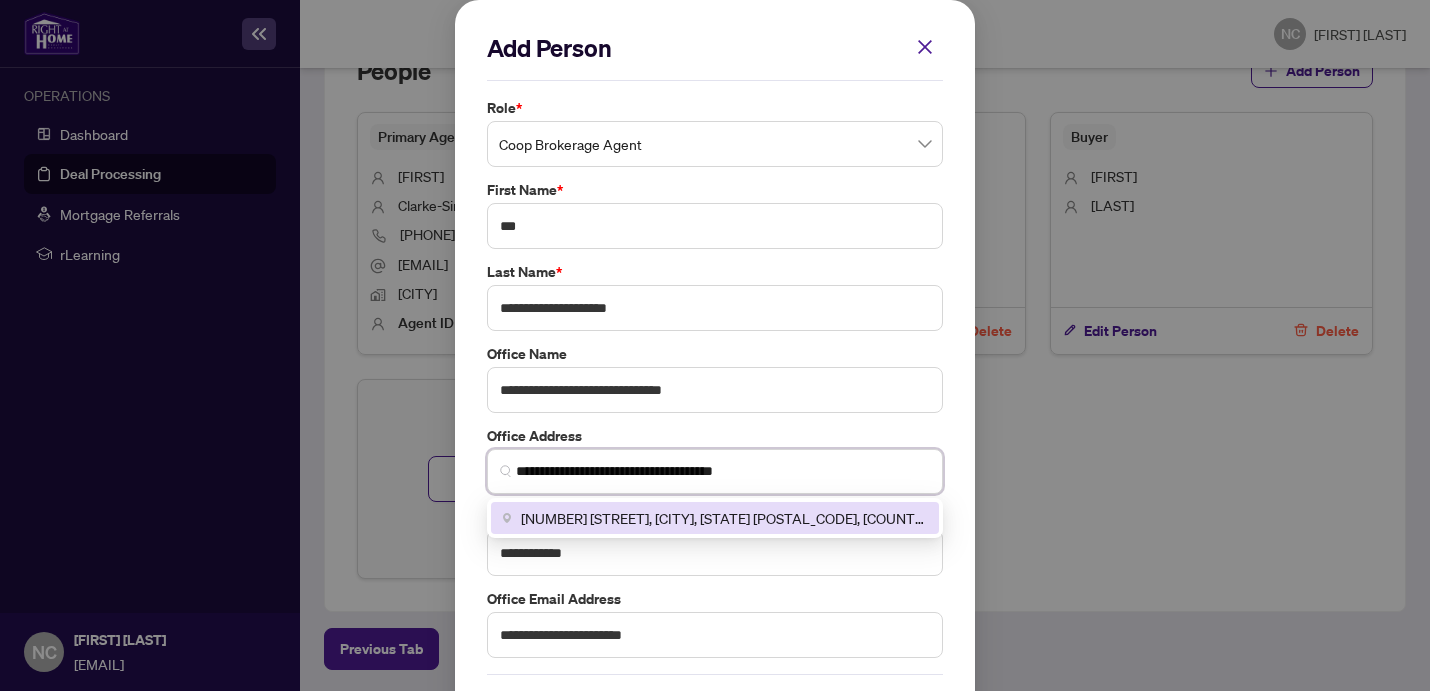 click on "[NUMBER] [STREET], [CITY], [STATE] [POSTAL_CODE], [COUNTRY]" at bounding box center [724, 518] 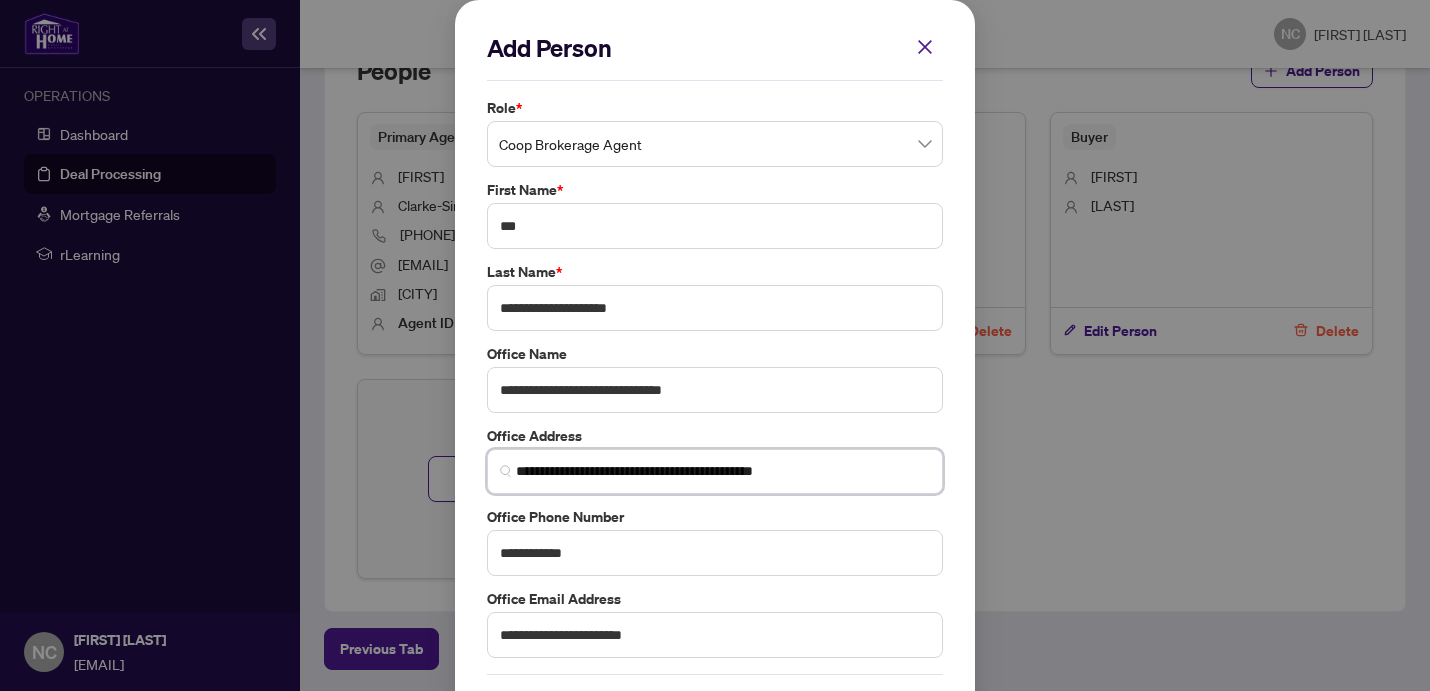 scroll, scrollTop: 82, scrollLeft: 0, axis: vertical 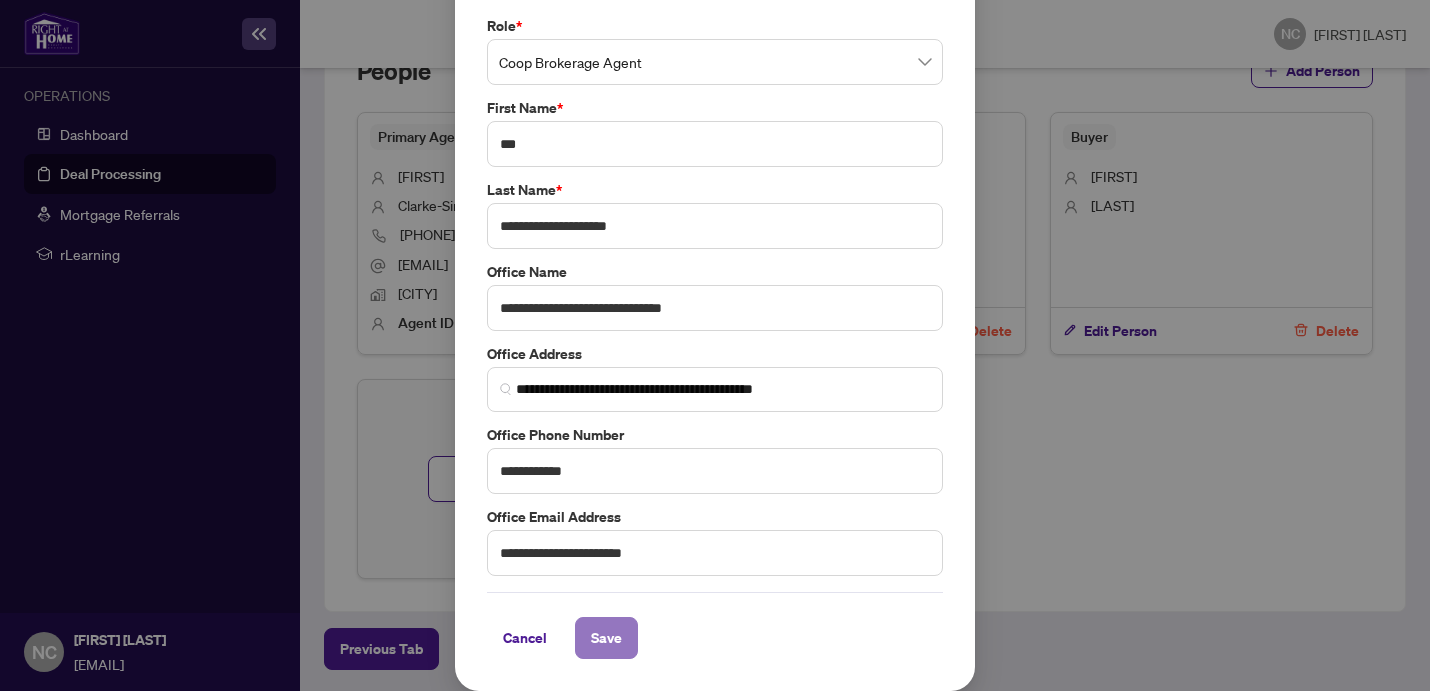 click on "Save" at bounding box center (0, 0) 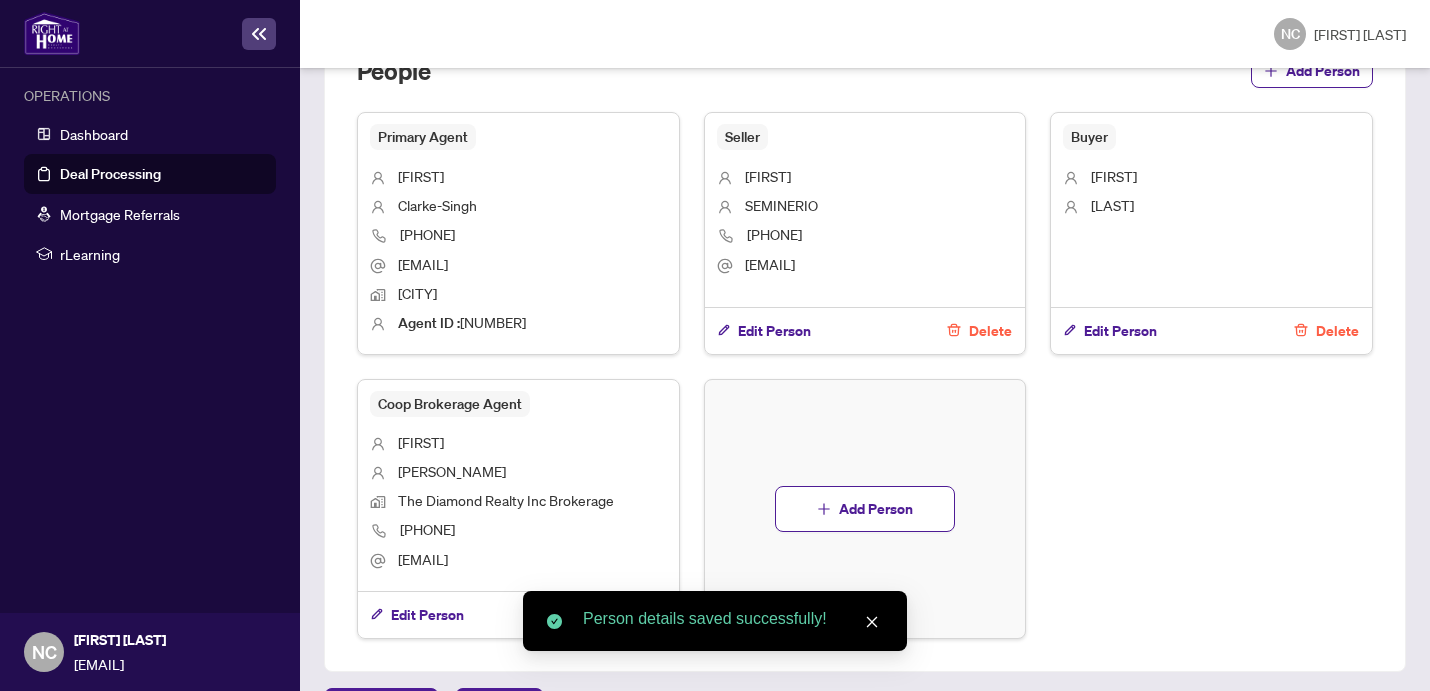 click on "Person details saved successfully!" at bounding box center [715, 621] 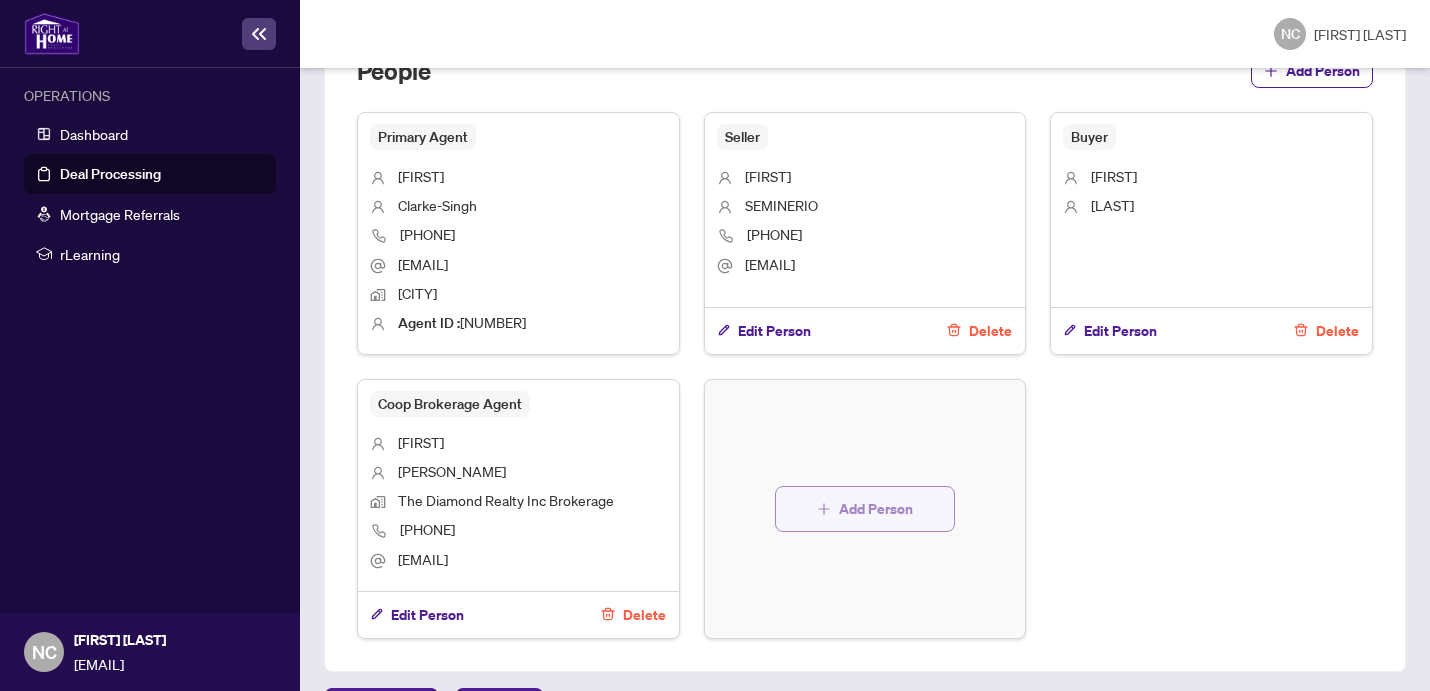 click on "Add Person" at bounding box center [876, 509] 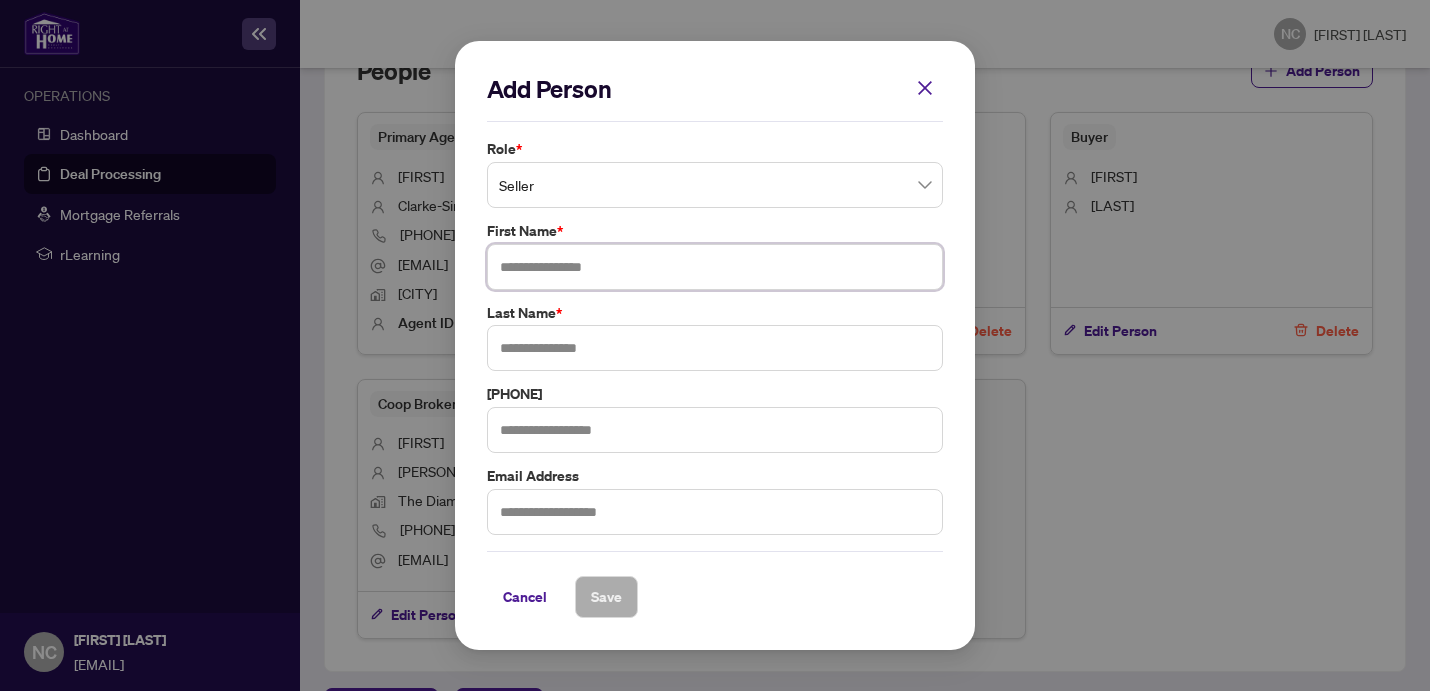 click at bounding box center [715, 267] 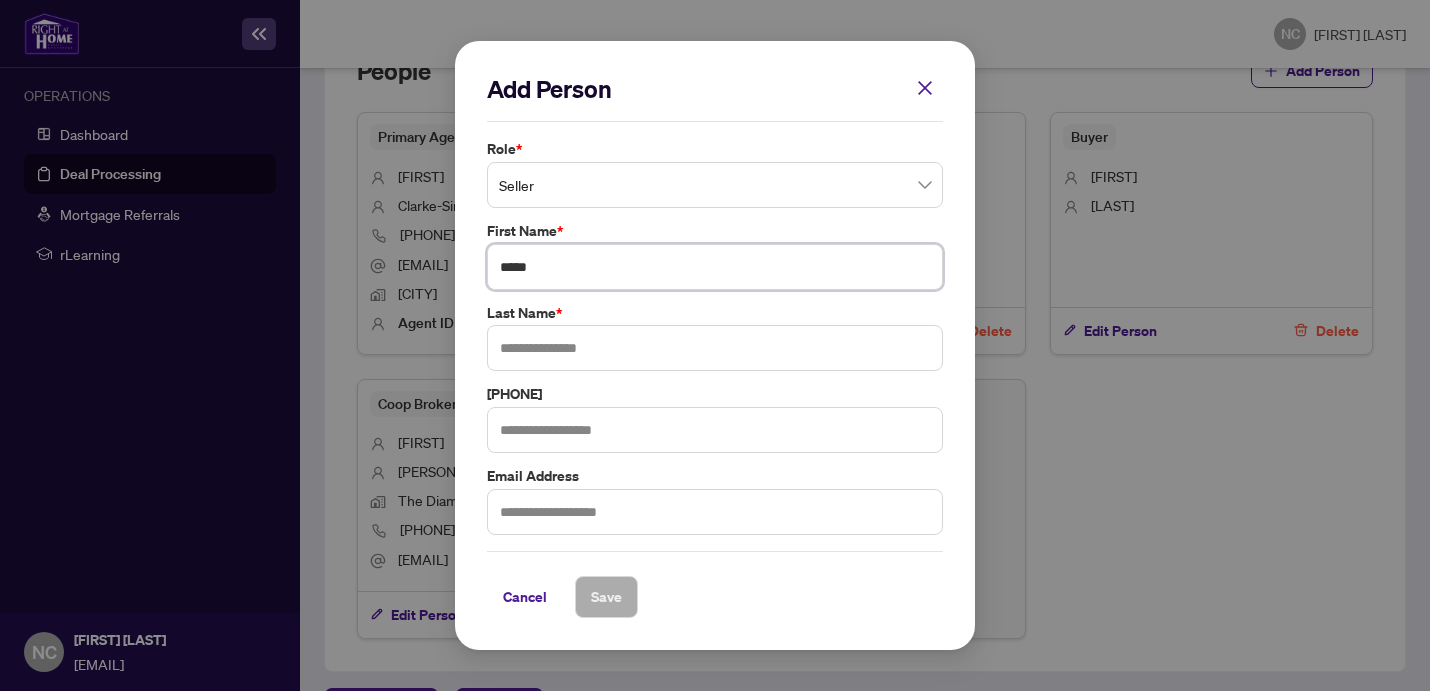 type on "*****" 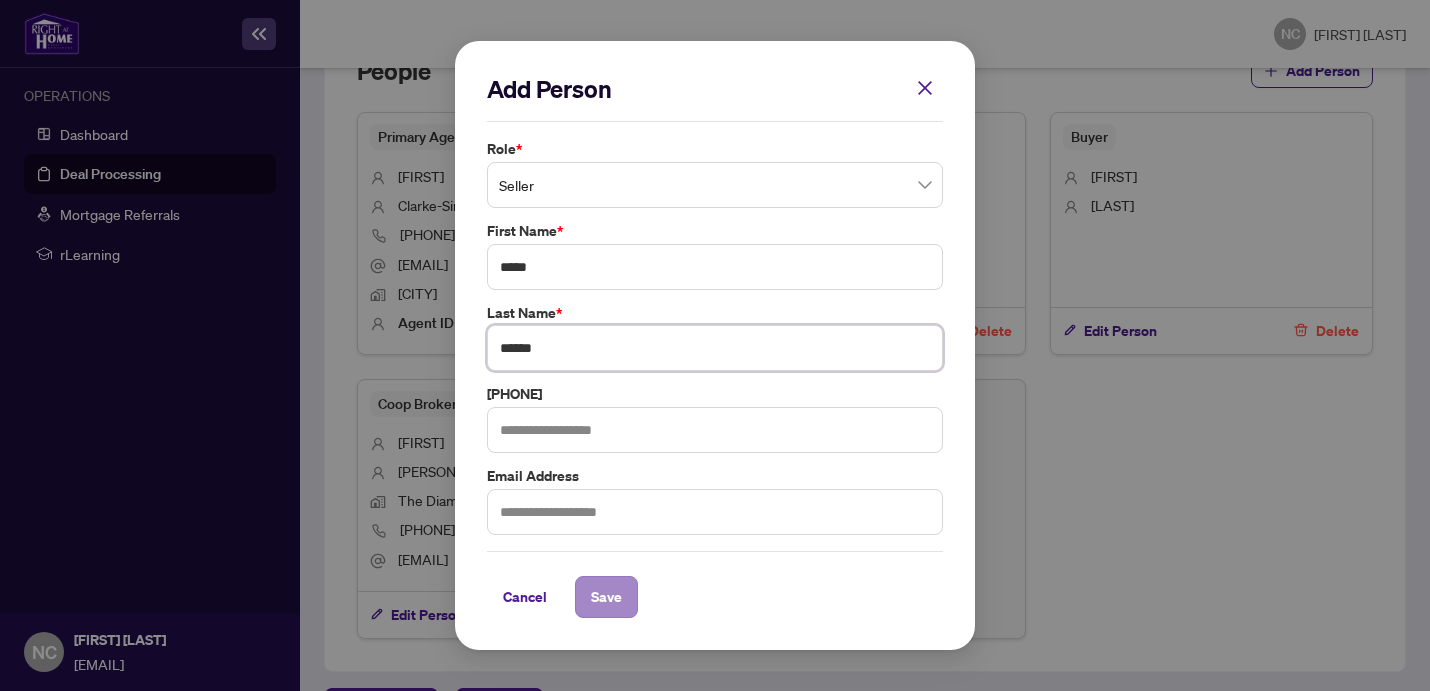 type on "******" 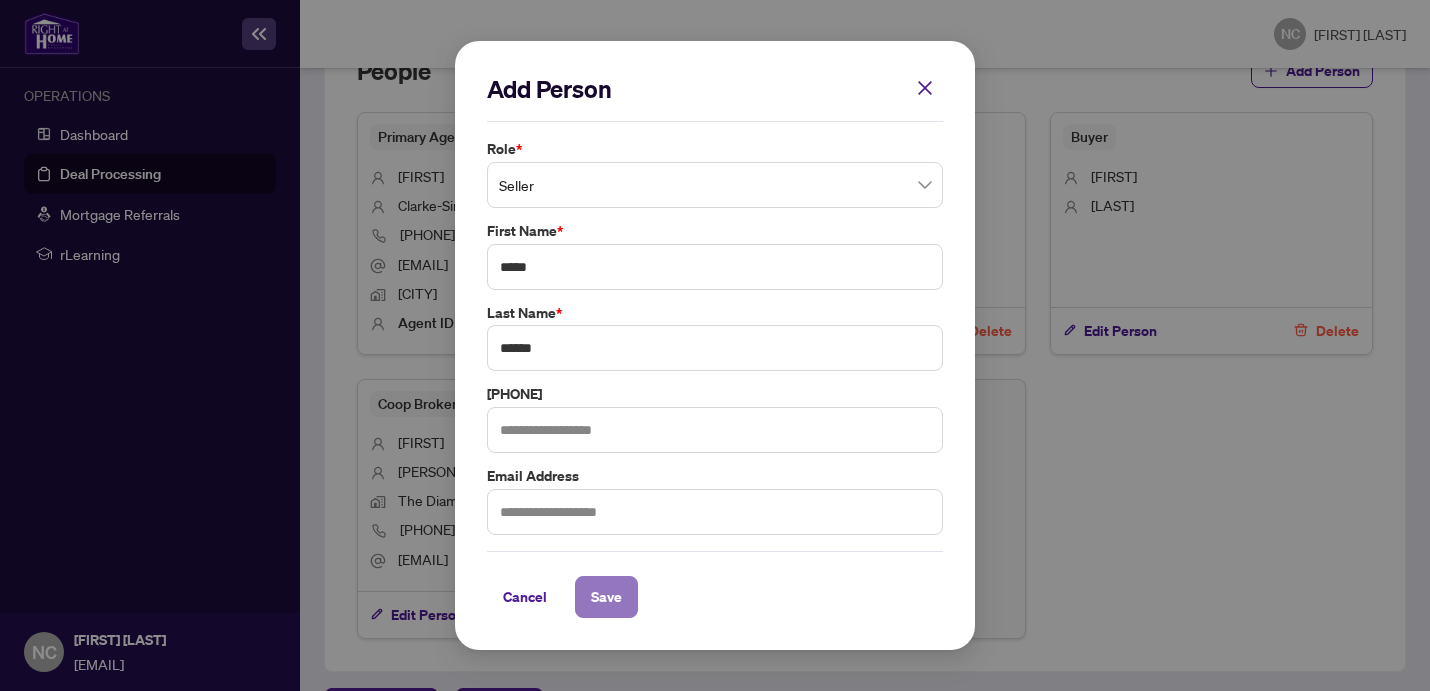 click on "Save" at bounding box center (0, 0) 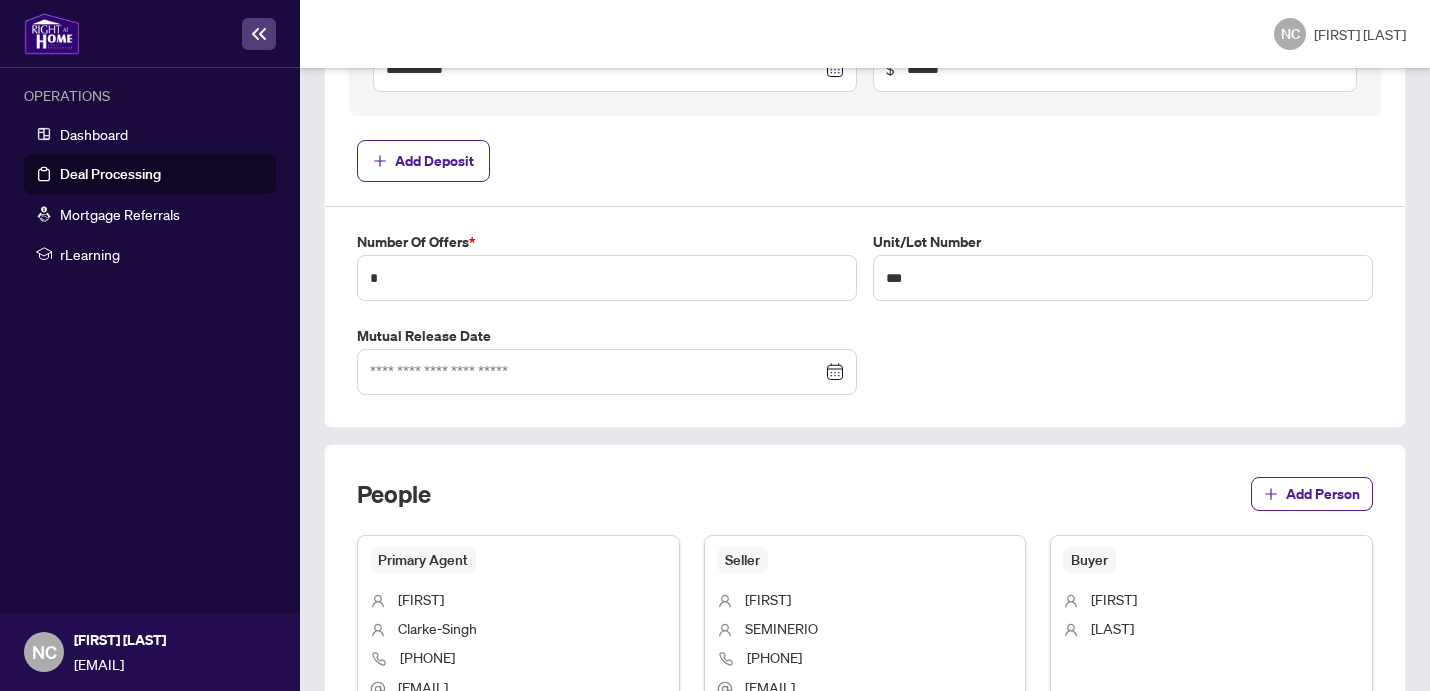 scroll, scrollTop: 1463, scrollLeft: 0, axis: vertical 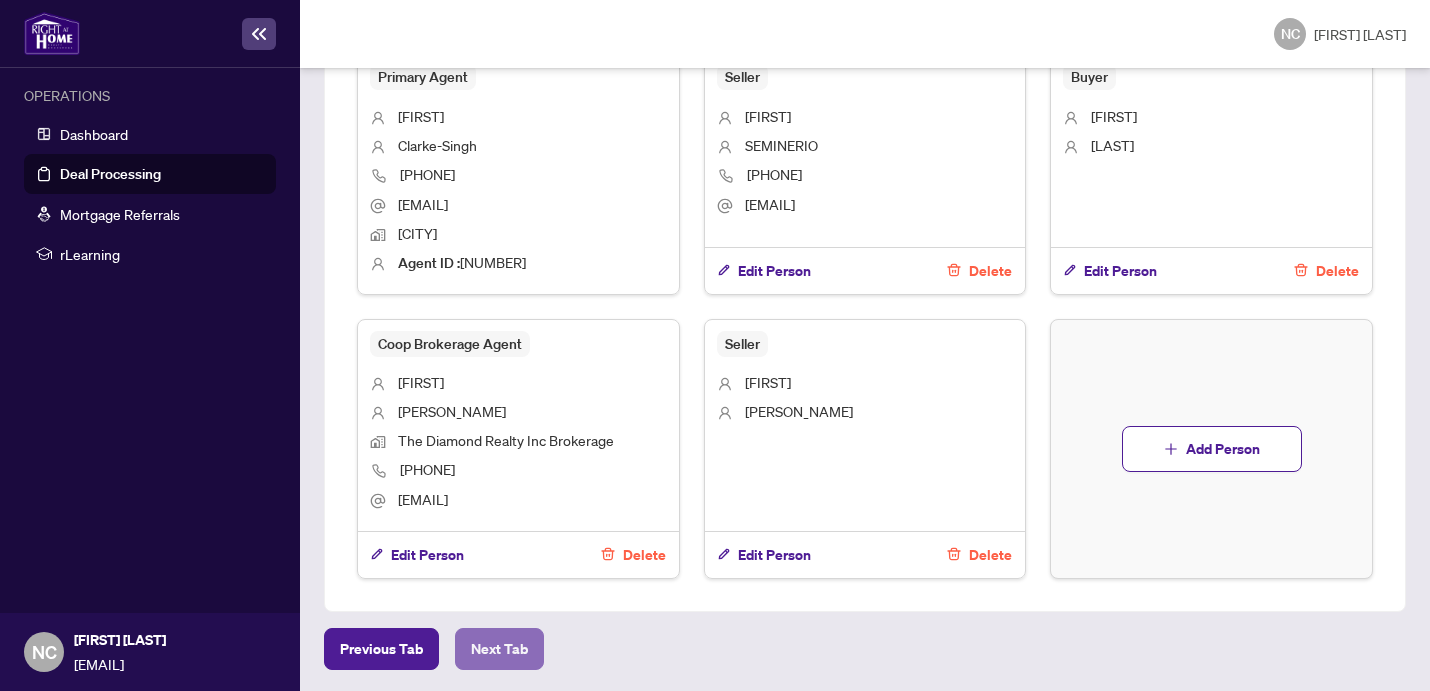 click on "Next Tab" at bounding box center [381, 649] 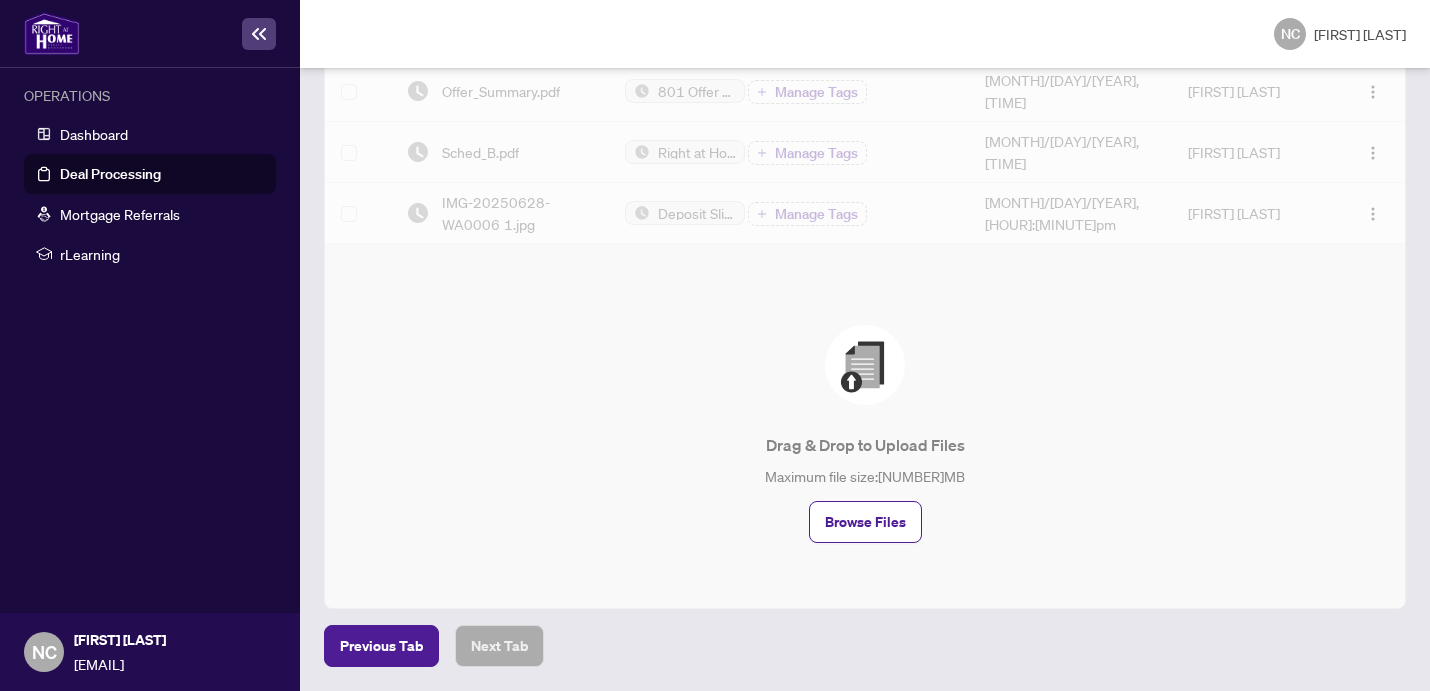 scroll, scrollTop: 0, scrollLeft: 0, axis: both 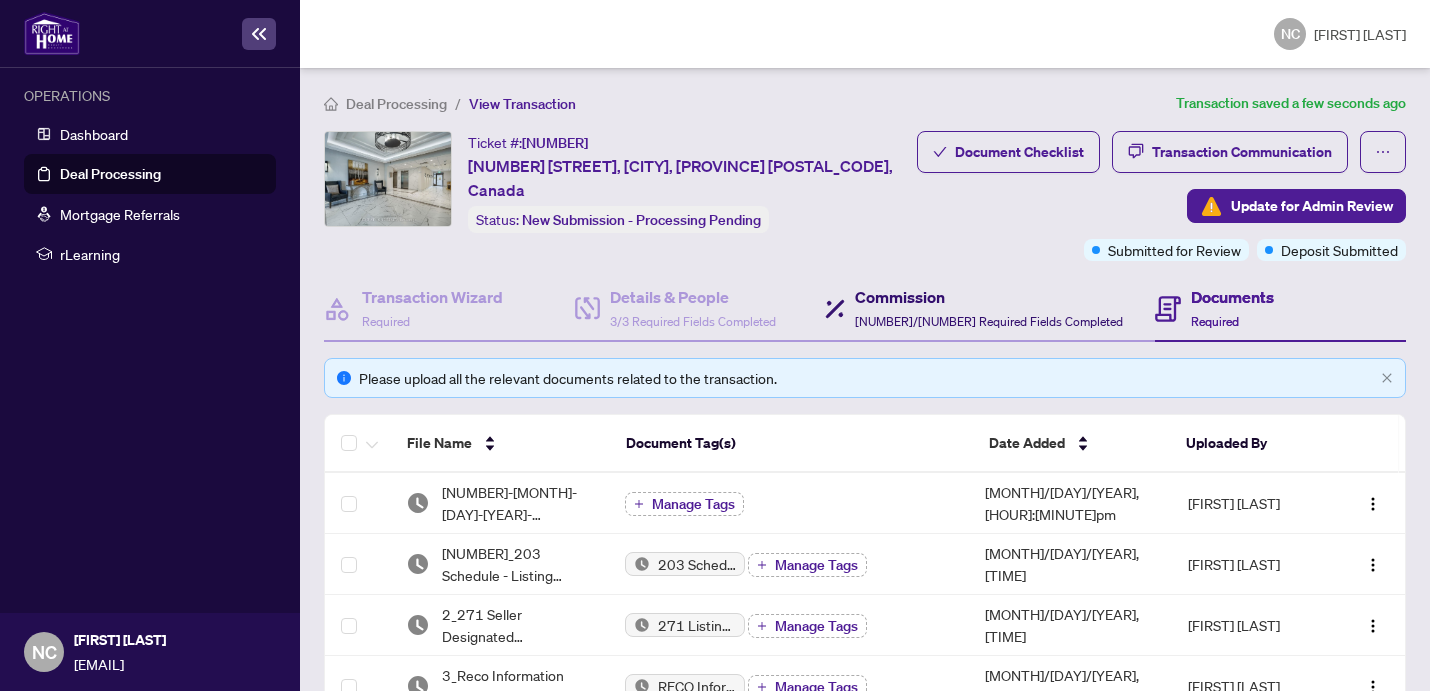 click on "[NUMBER]/[NUMBER] Required Fields Completed" at bounding box center [989, 321] 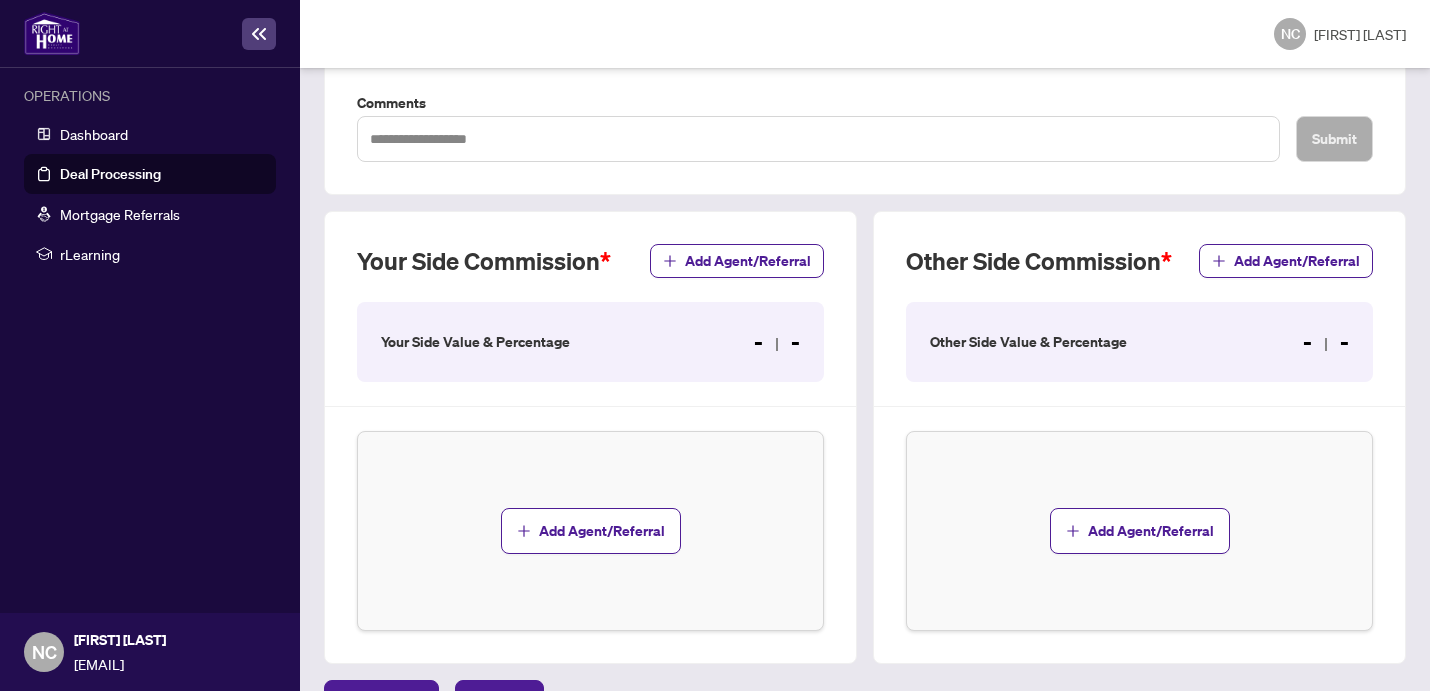 scroll, scrollTop: 518, scrollLeft: 0, axis: vertical 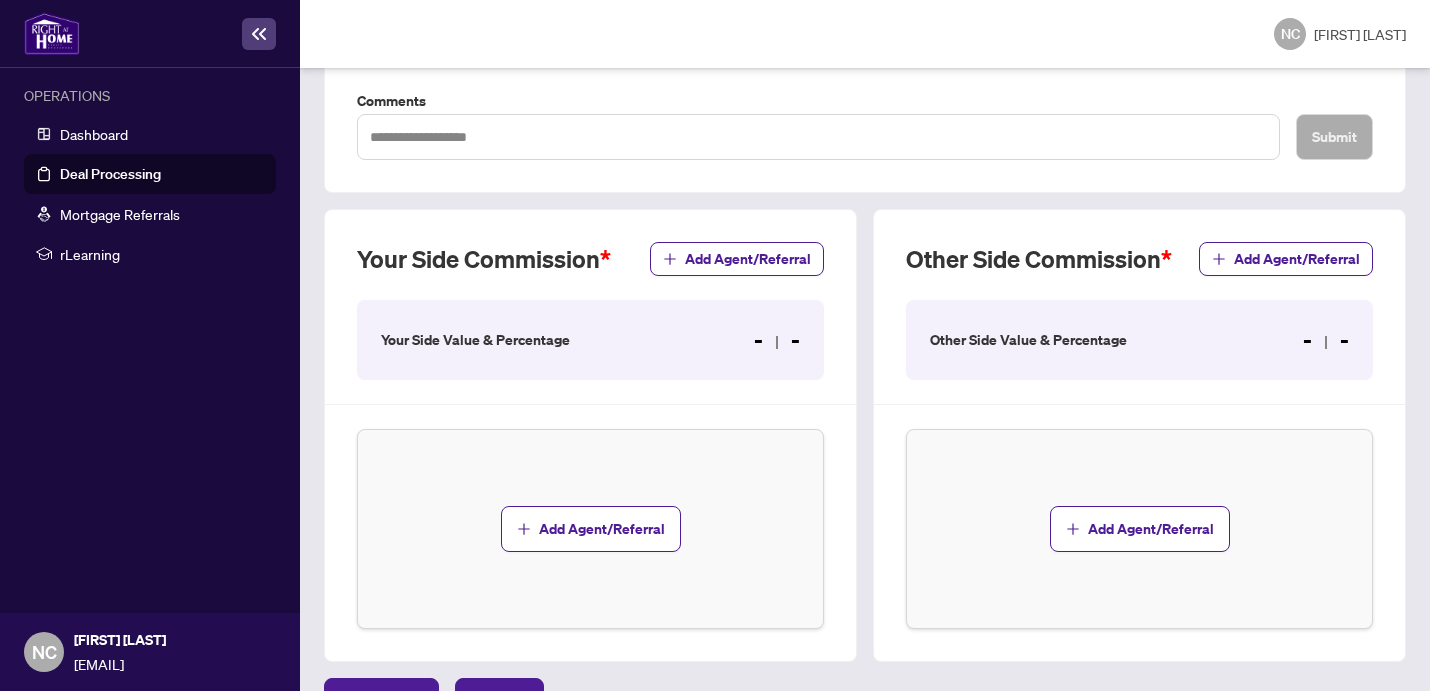 click on "-     -" at bounding box center (777, 340) 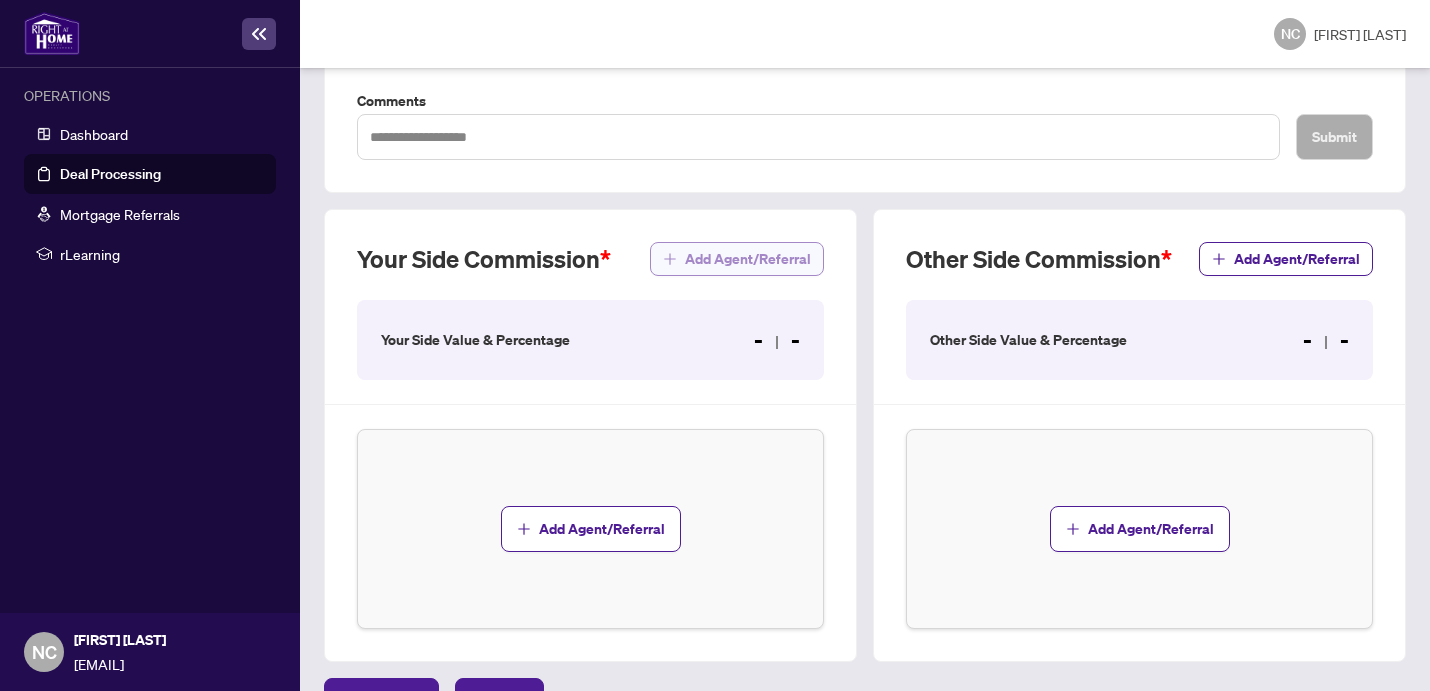 click on "Add Agent/Referral" at bounding box center (748, 259) 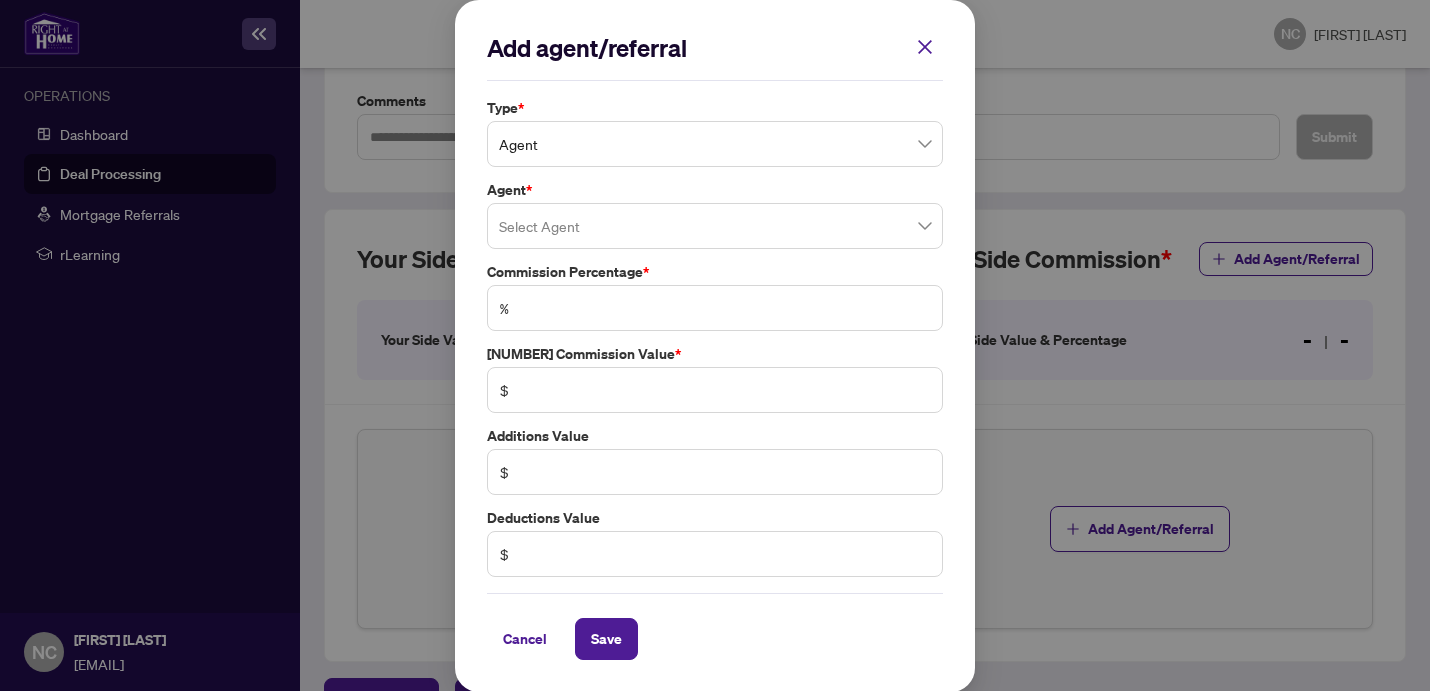 click at bounding box center [925, 47] 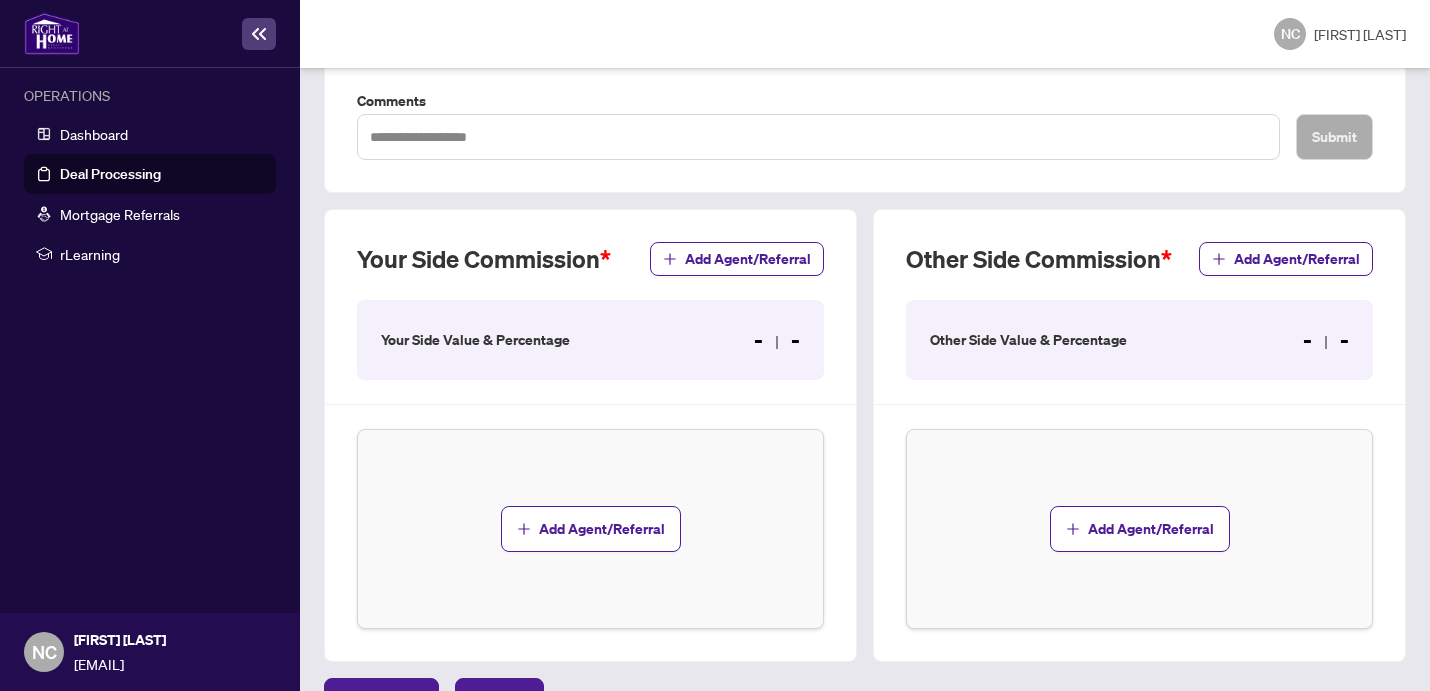 scroll, scrollTop: 568, scrollLeft: 0, axis: vertical 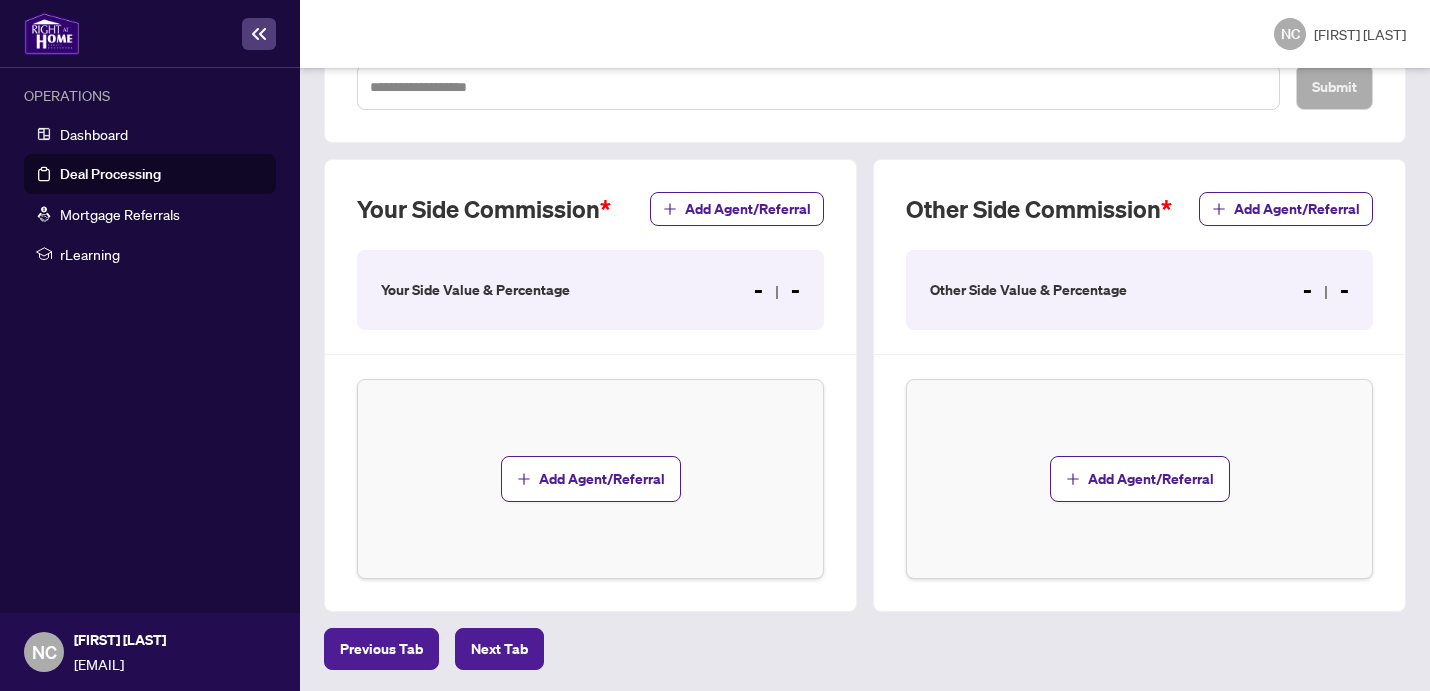 click on "-     -" at bounding box center (777, 290) 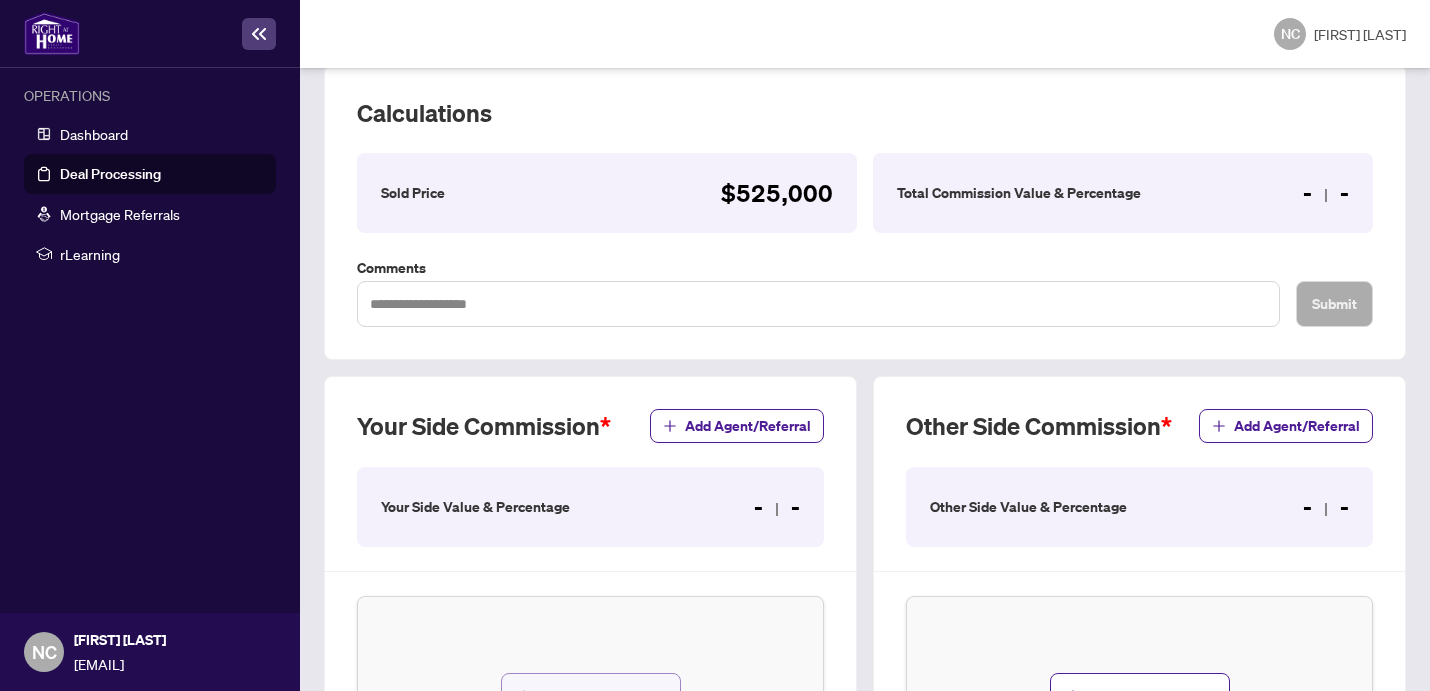 scroll, scrollTop: 348, scrollLeft: 0, axis: vertical 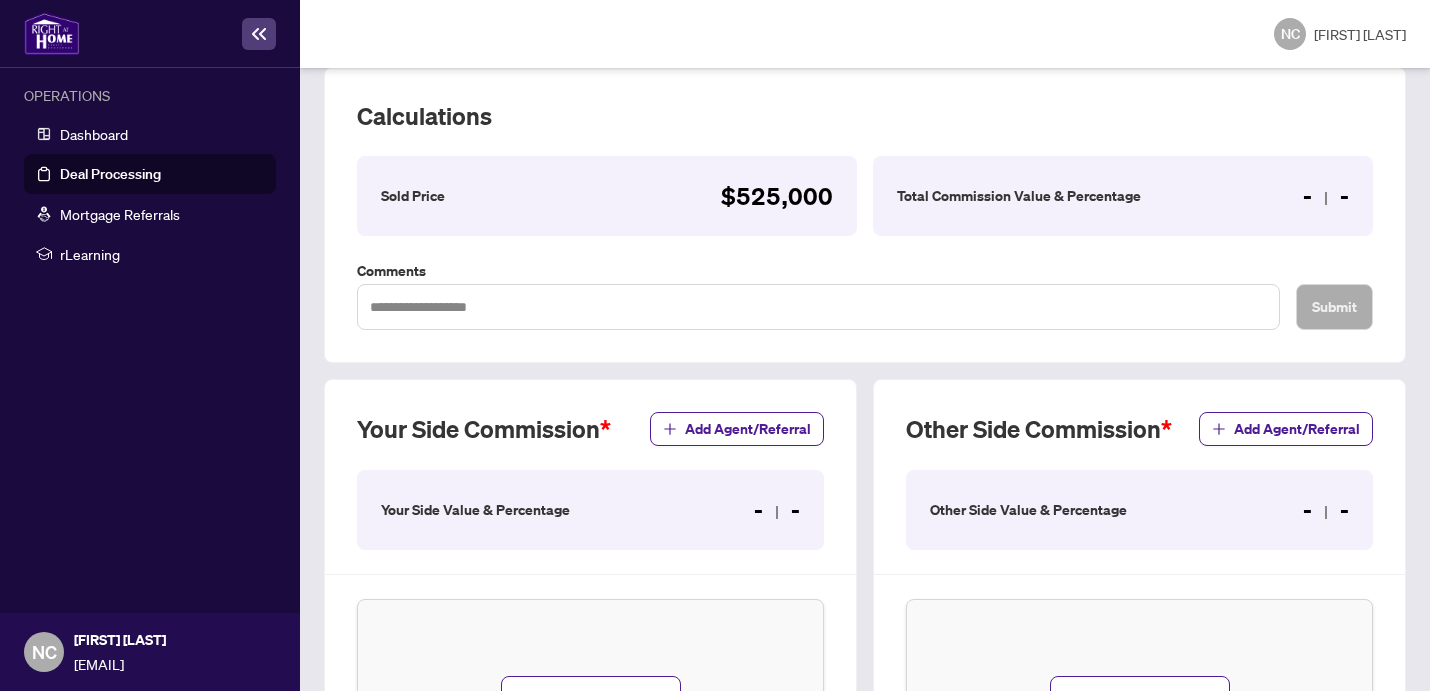 click on "-     -" at bounding box center [777, 196] 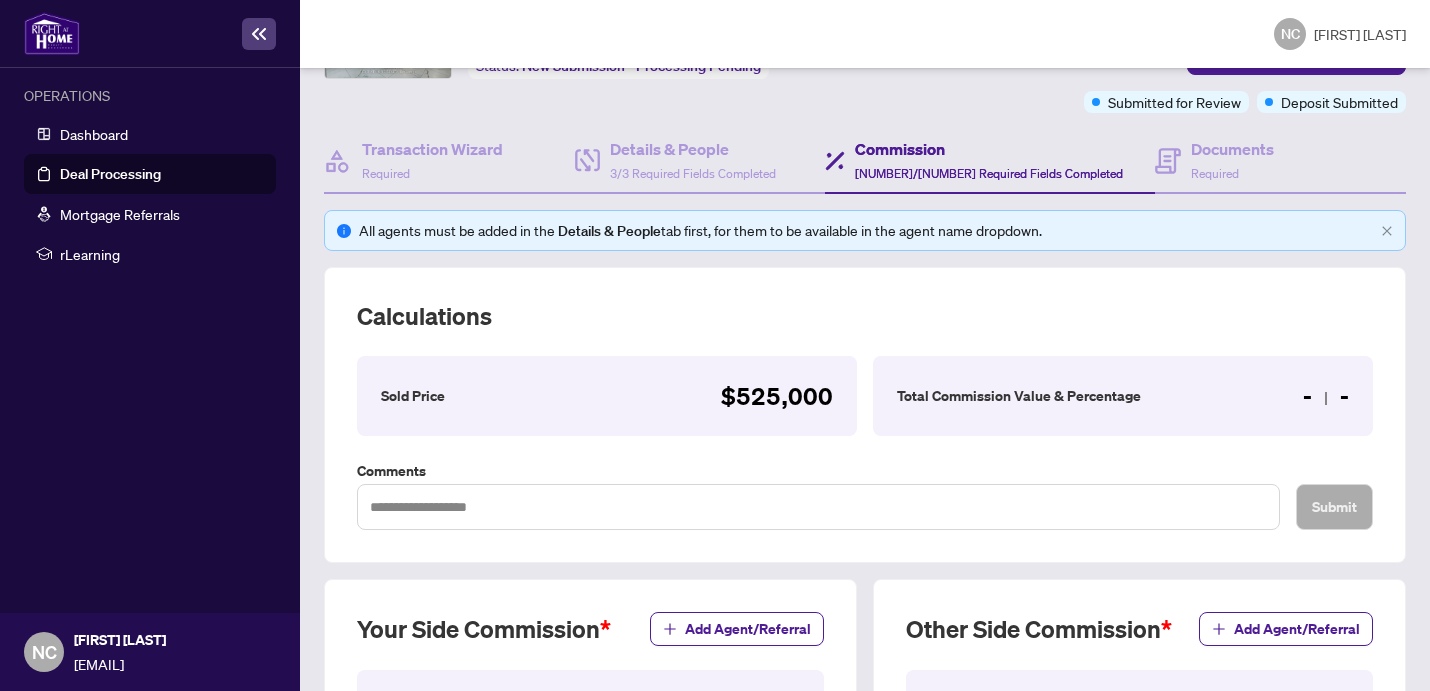 scroll, scrollTop: 145, scrollLeft: 0, axis: vertical 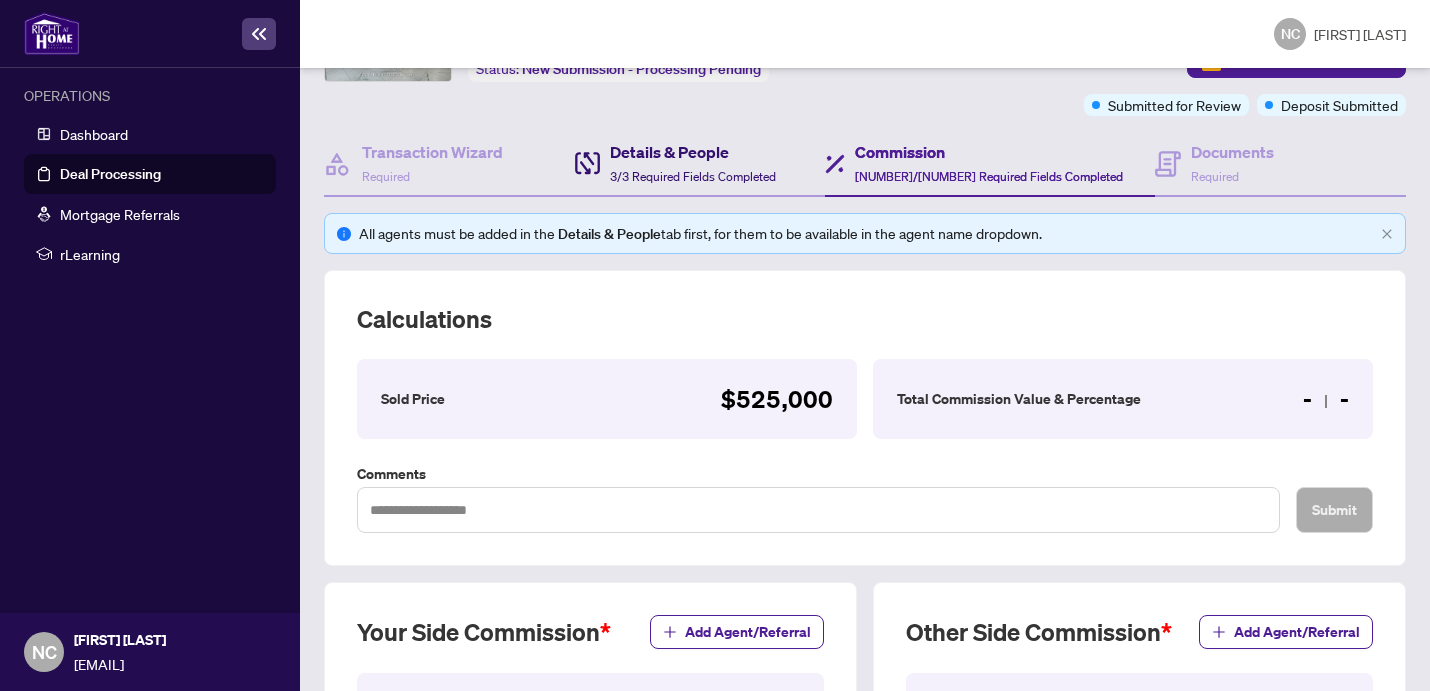 click on "3/3 Required Fields Completed" at bounding box center (693, 176) 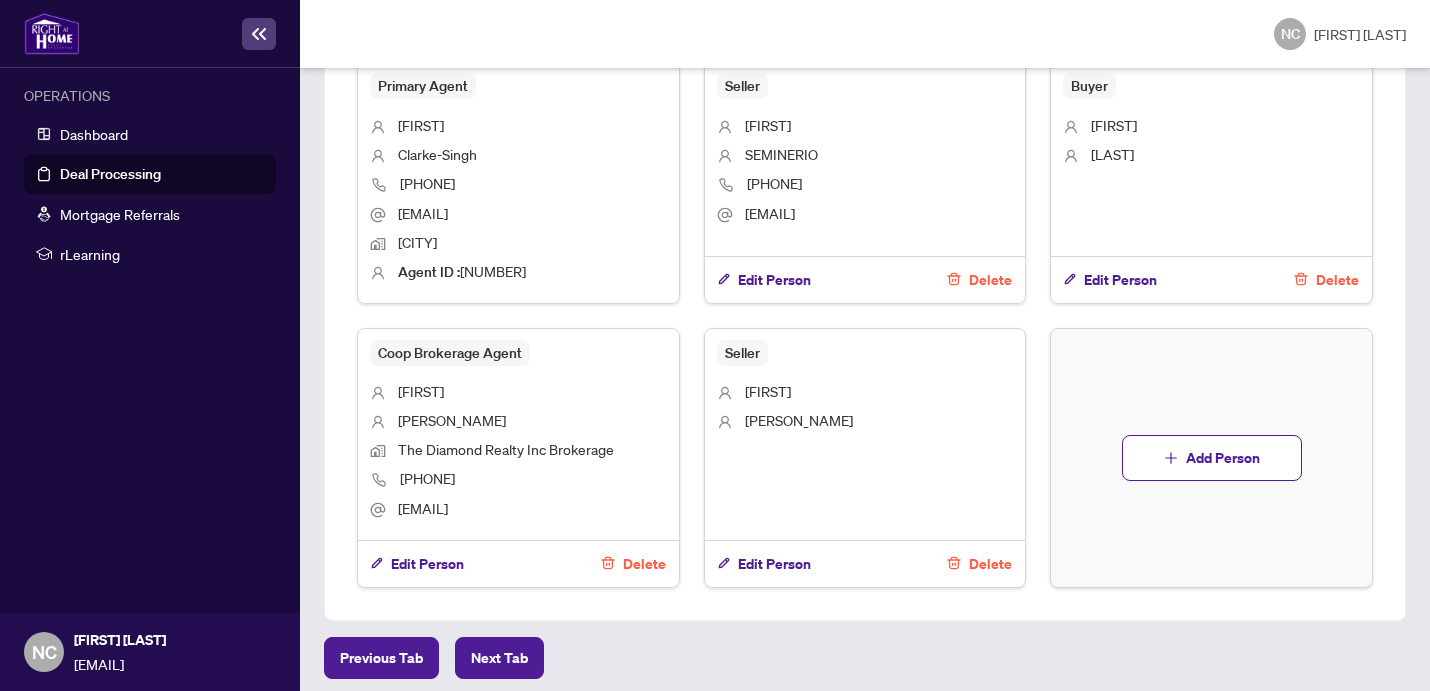 scroll, scrollTop: 1463, scrollLeft: 0, axis: vertical 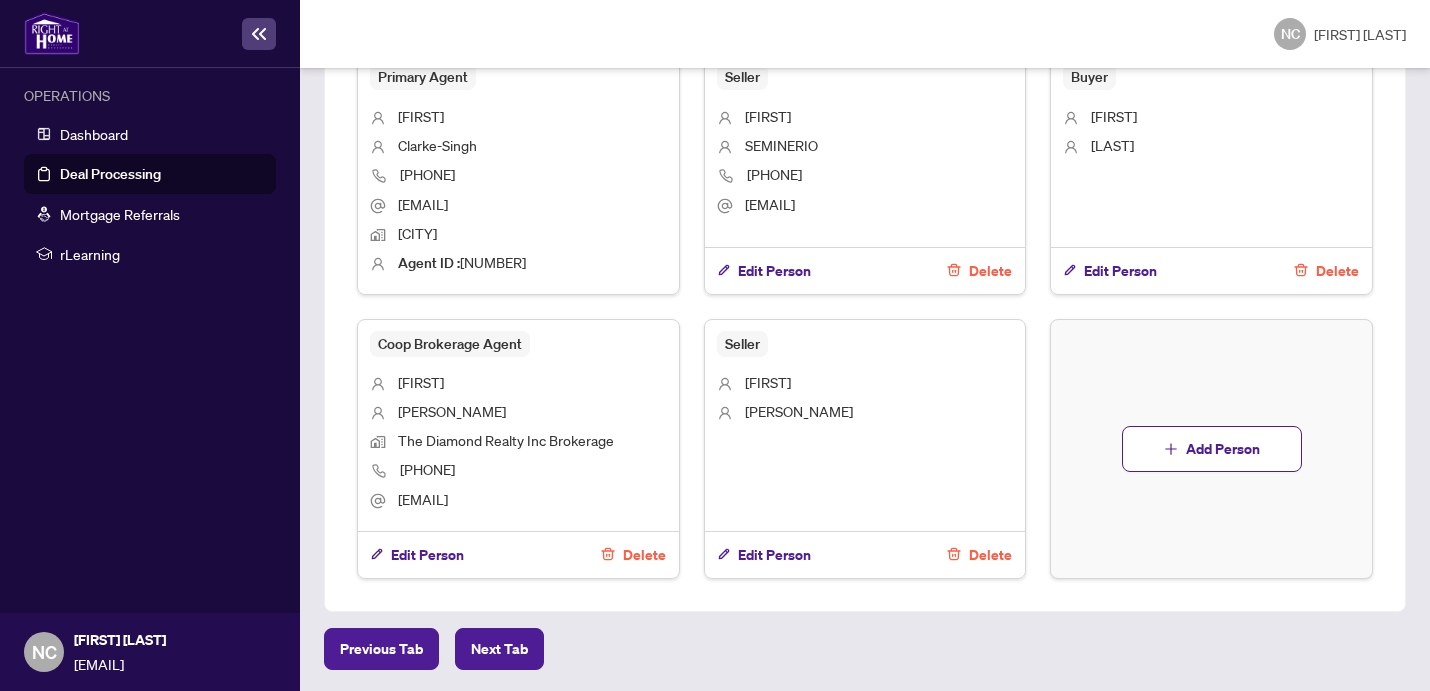 click on "**********" at bounding box center [865, -351] 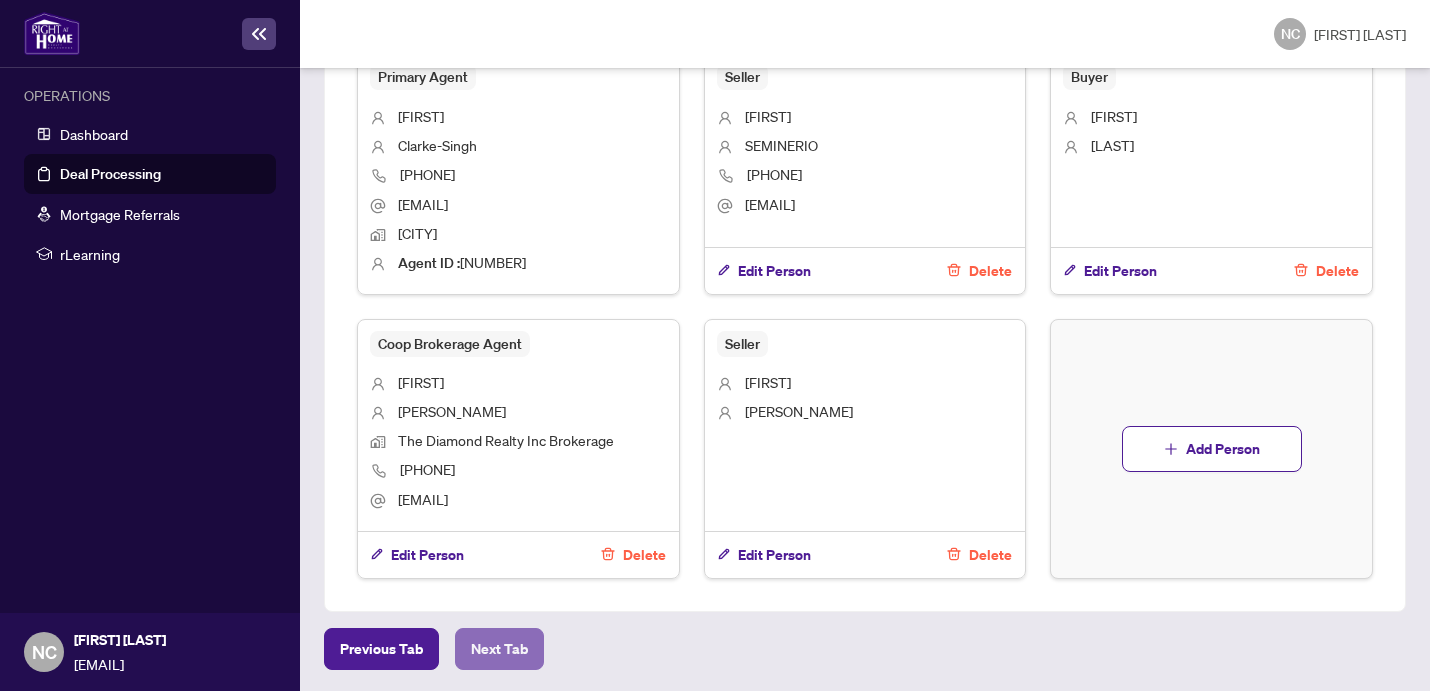 click on "Next Tab" at bounding box center (381, 649) 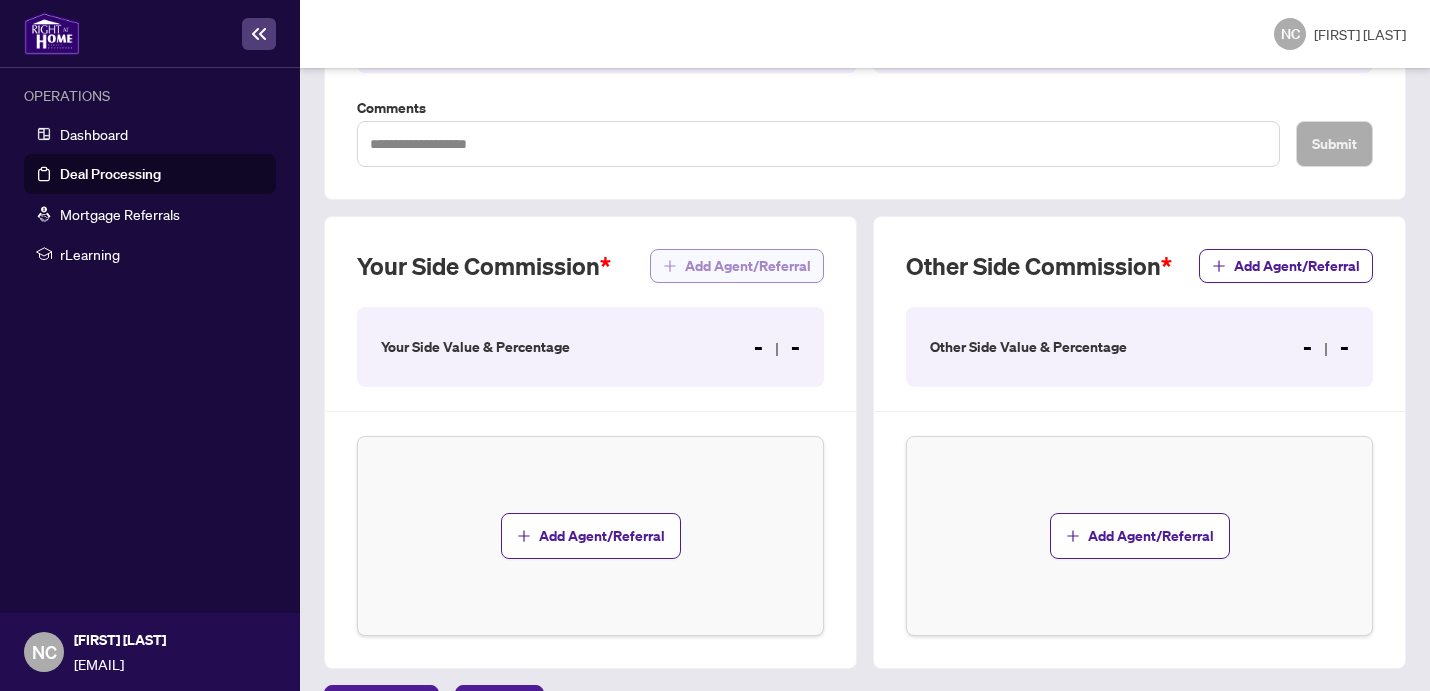 scroll, scrollTop: 513, scrollLeft: 0, axis: vertical 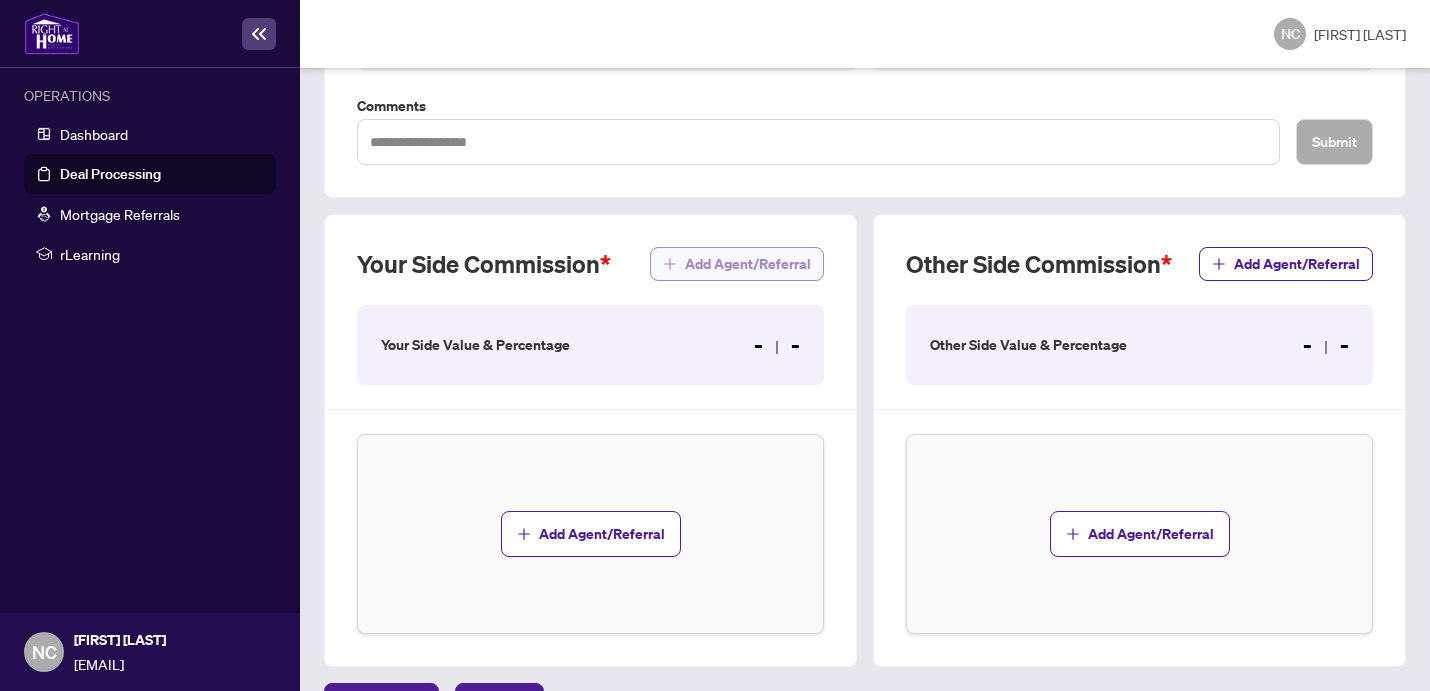 click on "Add Agent/Referral" at bounding box center [748, 264] 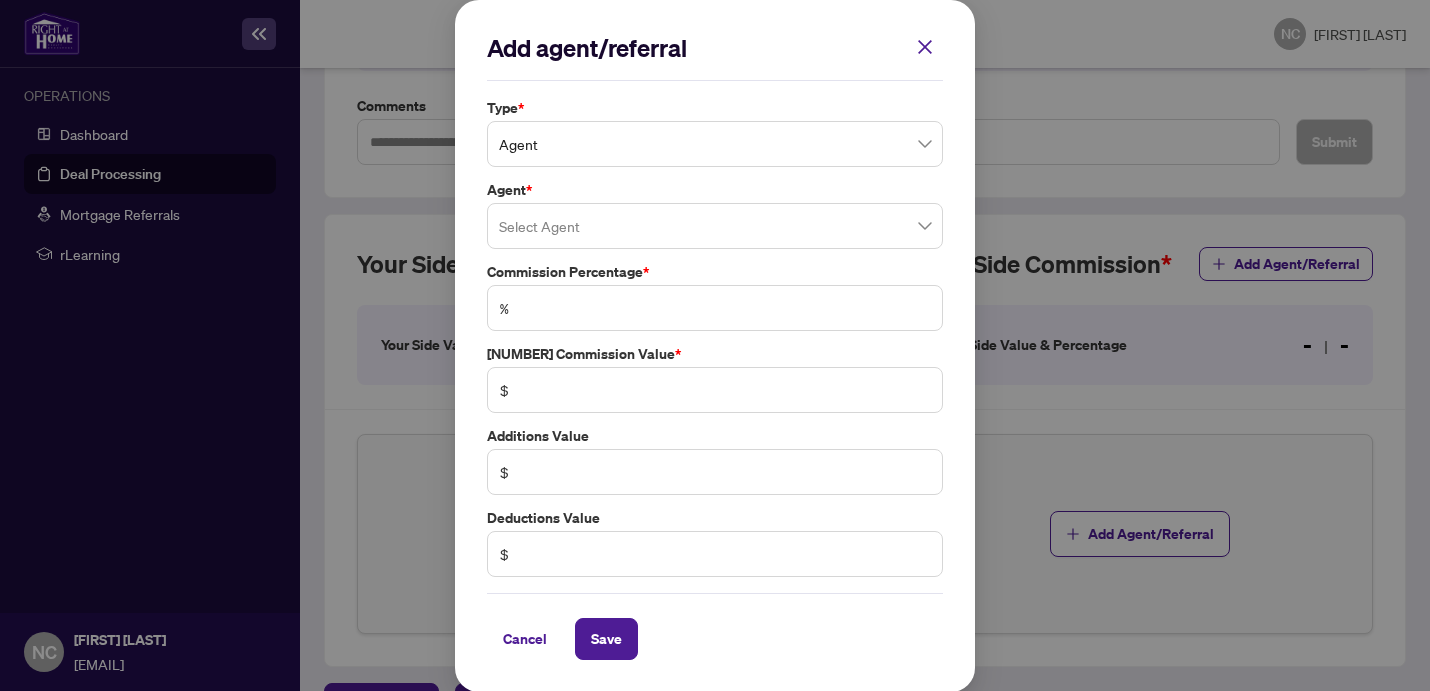 click at bounding box center (715, 226) 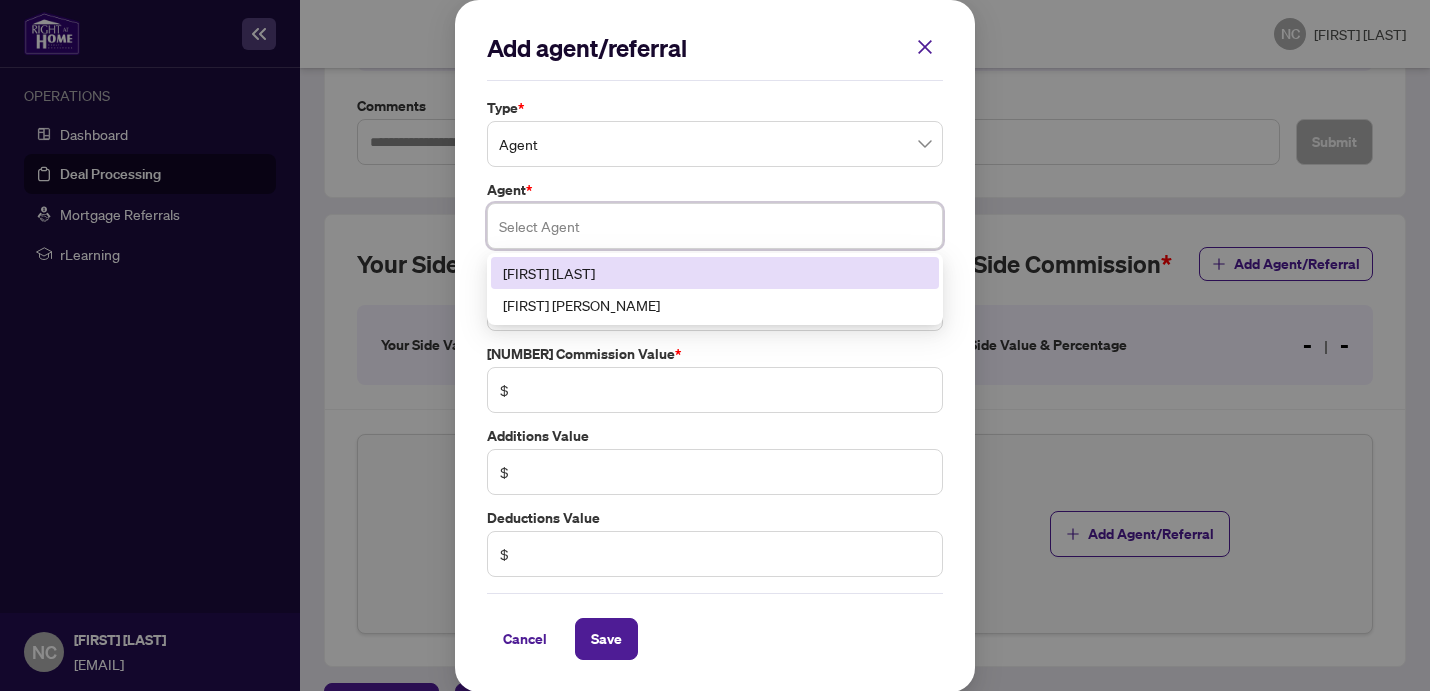 click on "[FIRST] [LAST]" at bounding box center (715, 273) 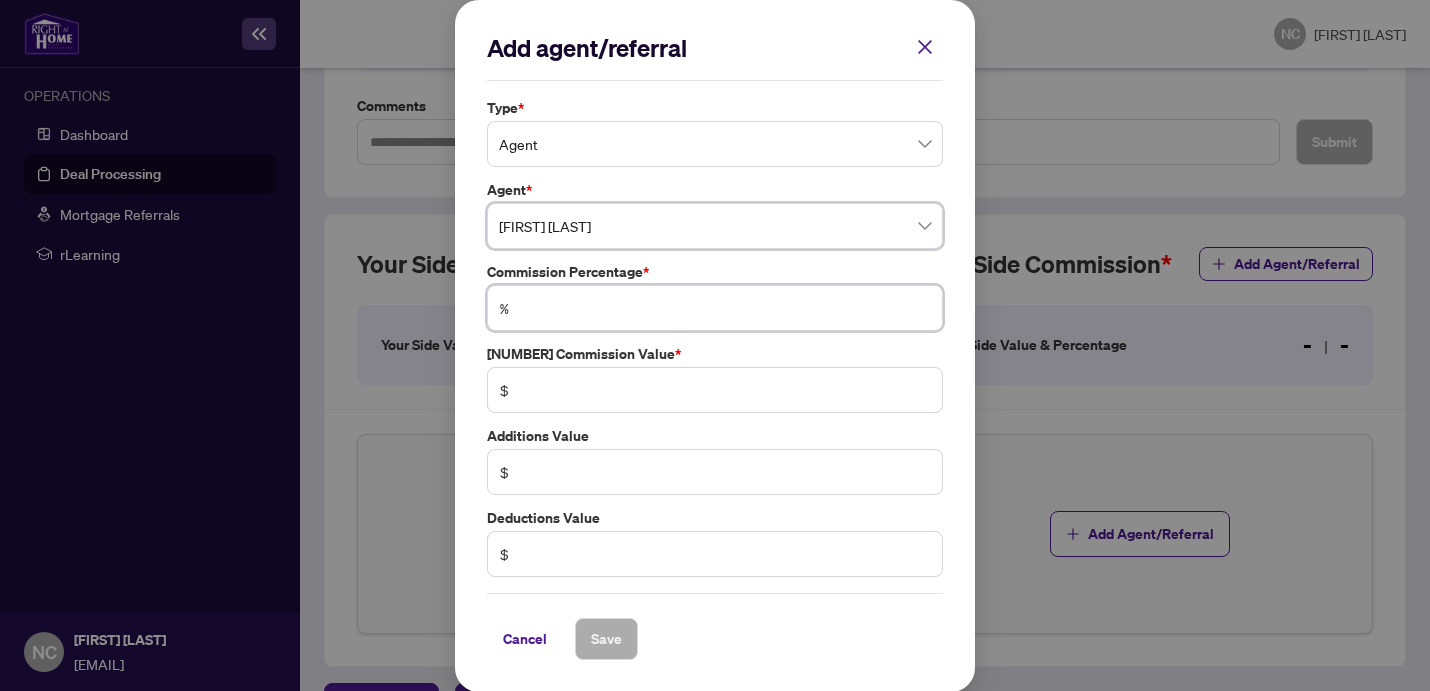 click at bounding box center (725, 308) 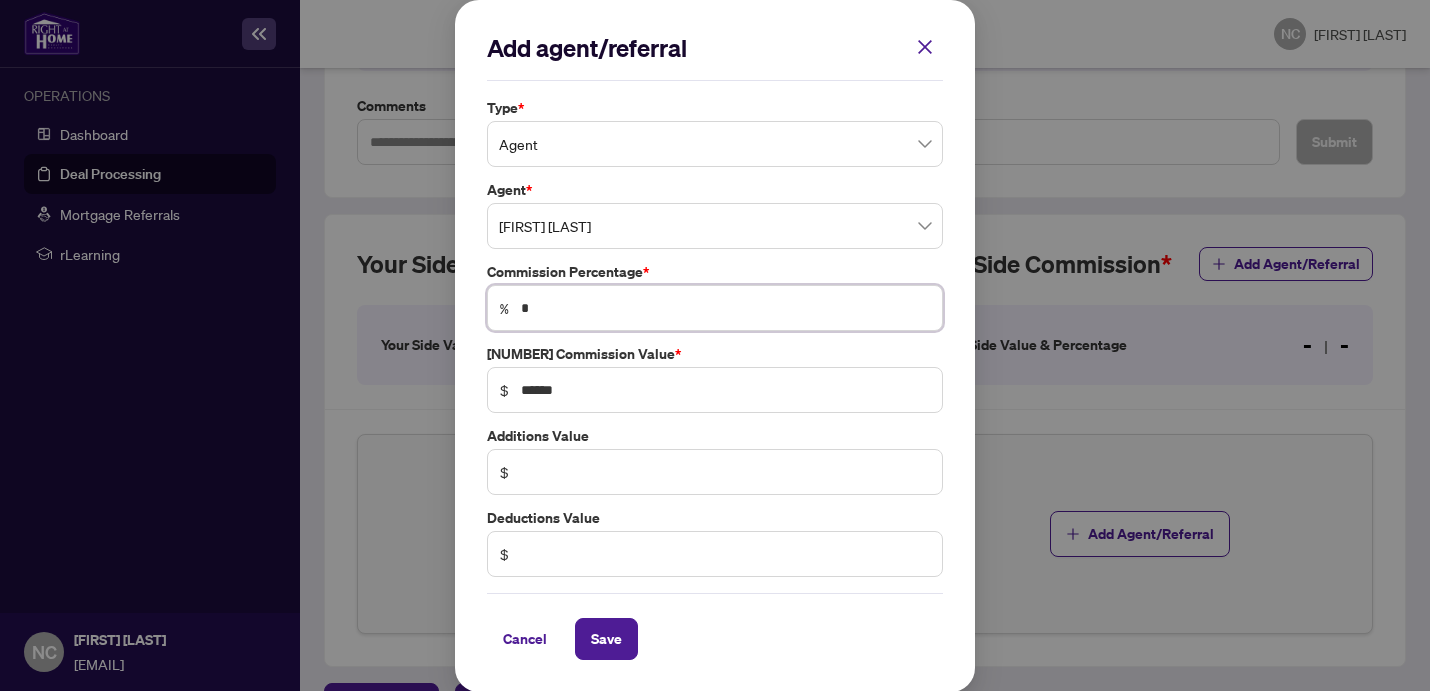 scroll, scrollTop: 1, scrollLeft: 0, axis: vertical 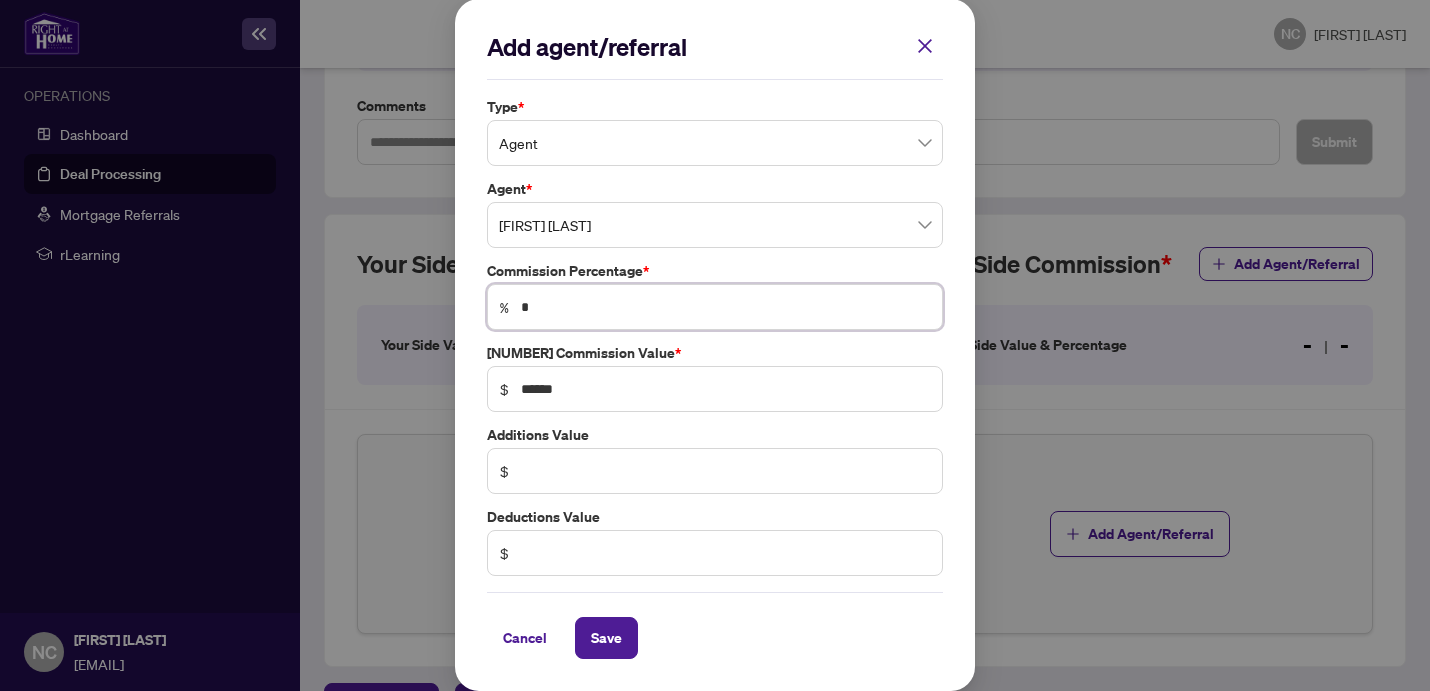 type on "*" 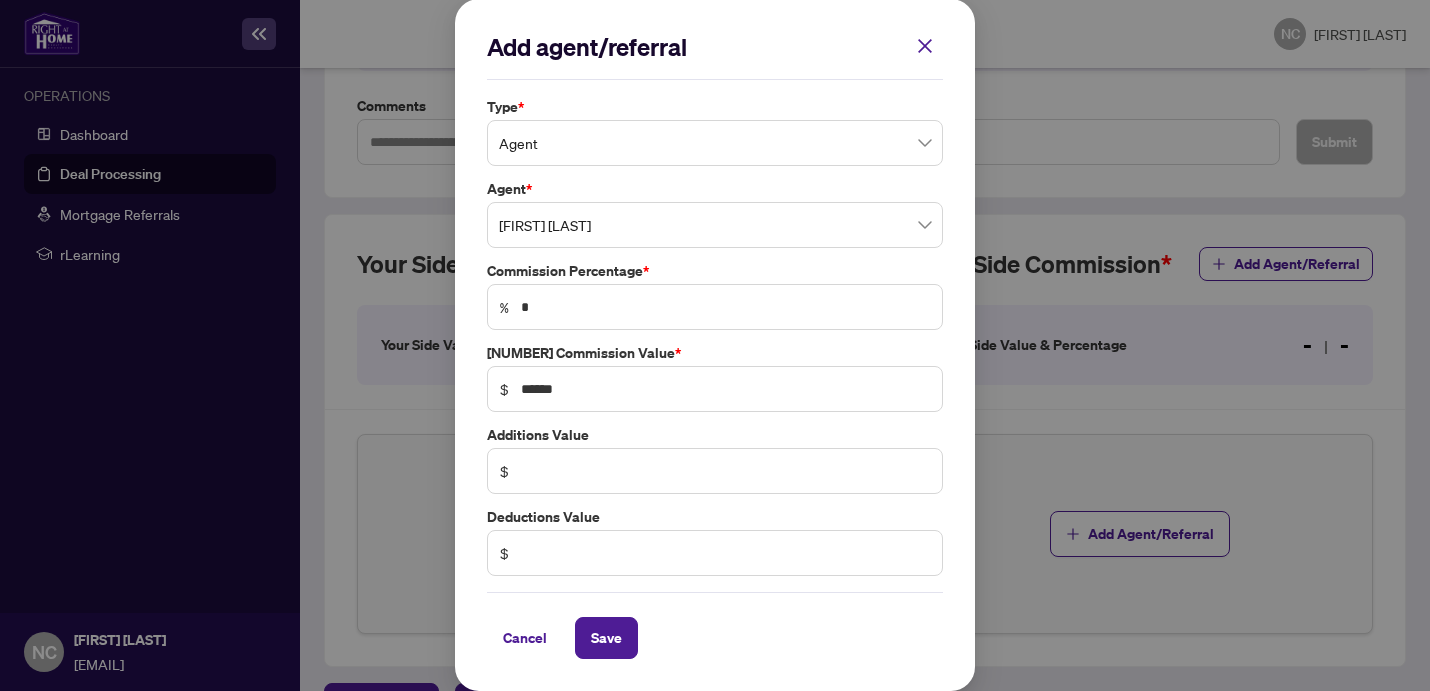 click on "Cancel Save" at bounding box center [715, 625] 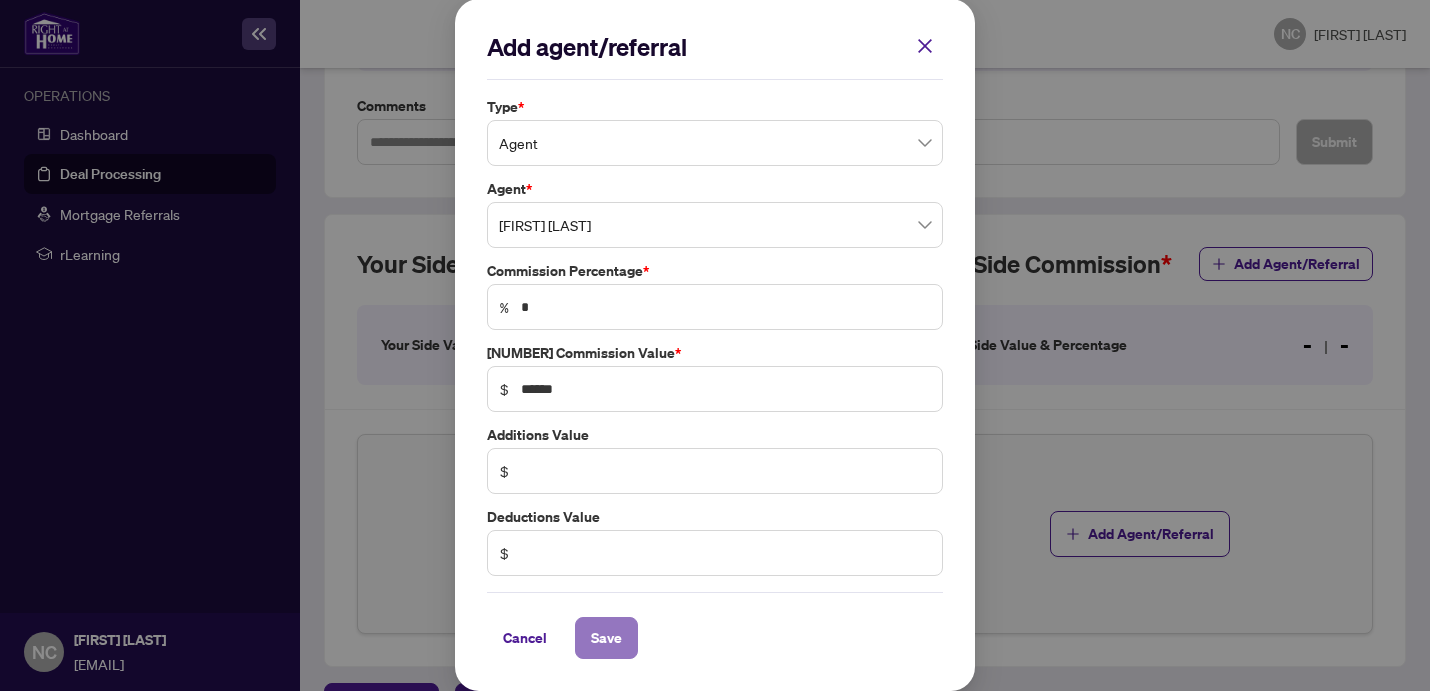 click on "Save" at bounding box center (0, 0) 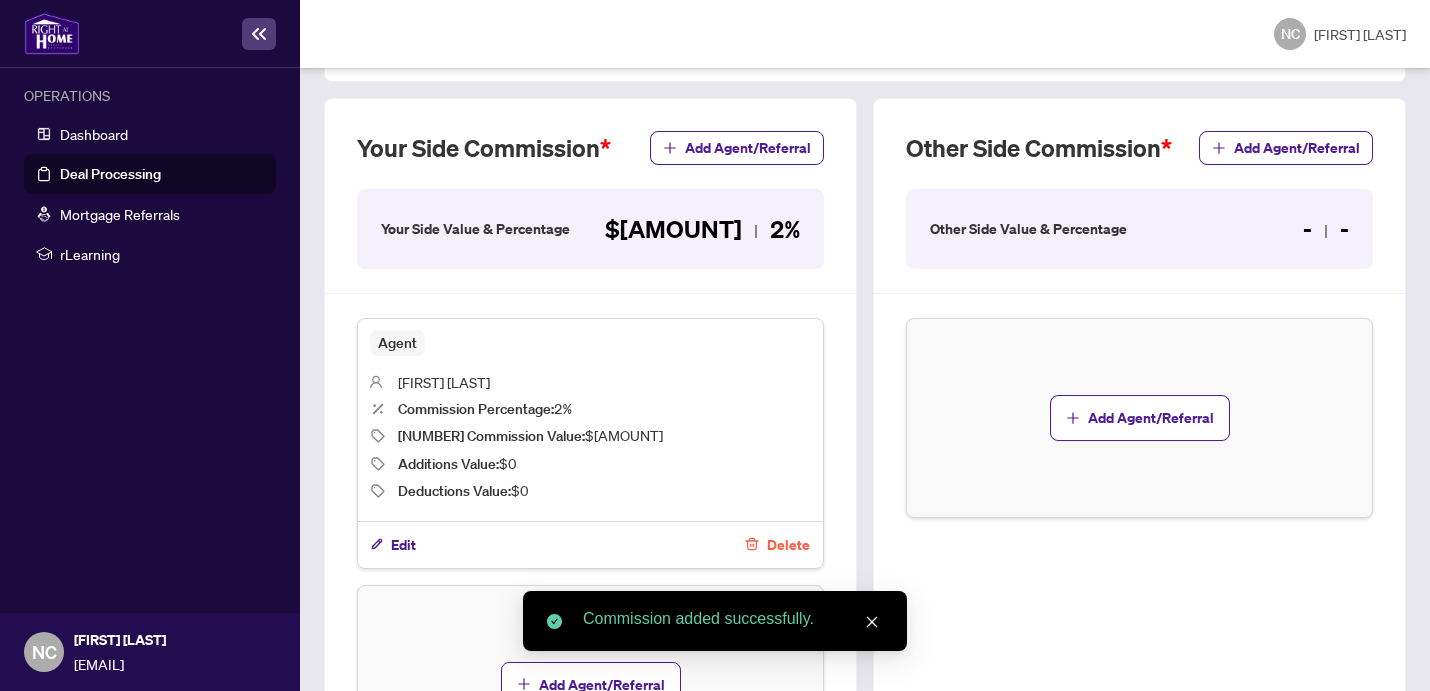 scroll, scrollTop: 703, scrollLeft: 0, axis: vertical 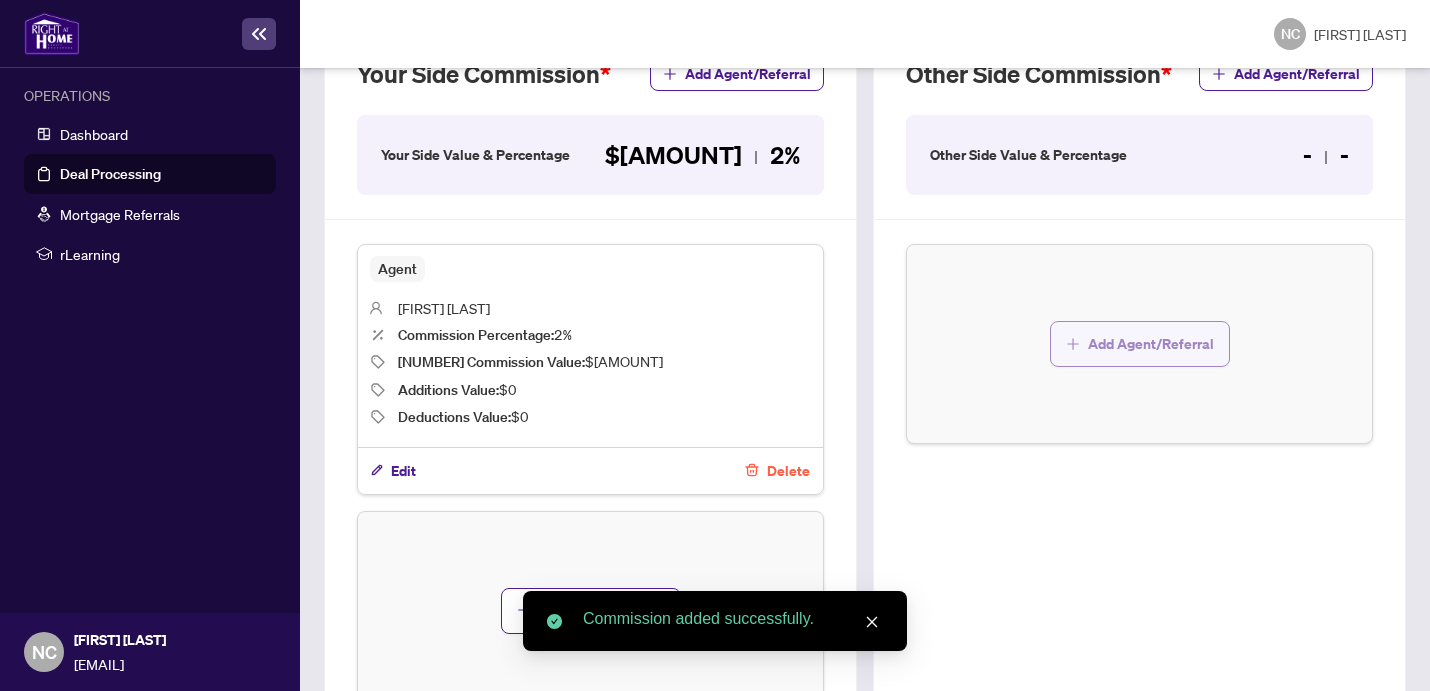 click on "Add Agent/Referral" at bounding box center (1151, 344) 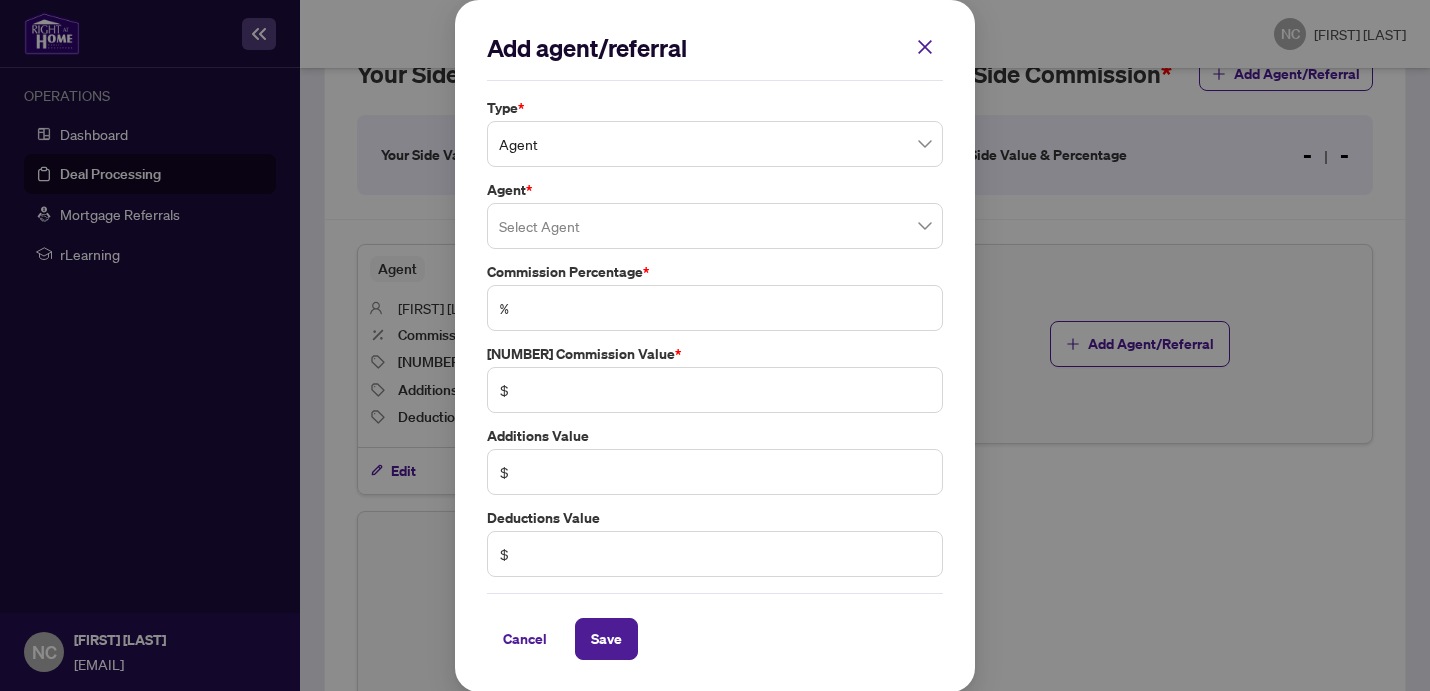 click at bounding box center [715, 226] 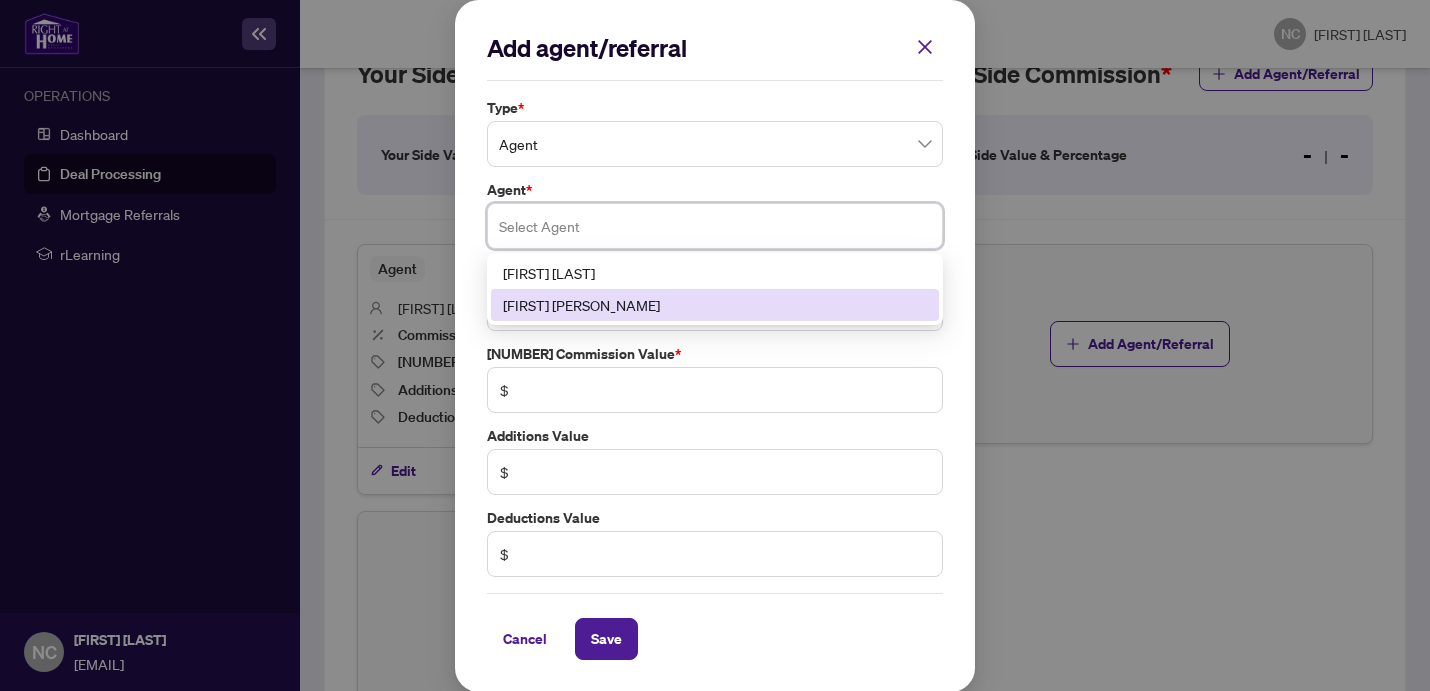 click on "[FIRST] [PERSON_NAME]" at bounding box center [715, 305] 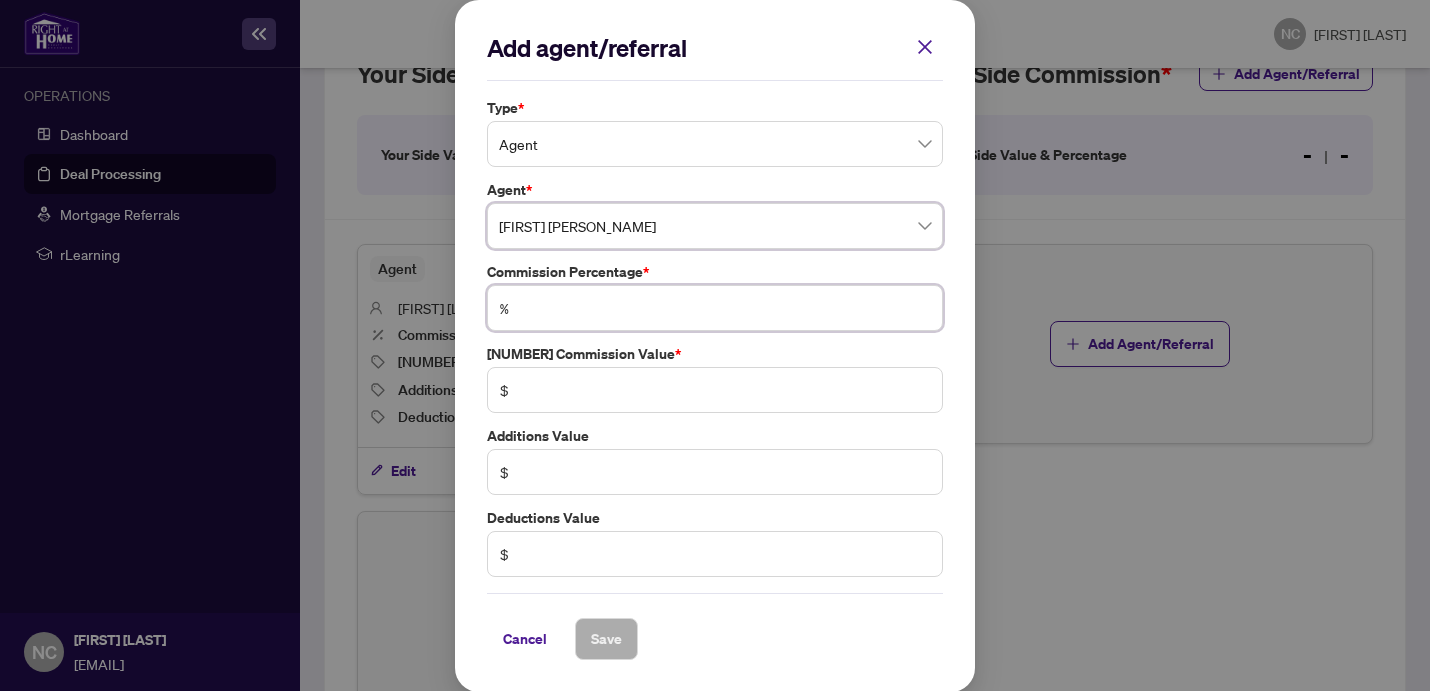 click at bounding box center (725, 308) 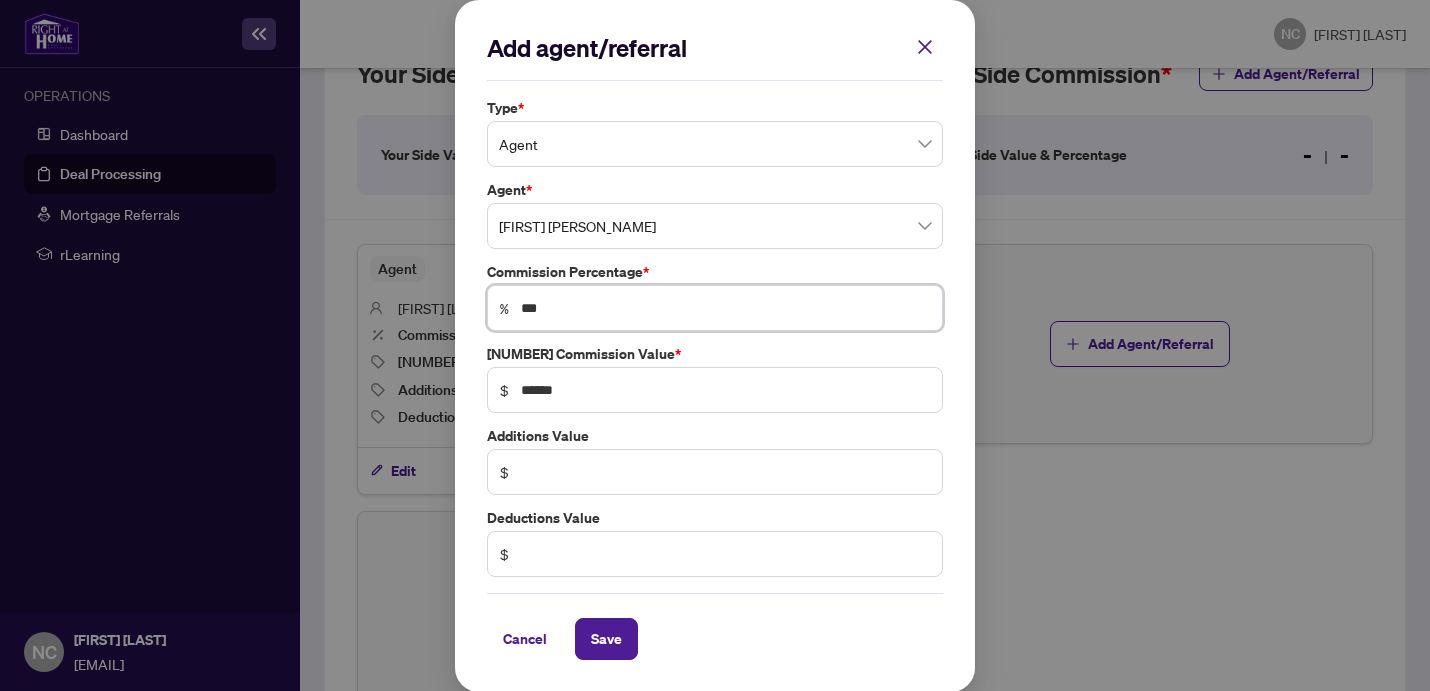 scroll, scrollTop: 1, scrollLeft: 0, axis: vertical 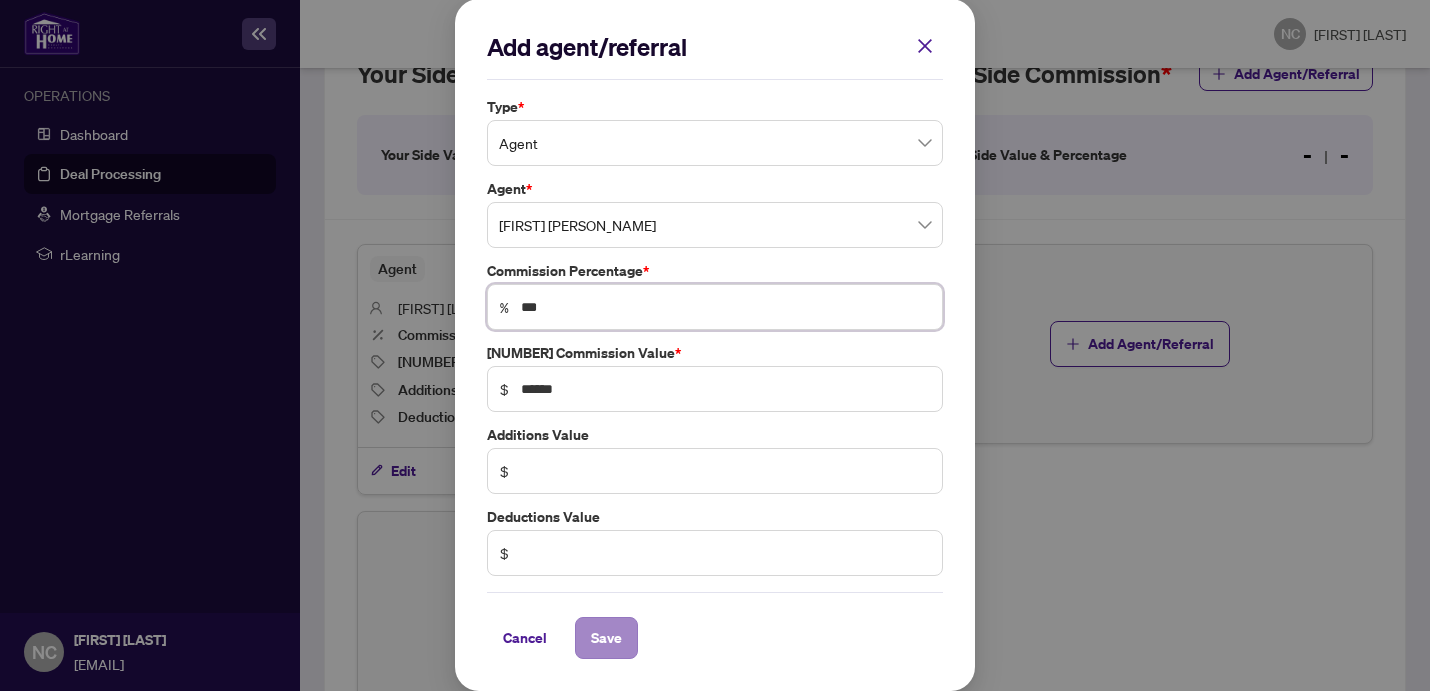 type on "***" 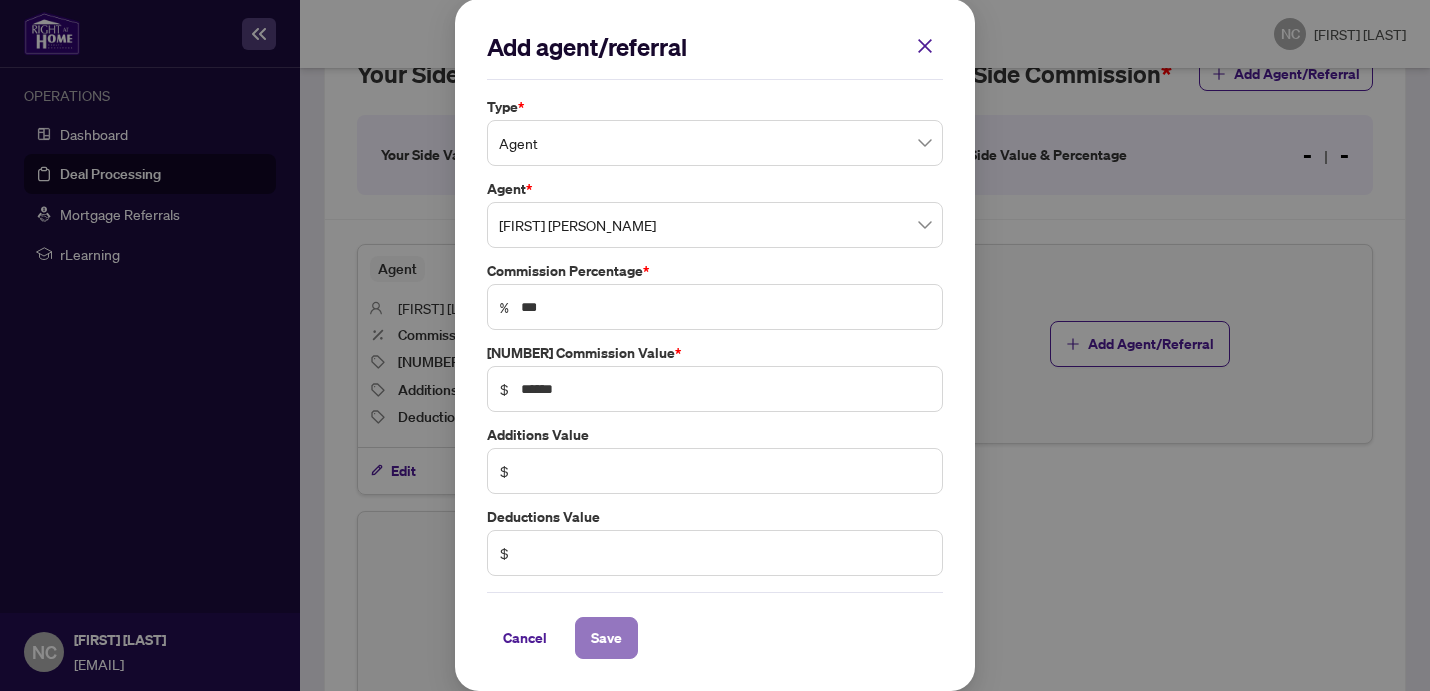 click on "Save" at bounding box center (0, 0) 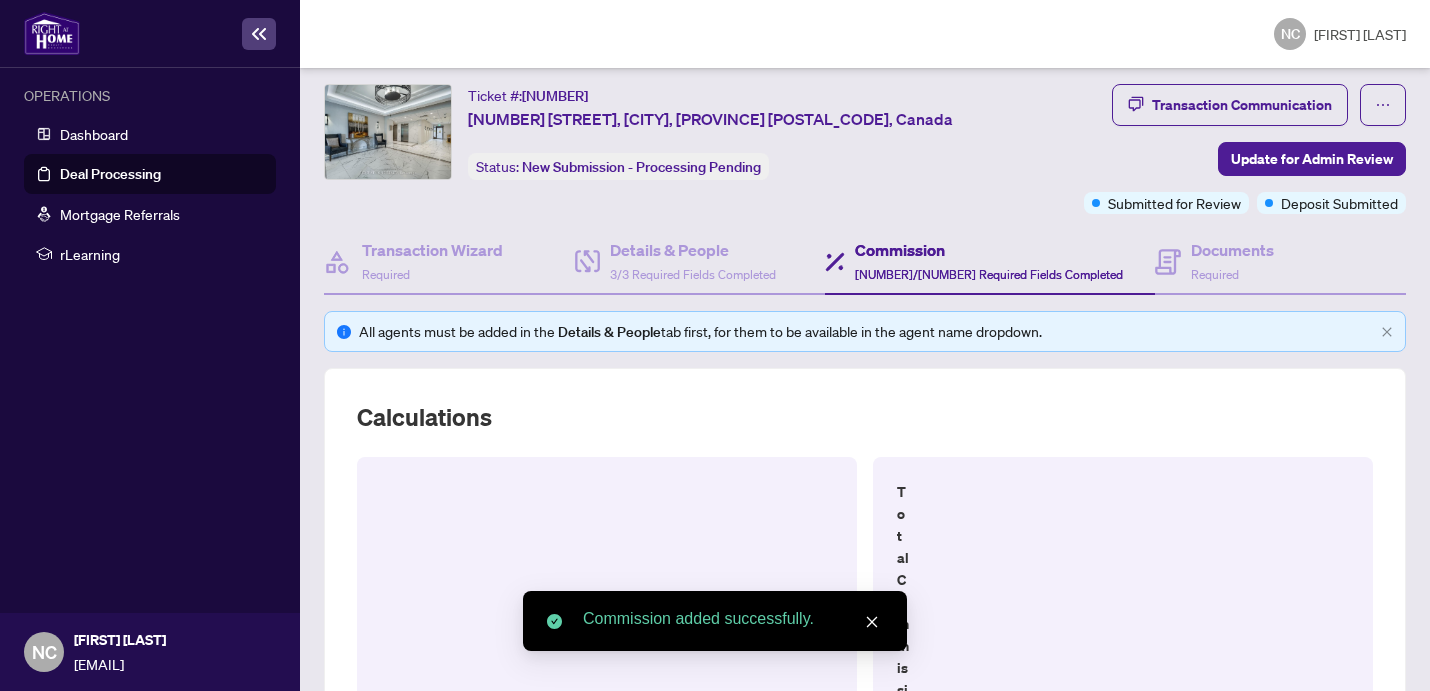 scroll, scrollTop: 42, scrollLeft: 0, axis: vertical 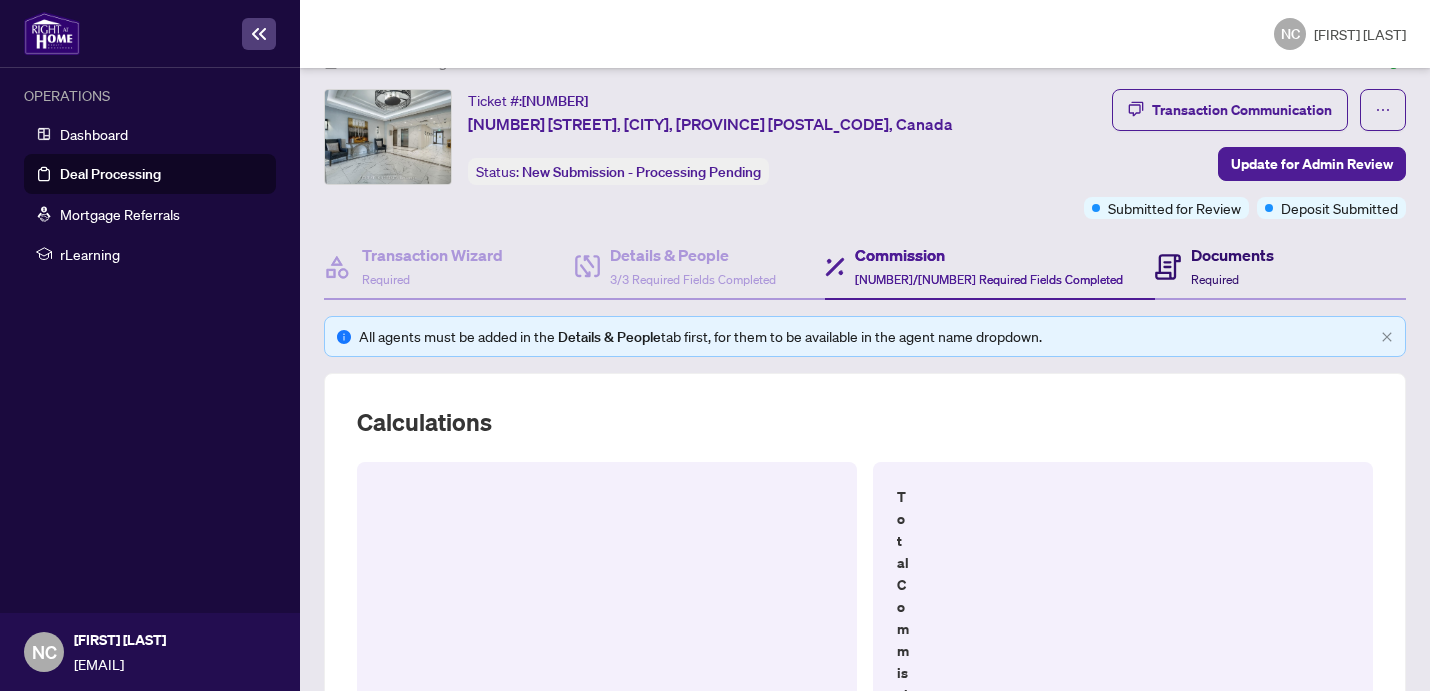 click on "Documents Required" at bounding box center [1232, 266] 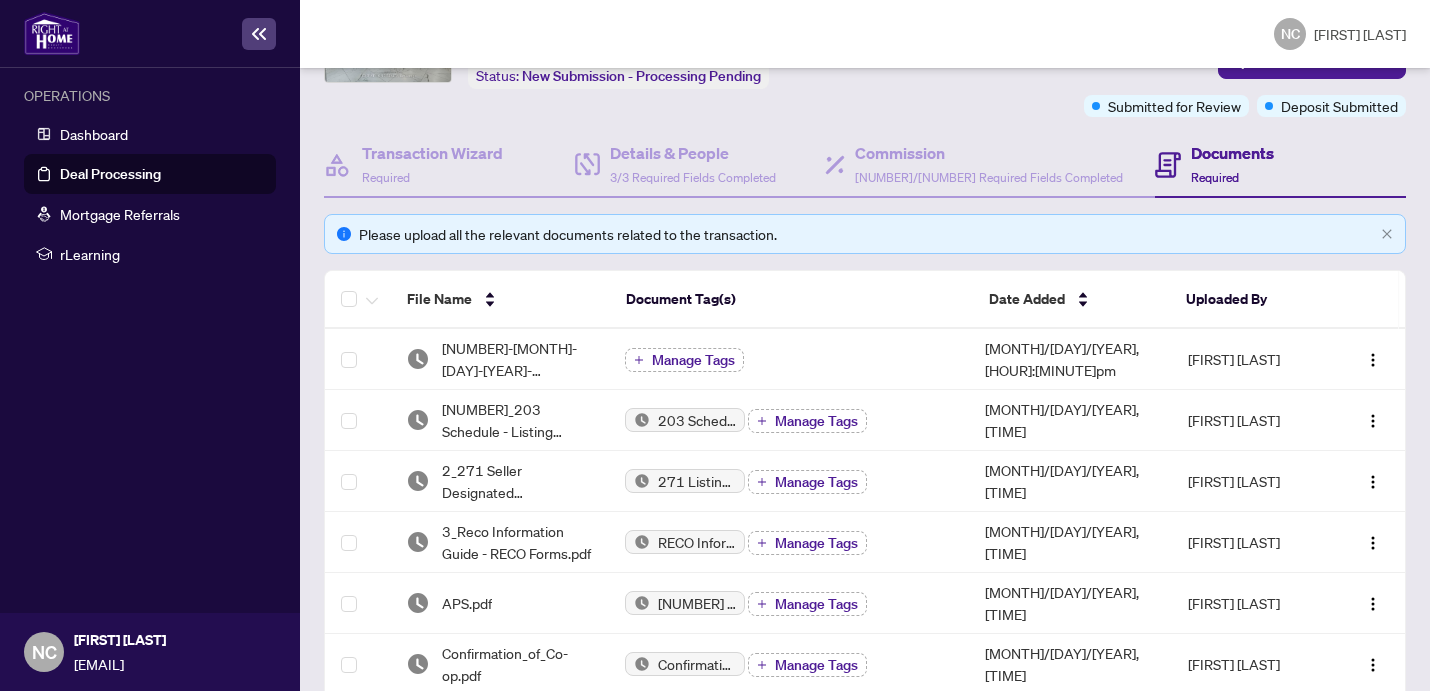 scroll, scrollTop: 0, scrollLeft: 0, axis: both 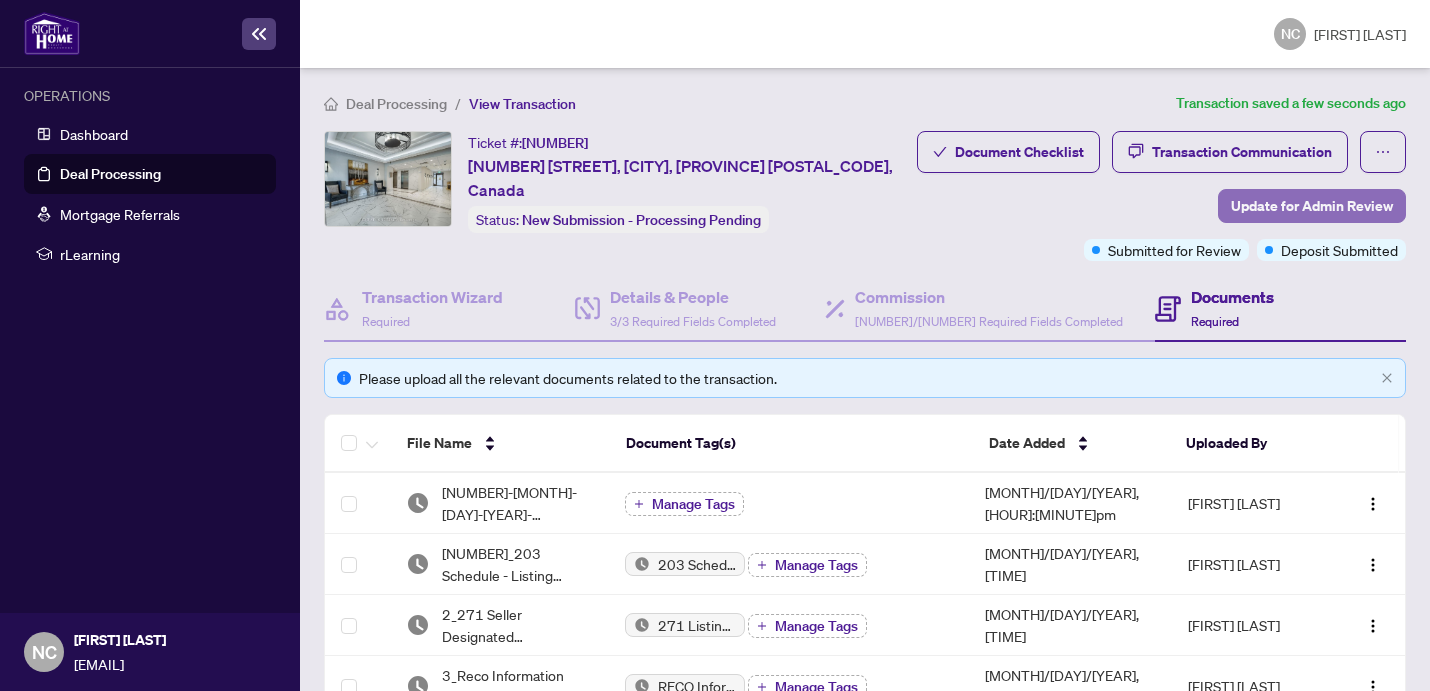 click on "Update for Admin Review" at bounding box center [1312, 206] 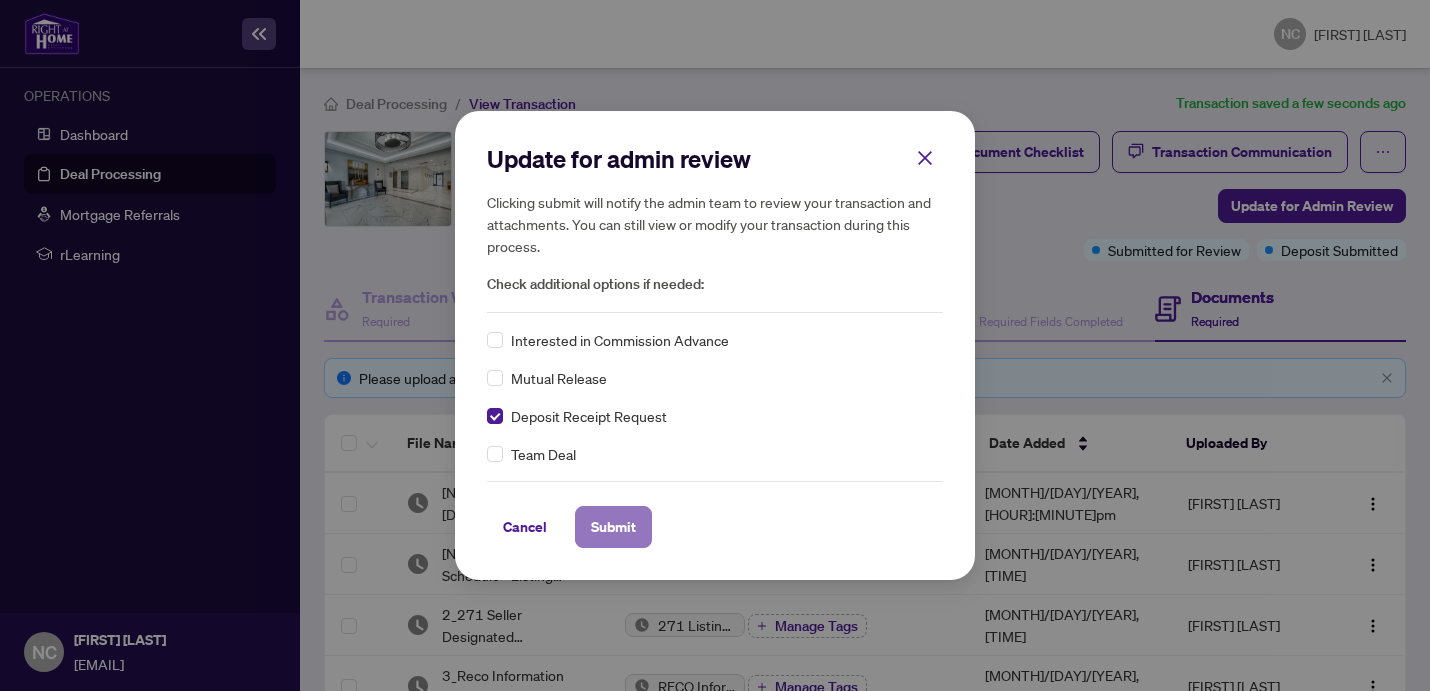 click on "Submit" at bounding box center [613, 527] 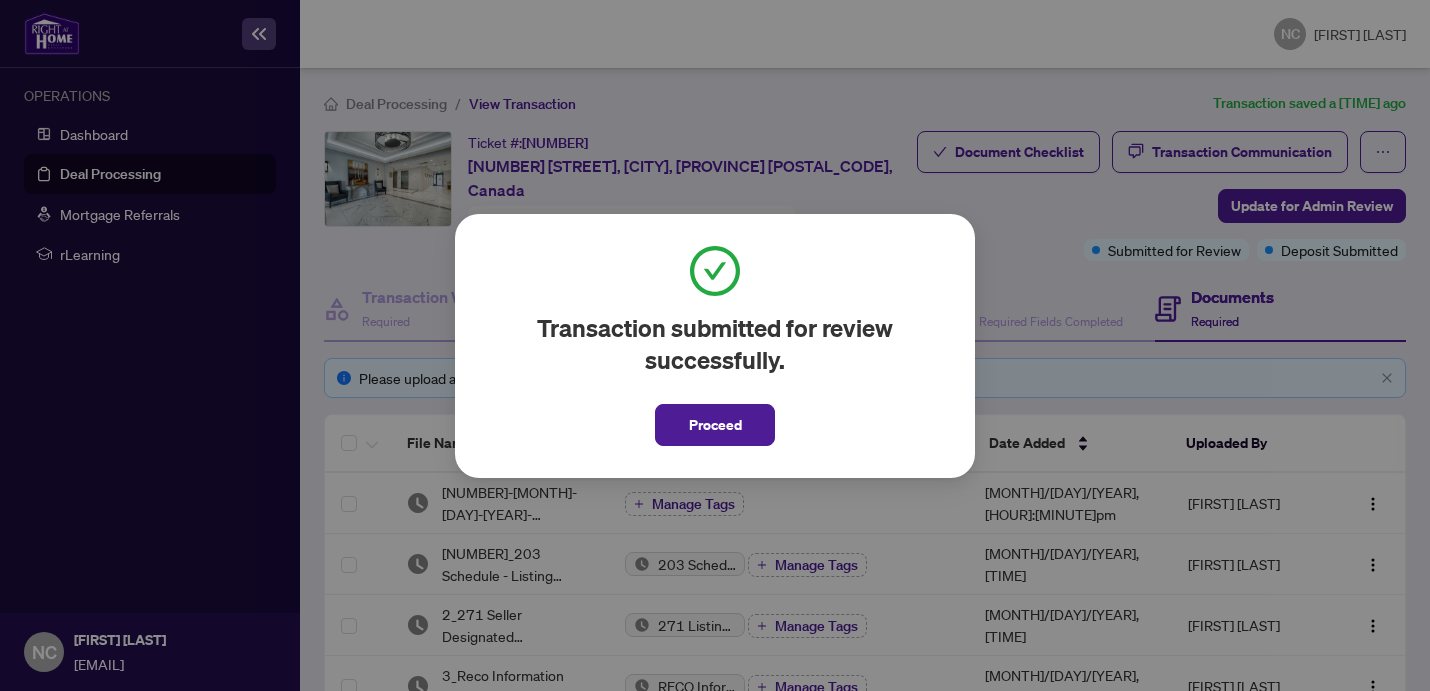 click on "Transaction submitted for review successfully. Proceed Cancel OK" at bounding box center (715, 345) 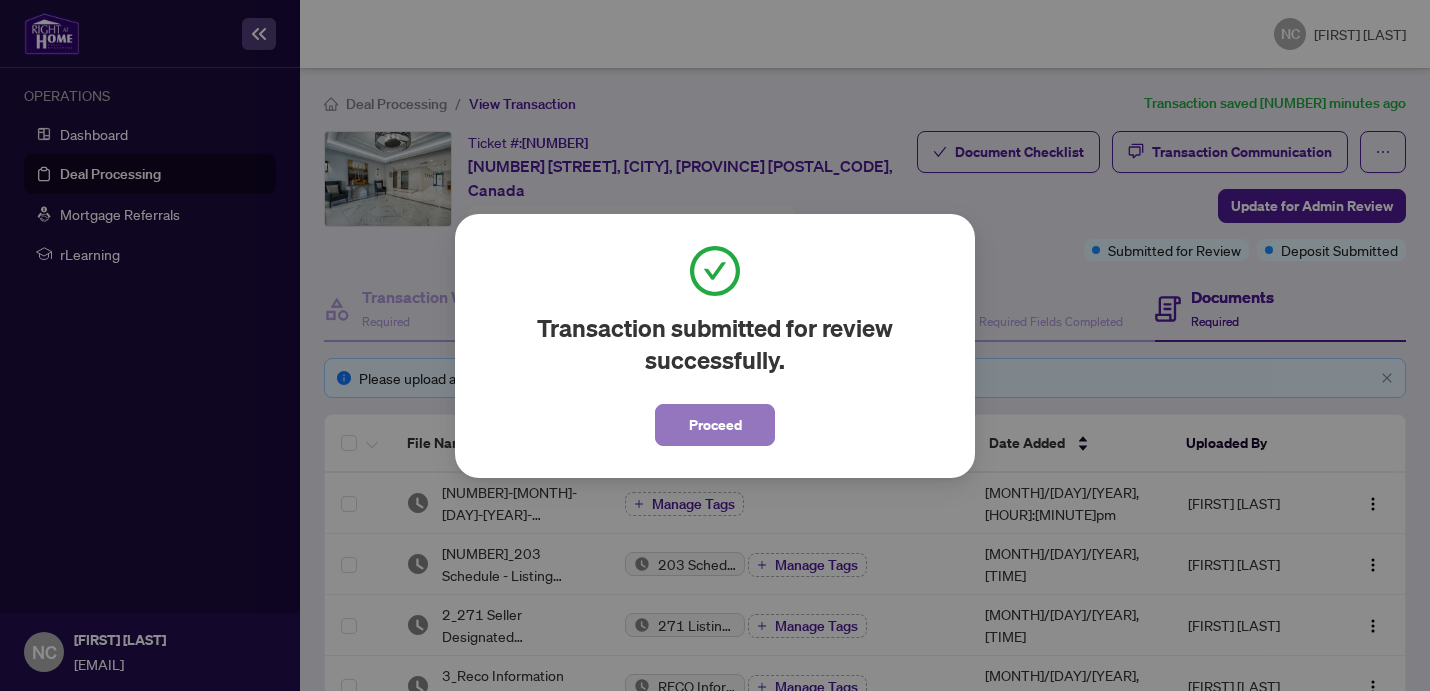 click on "Proceed" at bounding box center (715, 425) 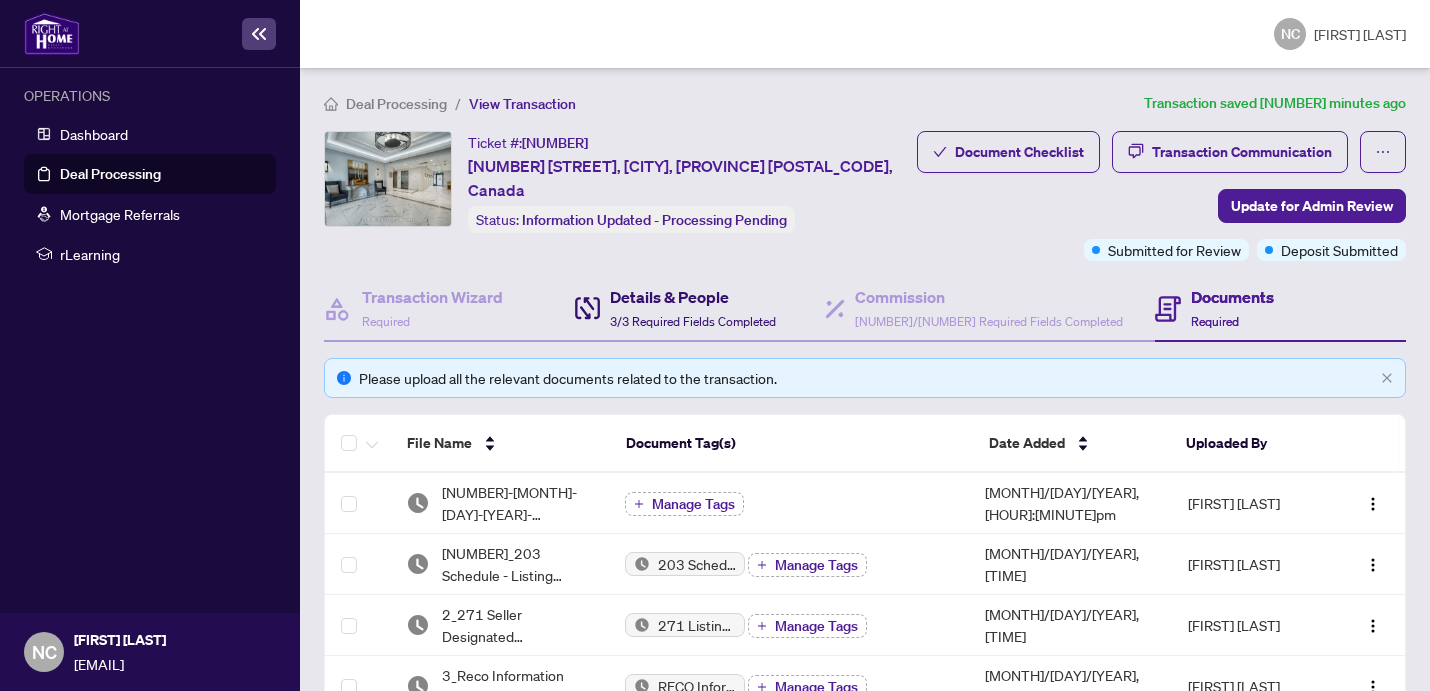 click on "3/3 Required Fields Completed" at bounding box center (693, 321) 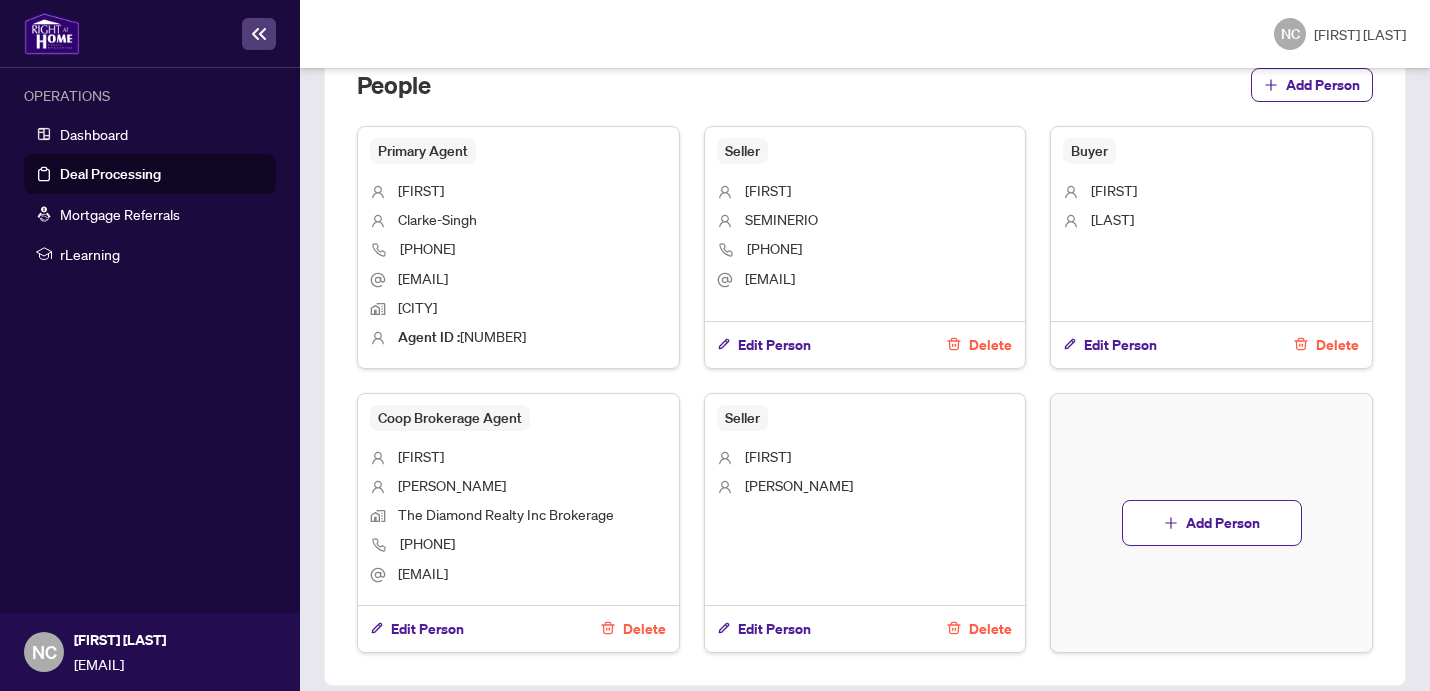 scroll, scrollTop: 1393, scrollLeft: 0, axis: vertical 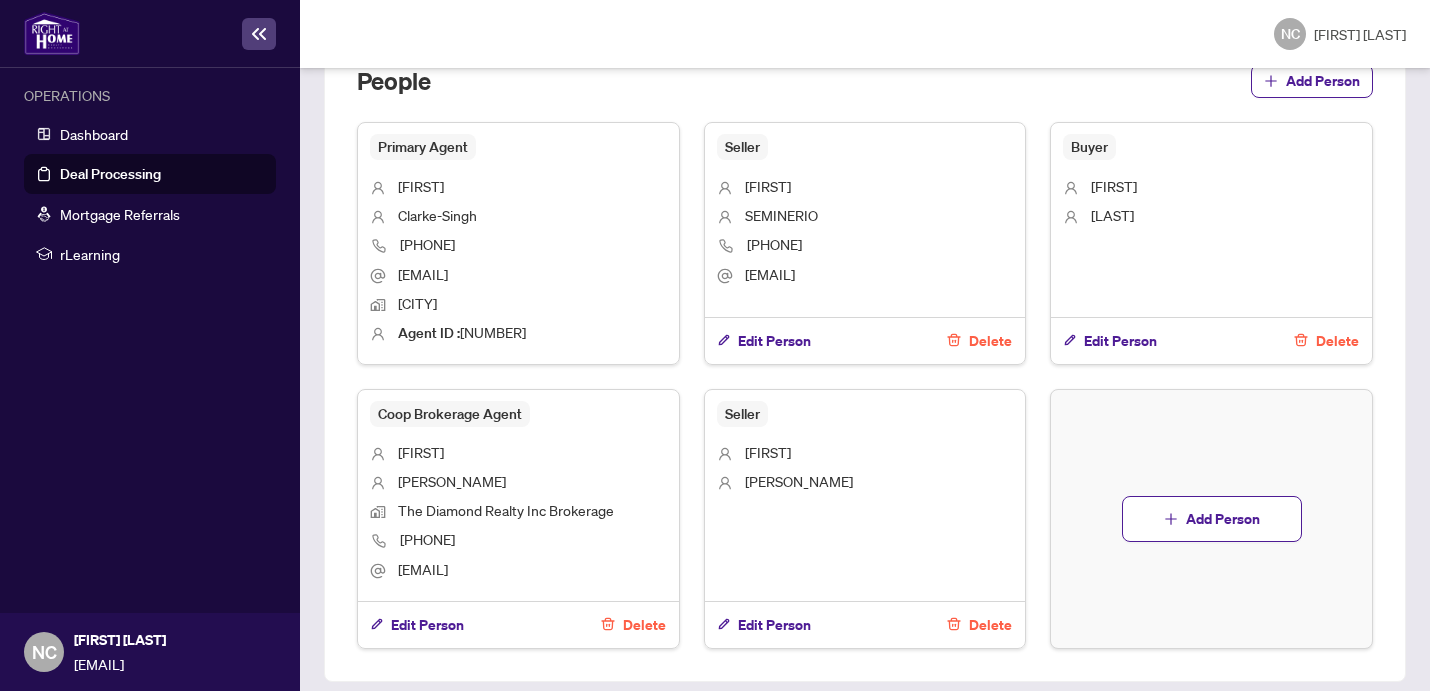 click on "[FIRST]" at bounding box center (1114, 186) 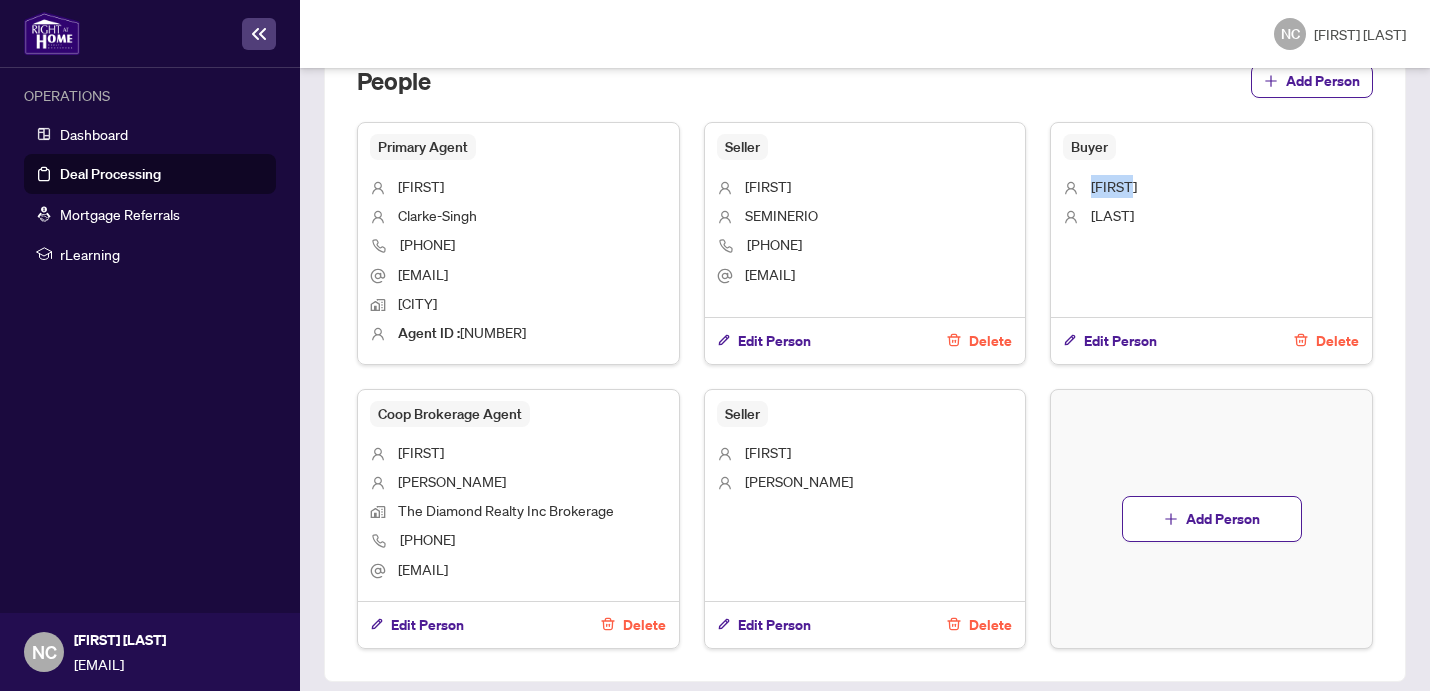 click on "[FIRST]" at bounding box center [1114, 186] 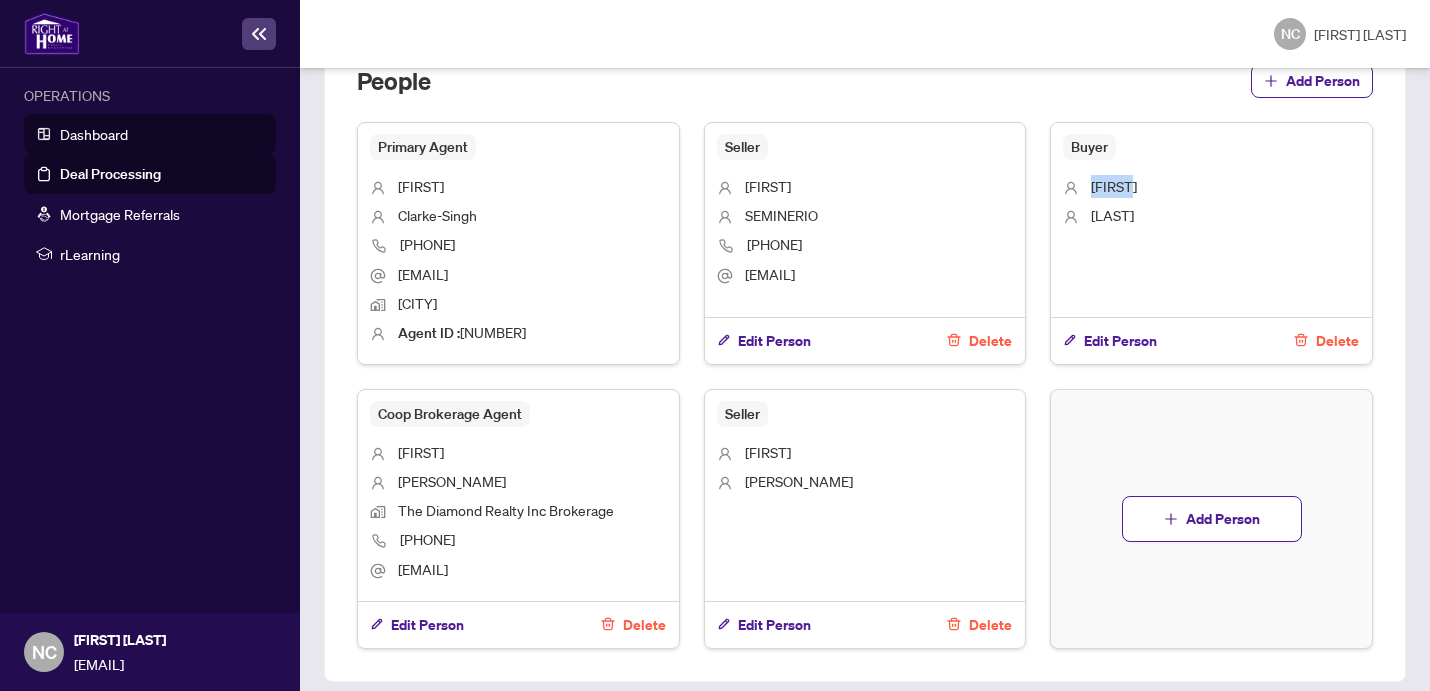 click on "Dashboard" at bounding box center [94, 134] 